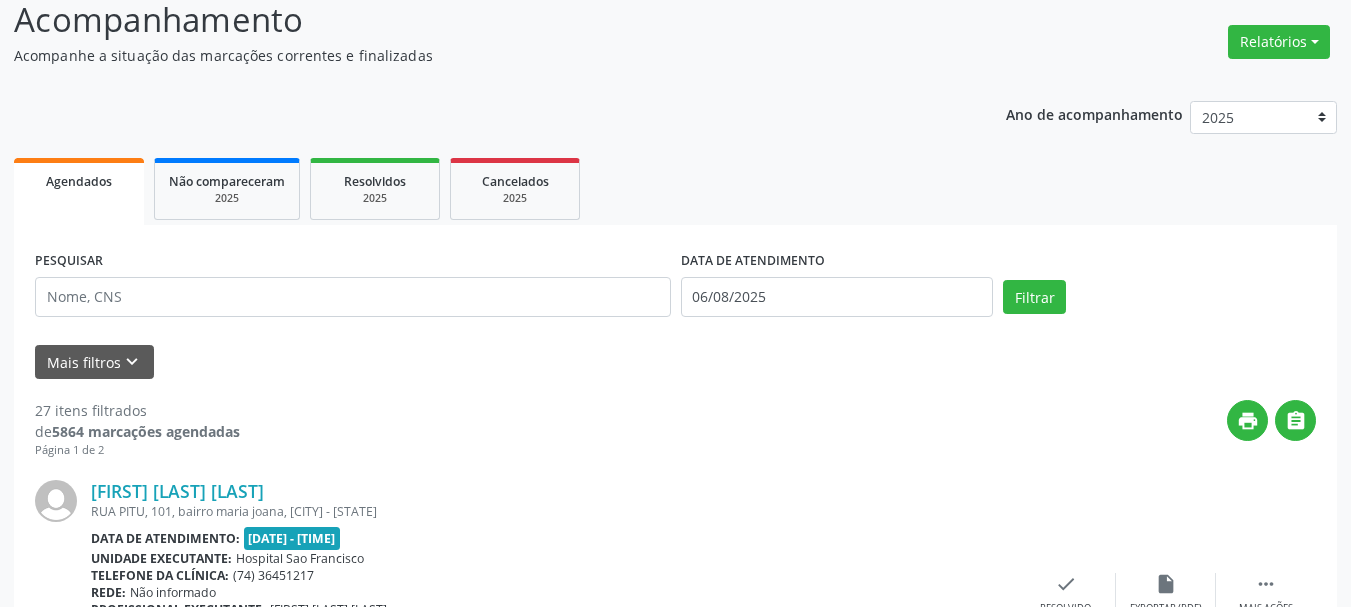 scroll, scrollTop: 176, scrollLeft: 0, axis: vertical 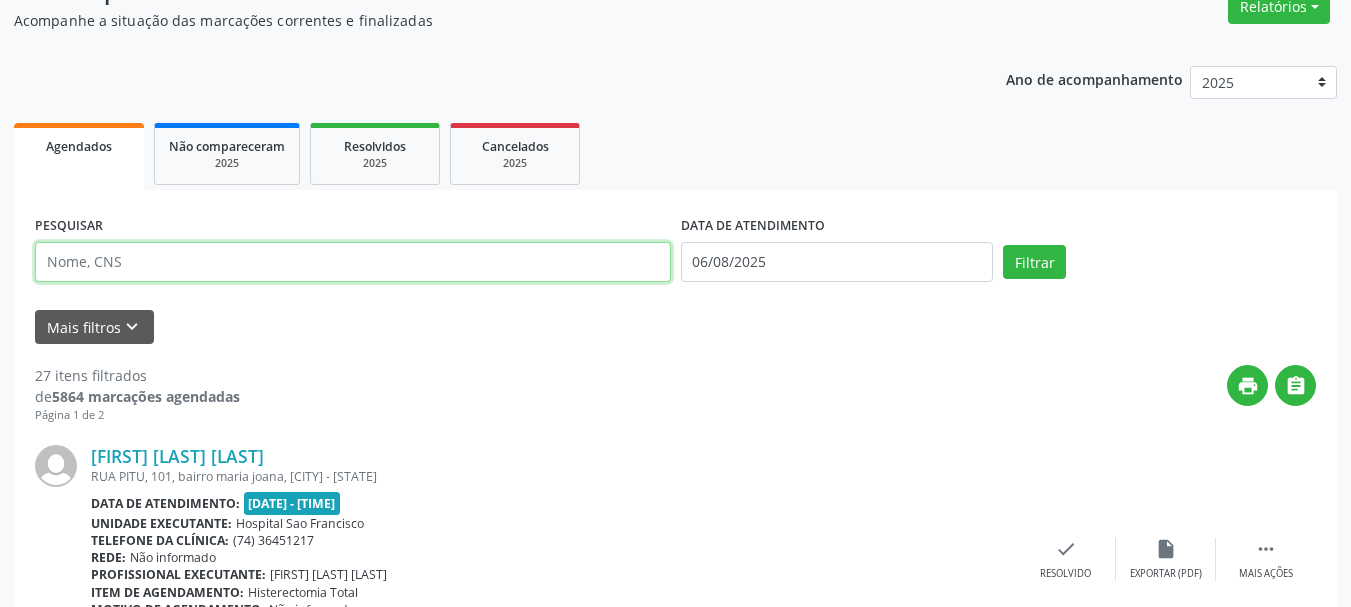 click at bounding box center (353, 262) 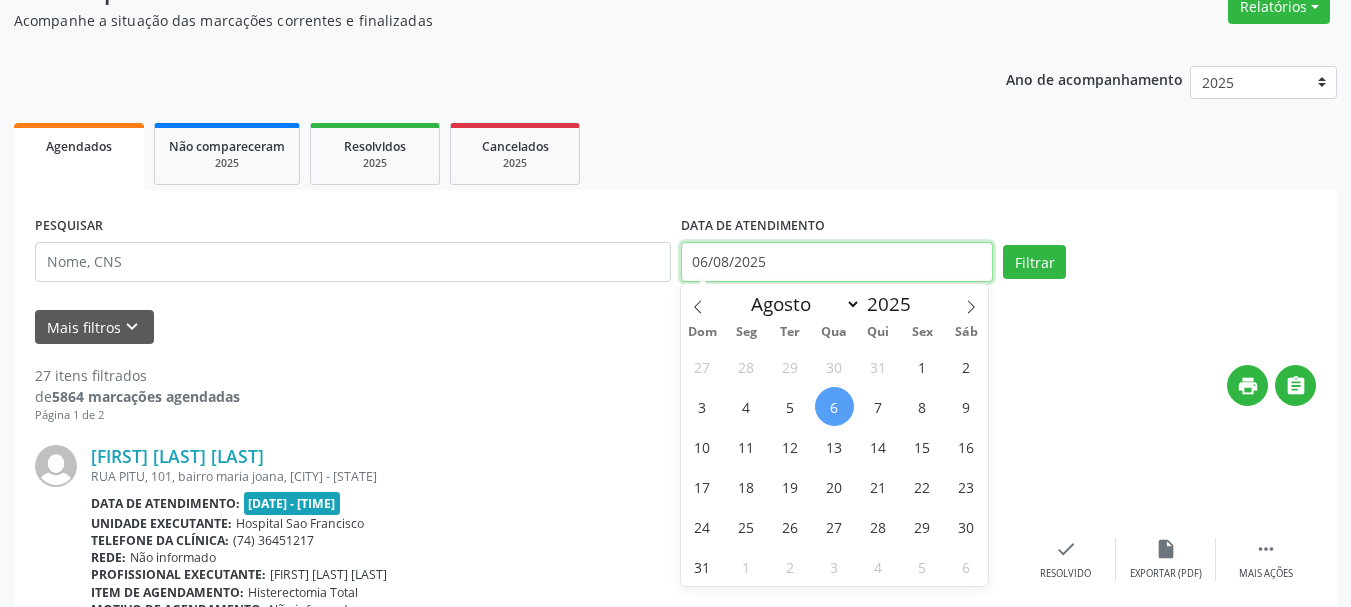 click on "06/08/2025" at bounding box center (837, 262) 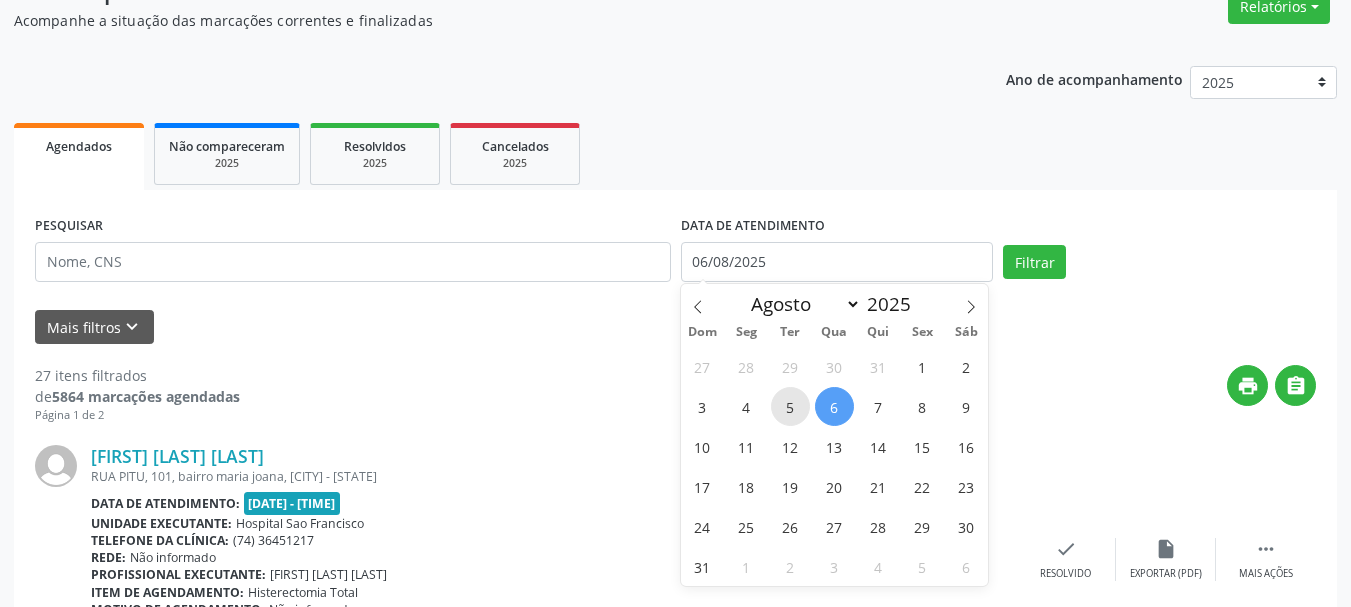 click on "5" at bounding box center (790, 406) 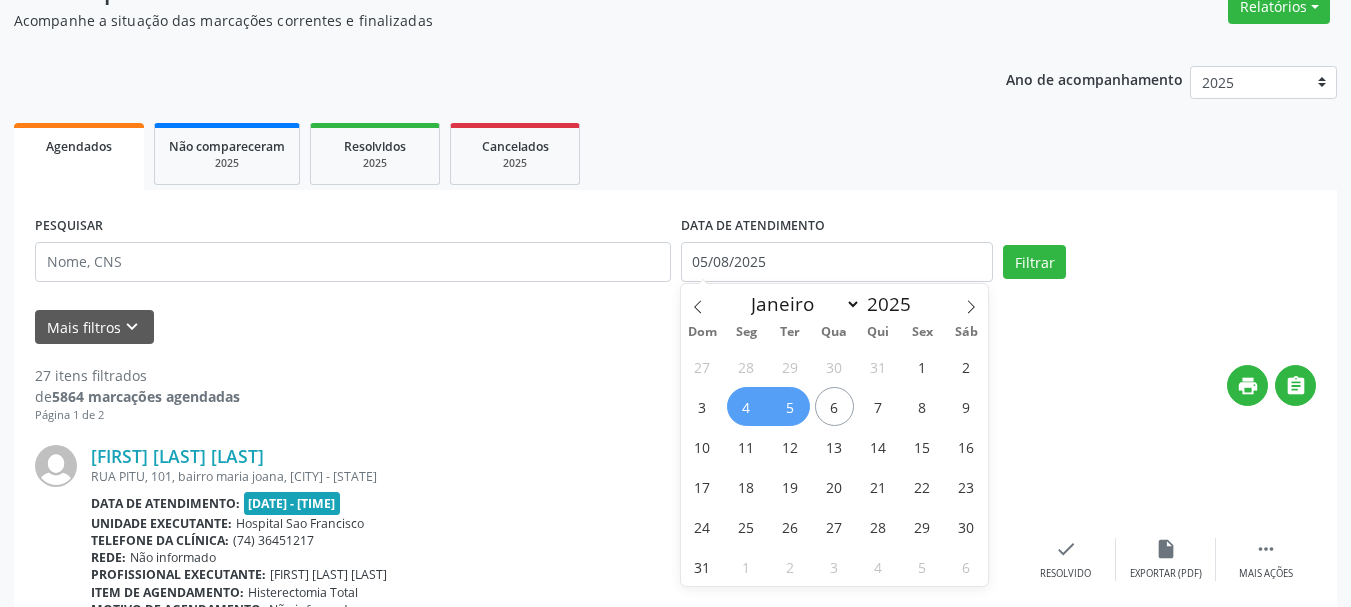 click on "4" at bounding box center [746, 406] 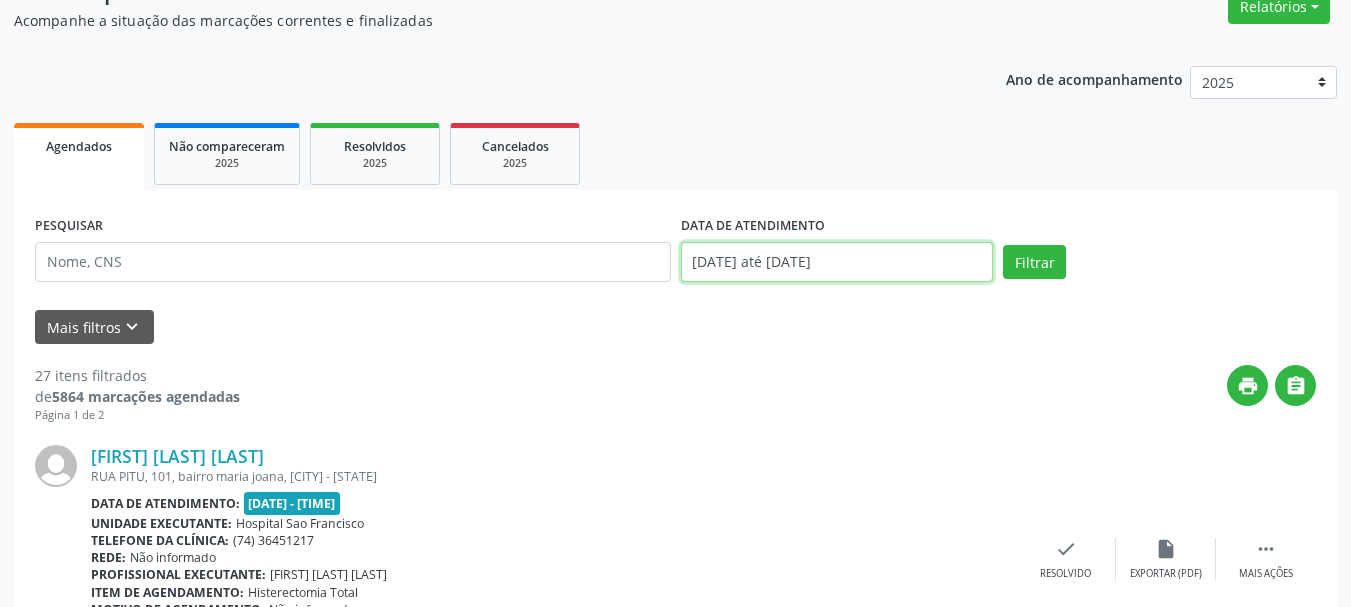 click on "[DATE] até [DATE]" at bounding box center (837, 262) 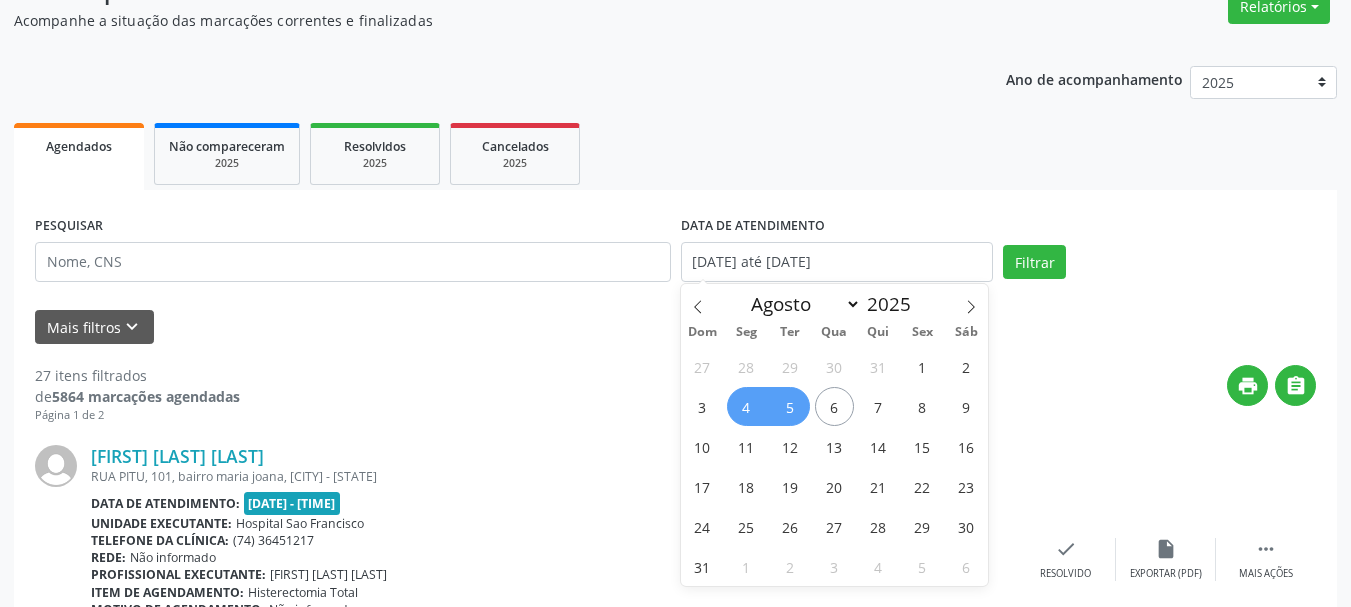 click on "5" at bounding box center [790, 406] 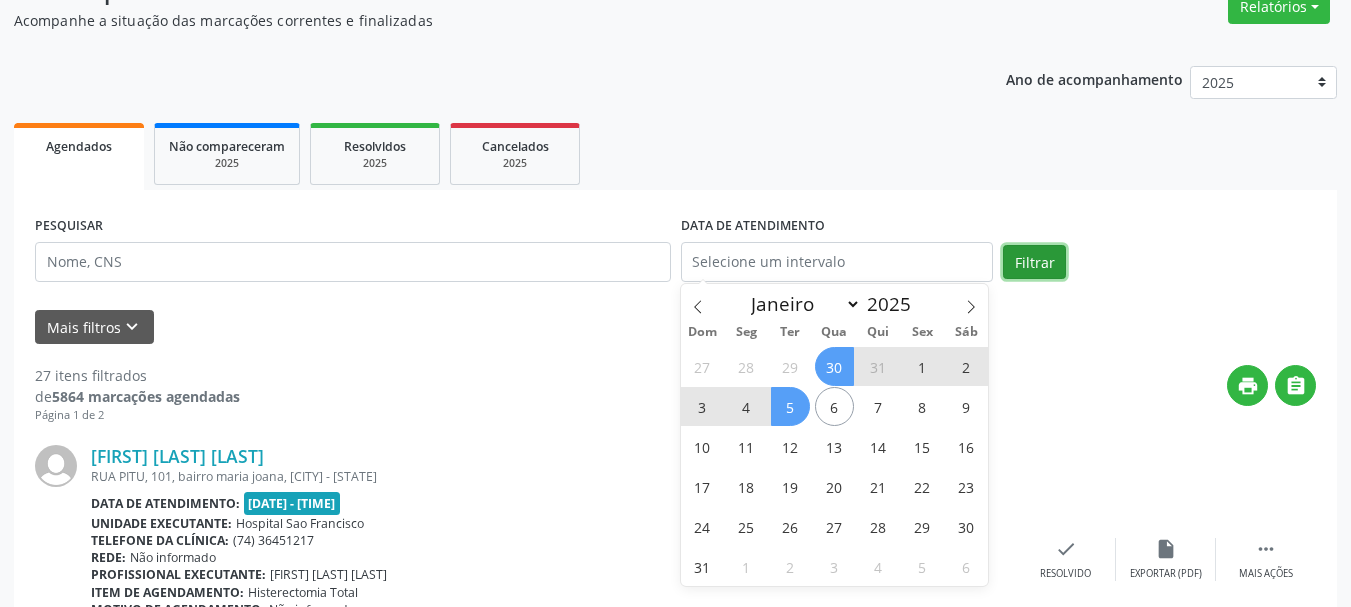 click on "Filtrar" at bounding box center [1034, 262] 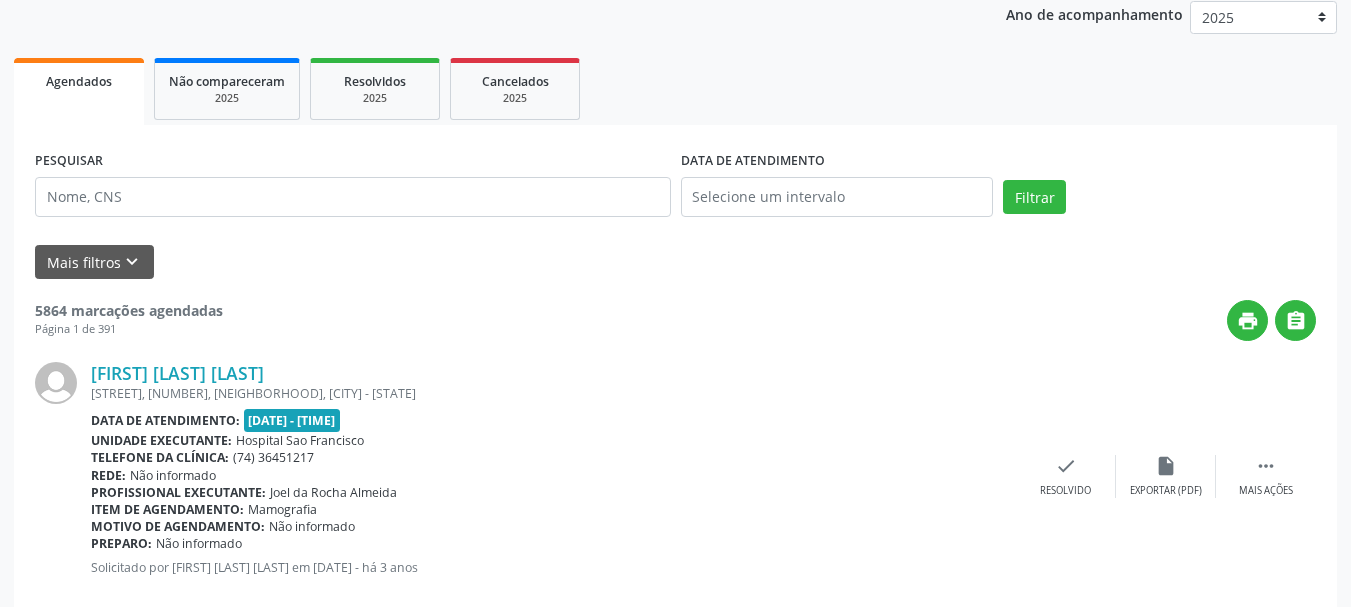 scroll, scrollTop: 276, scrollLeft: 0, axis: vertical 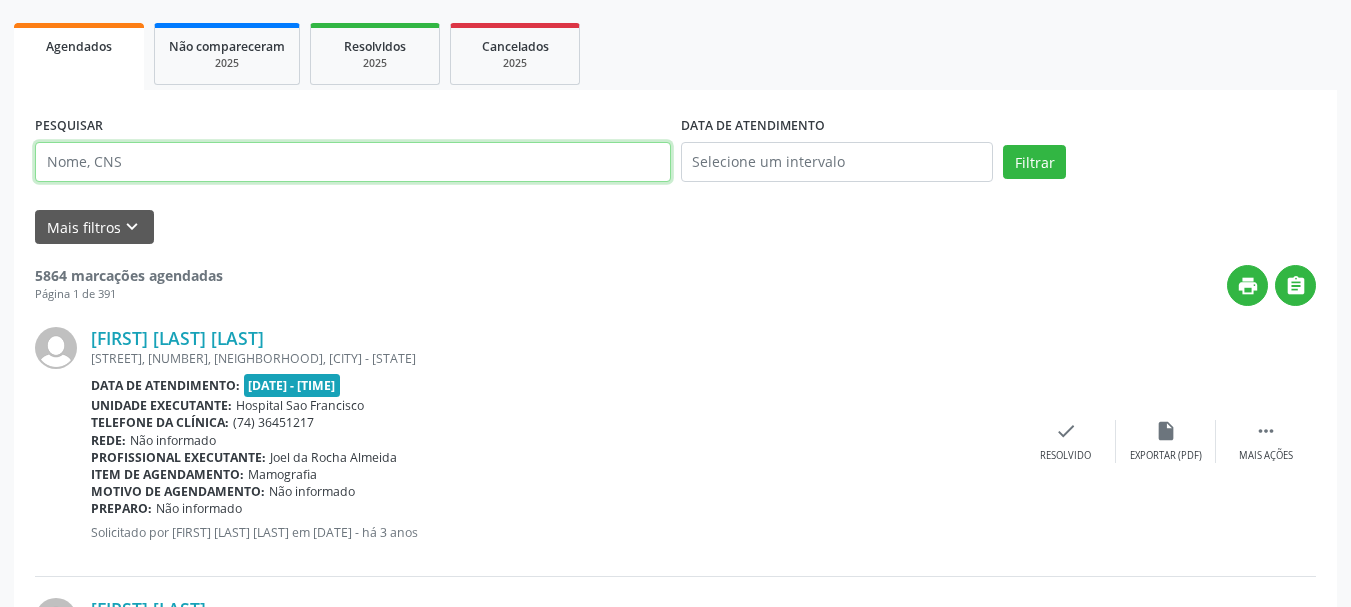 click at bounding box center [353, 162] 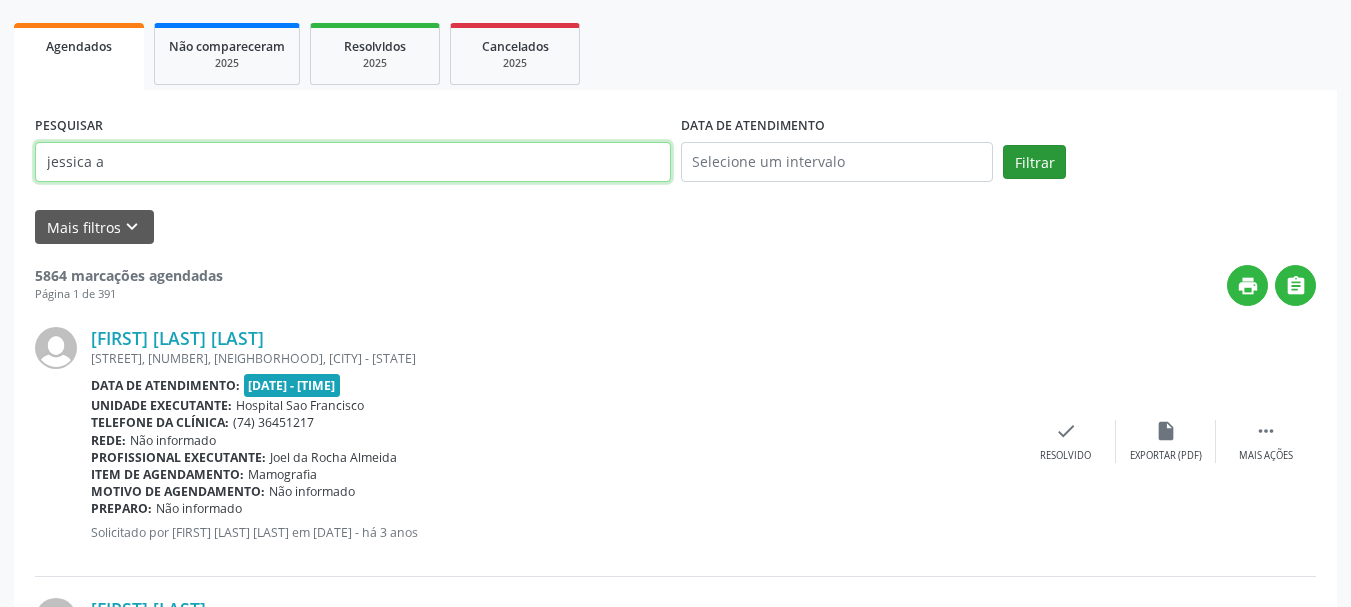 type on "jessica a" 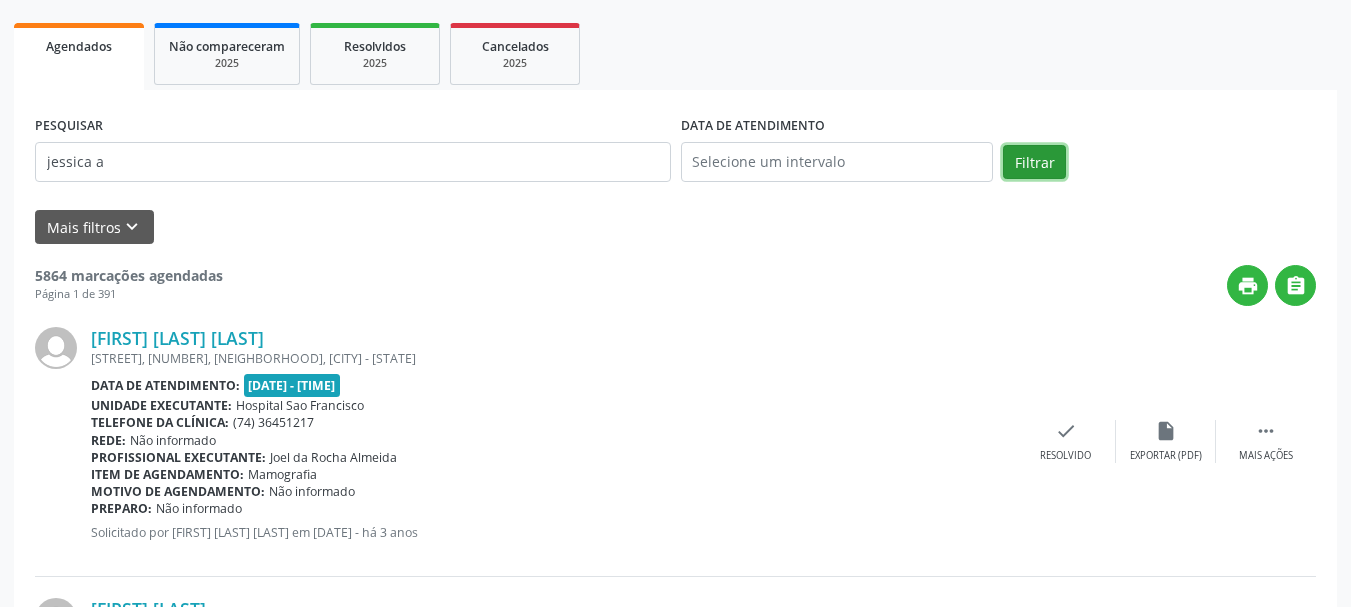 click on "Filtrar" at bounding box center (1034, 162) 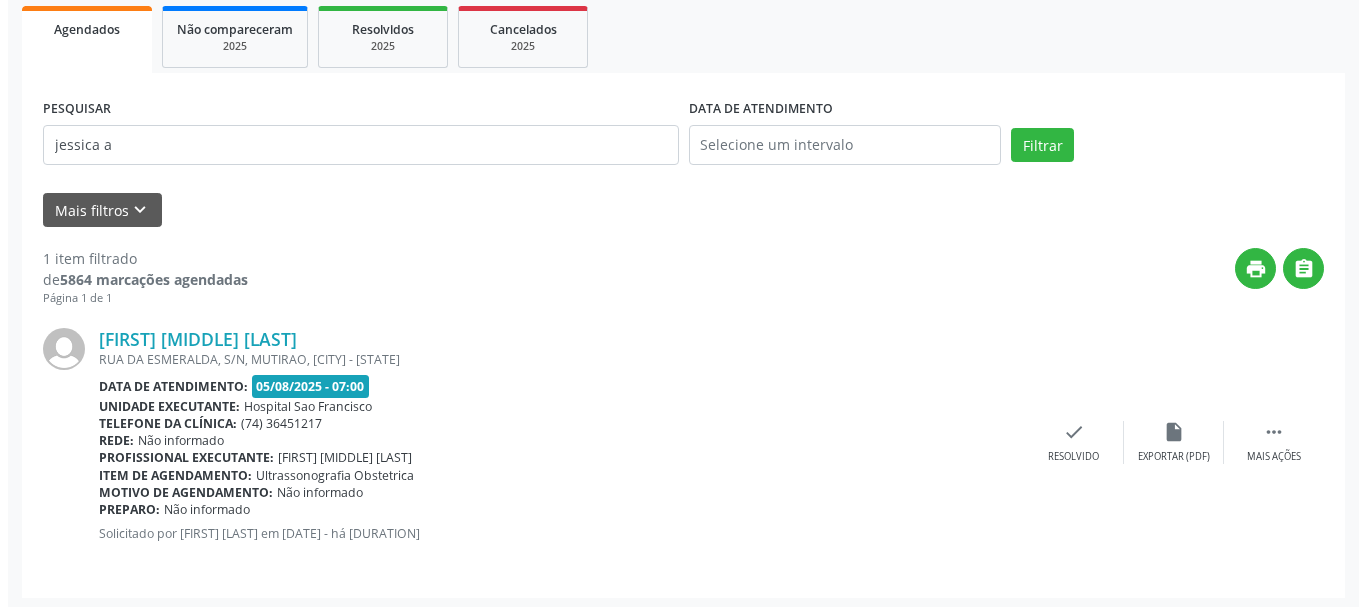 scroll, scrollTop: 298, scrollLeft: 0, axis: vertical 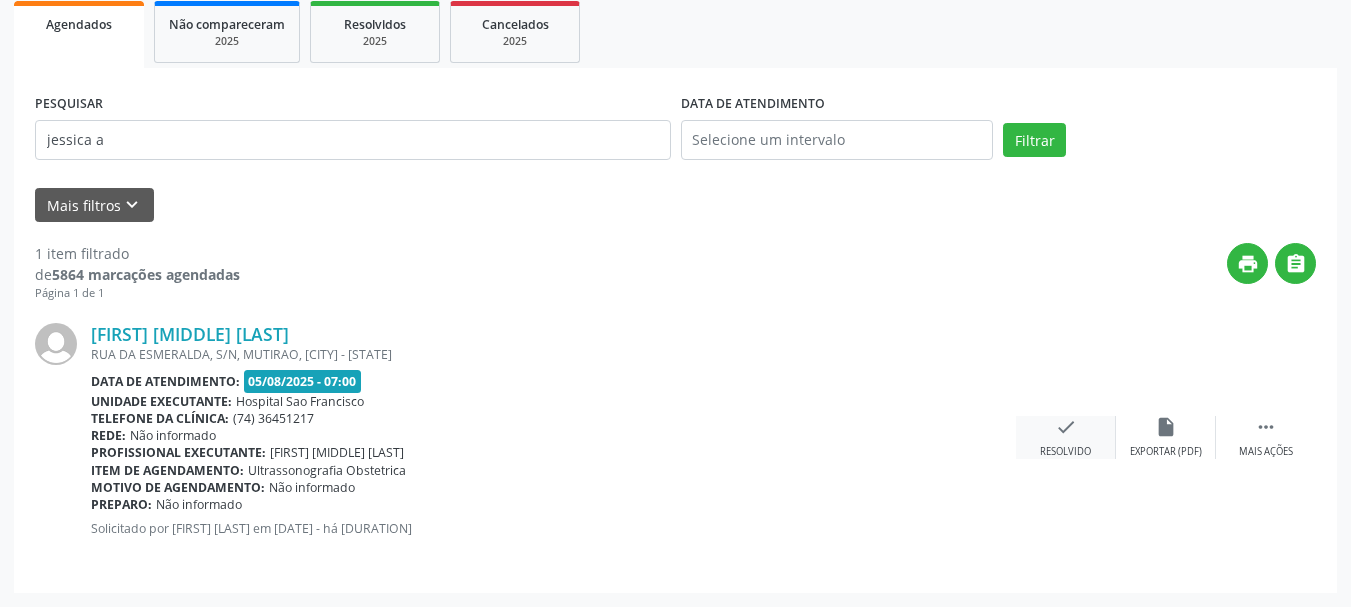 click on "Resolvido" at bounding box center [1065, 452] 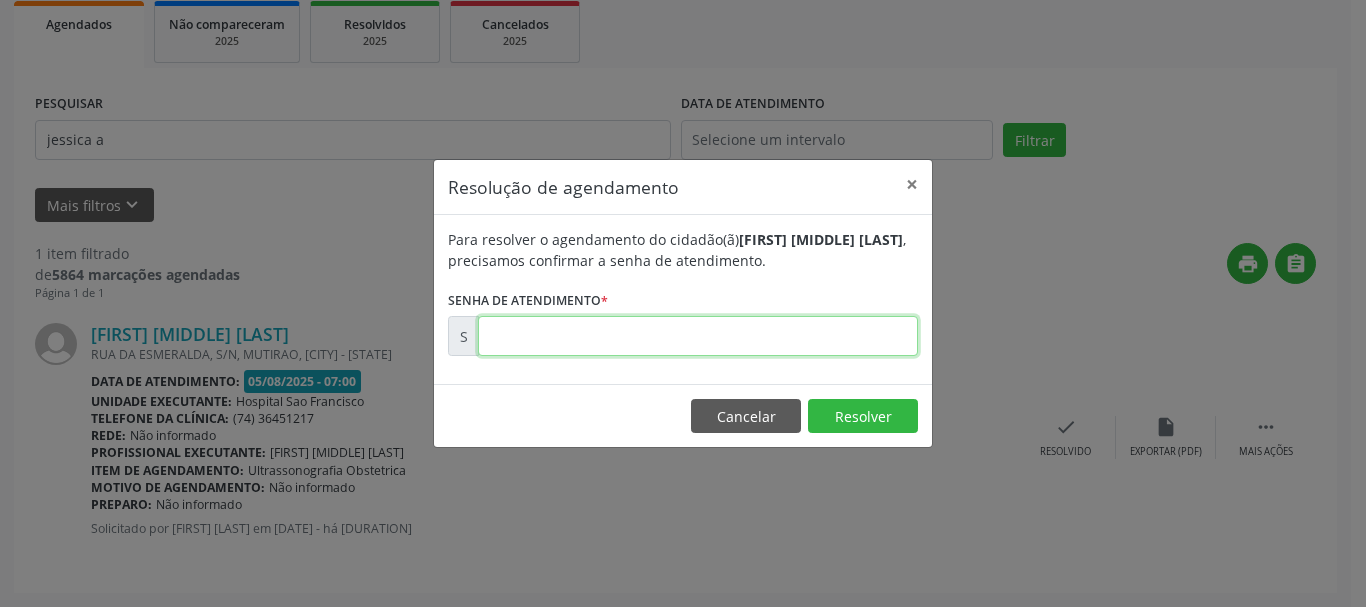 click at bounding box center (698, 336) 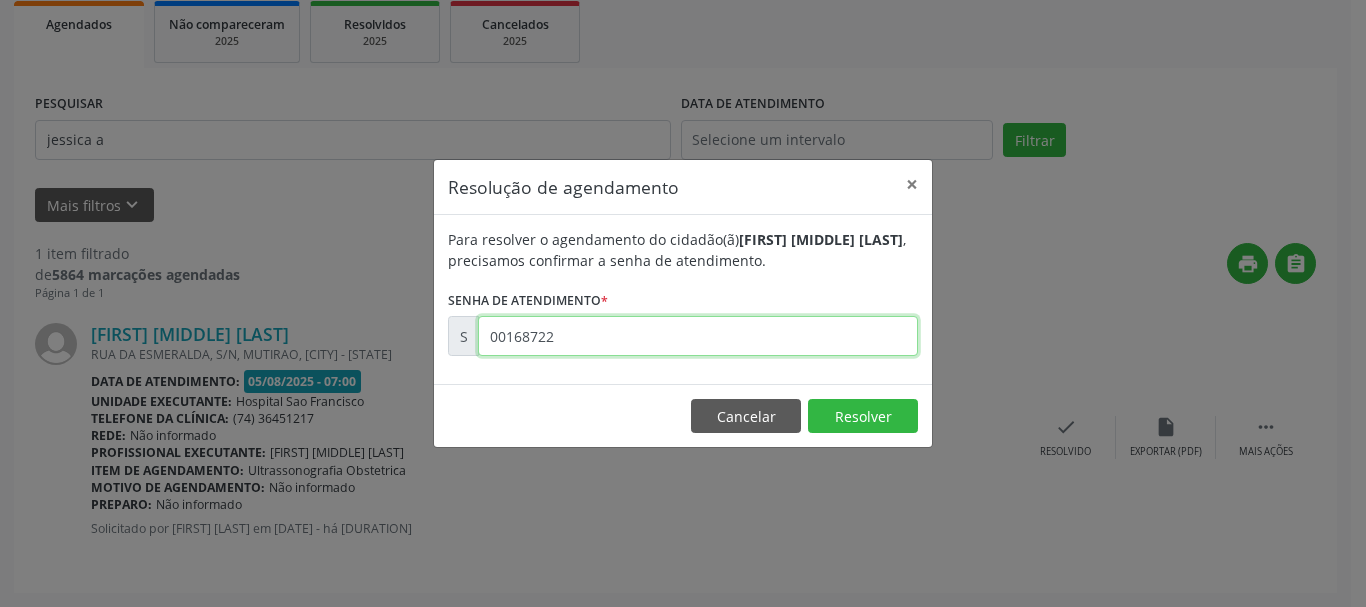 type on "00168722" 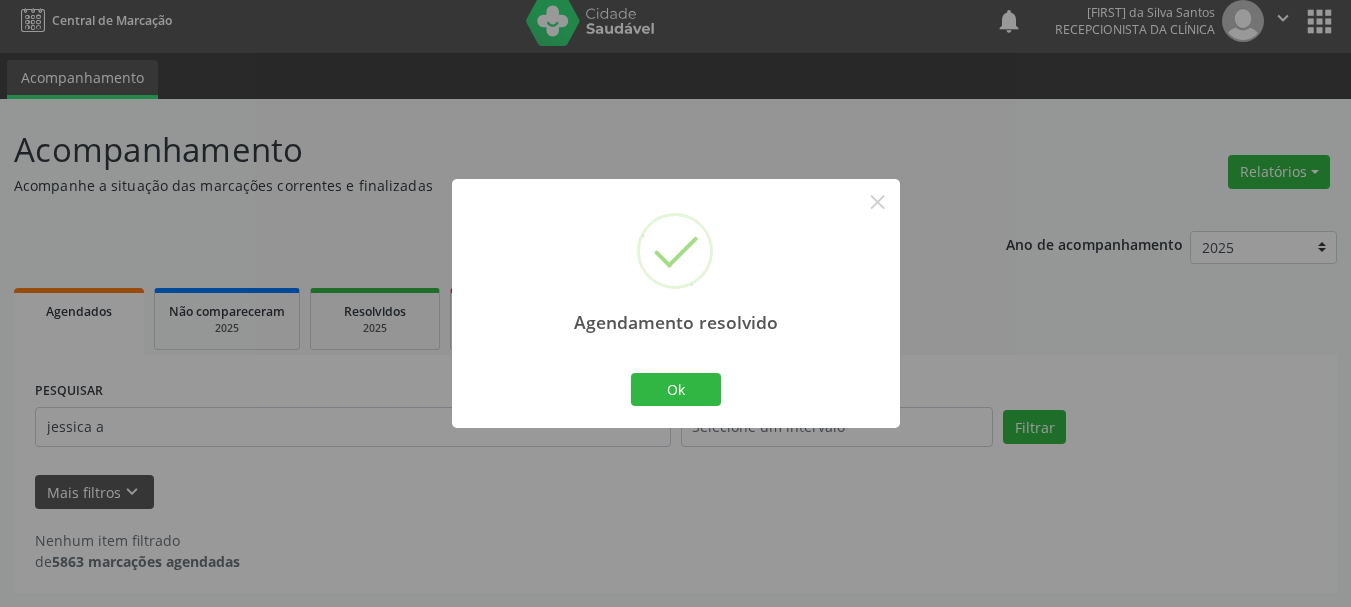 scroll, scrollTop: 11, scrollLeft: 0, axis: vertical 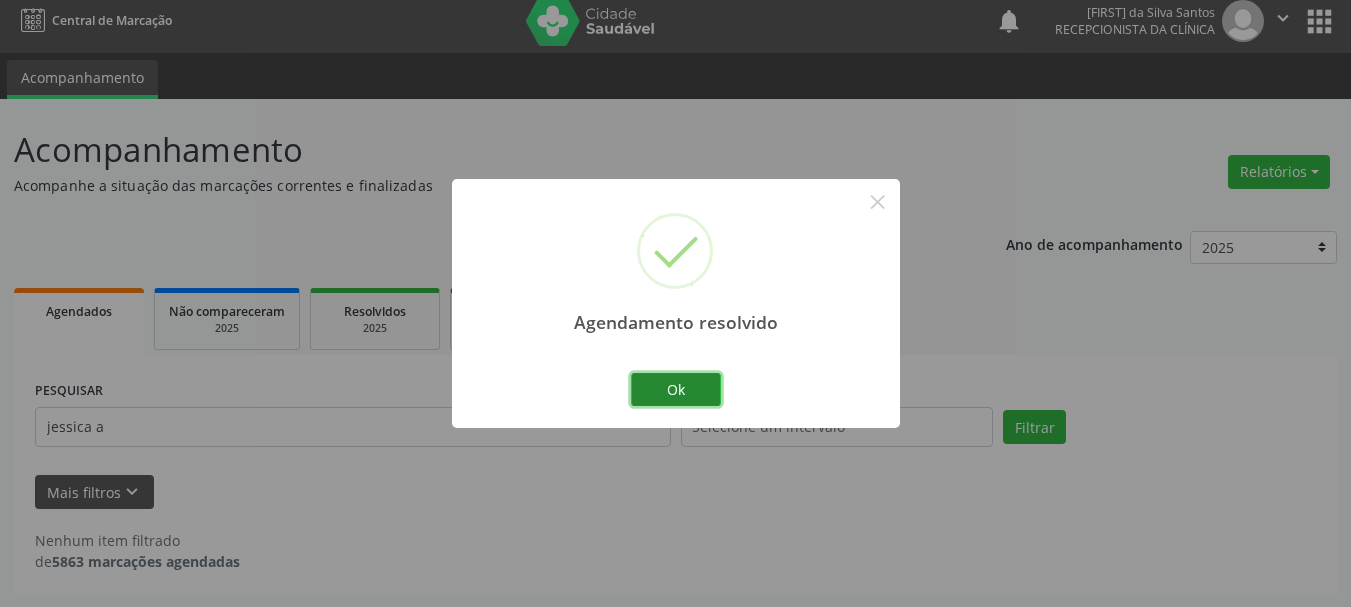 click on "Ok" at bounding box center (676, 390) 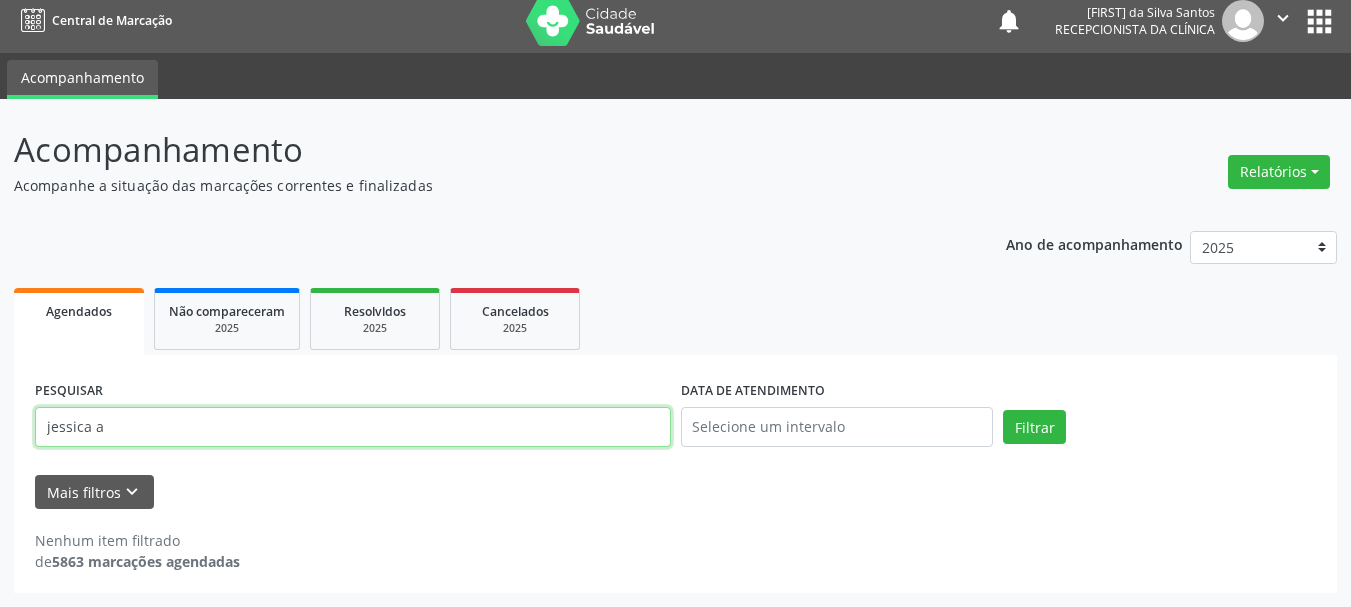 drag, startPoint x: 206, startPoint y: 428, endPoint x: 0, endPoint y: 437, distance: 206.1965 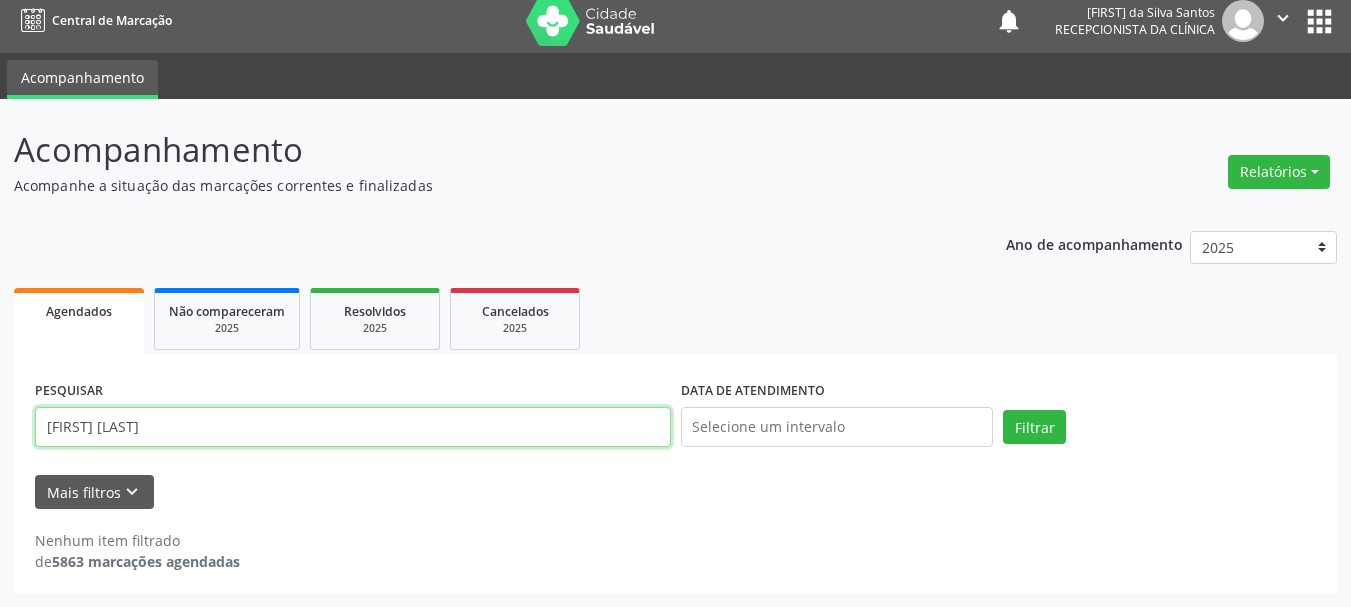 type on "[FIRST] [LAST]" 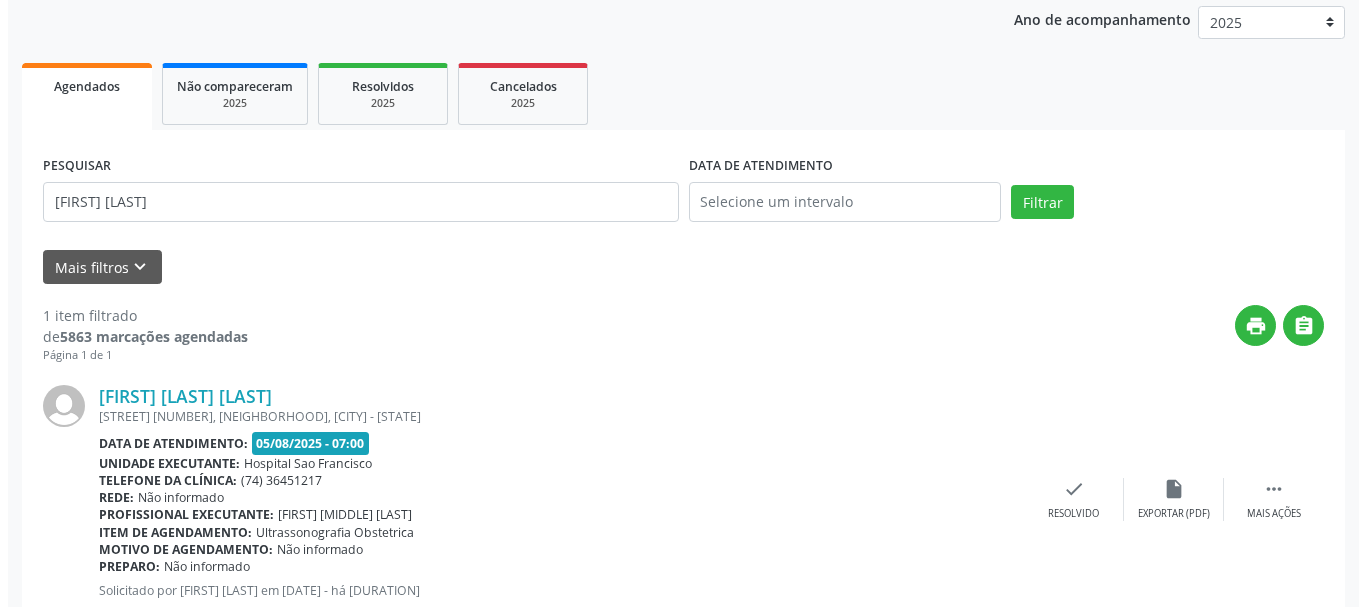 scroll, scrollTop: 298, scrollLeft: 0, axis: vertical 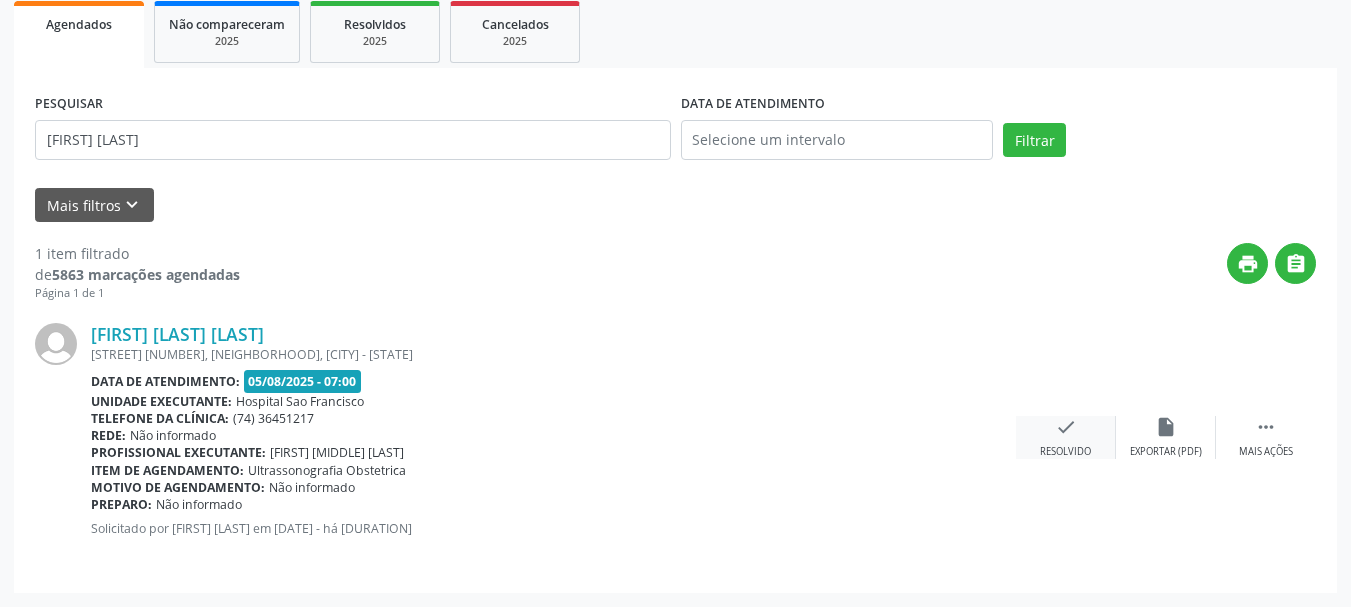 click on "check" at bounding box center (1066, 427) 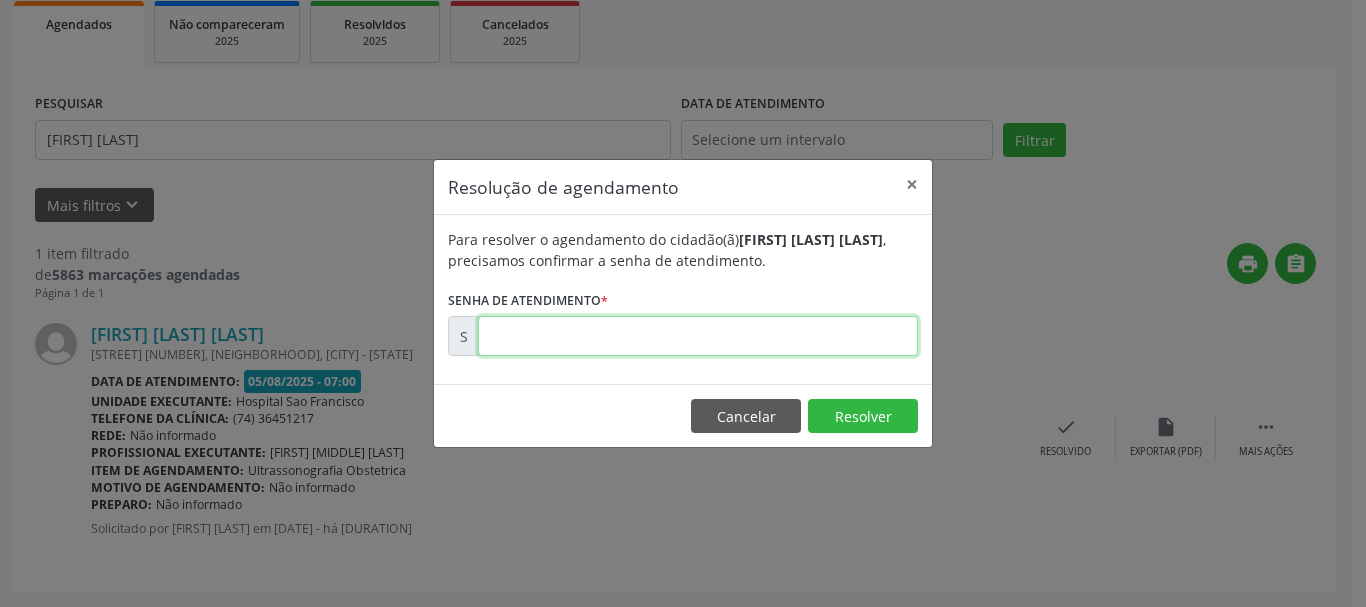 click at bounding box center [698, 336] 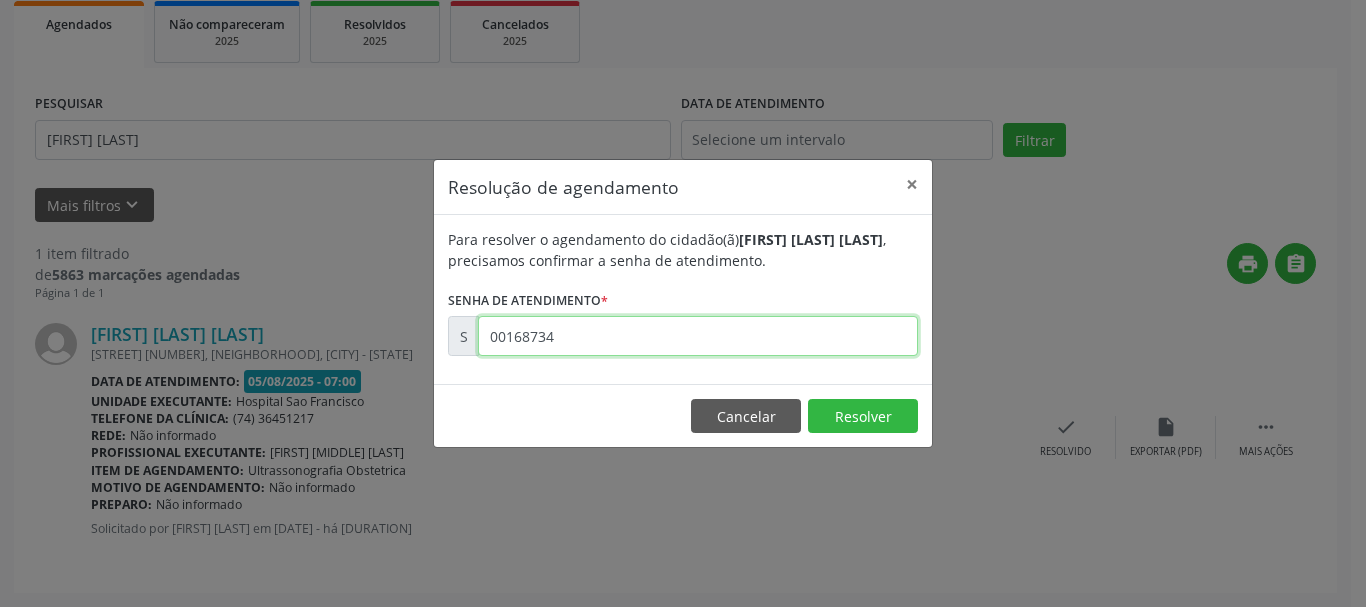 type on "00168734" 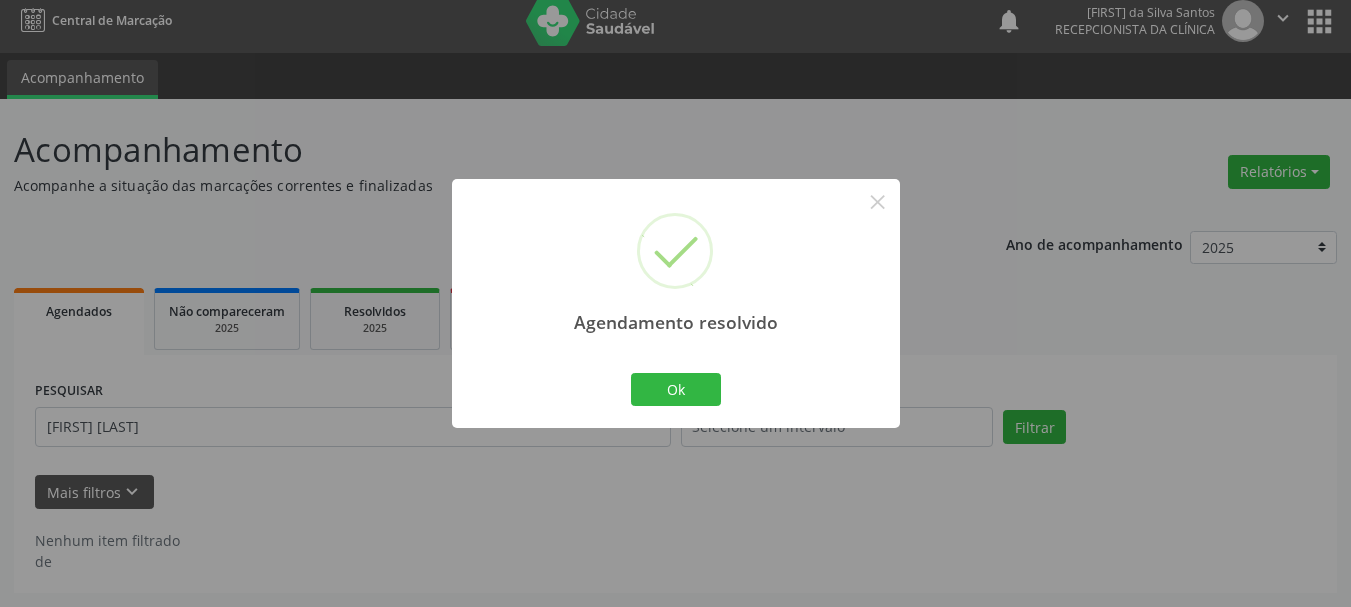 scroll, scrollTop: 11, scrollLeft: 0, axis: vertical 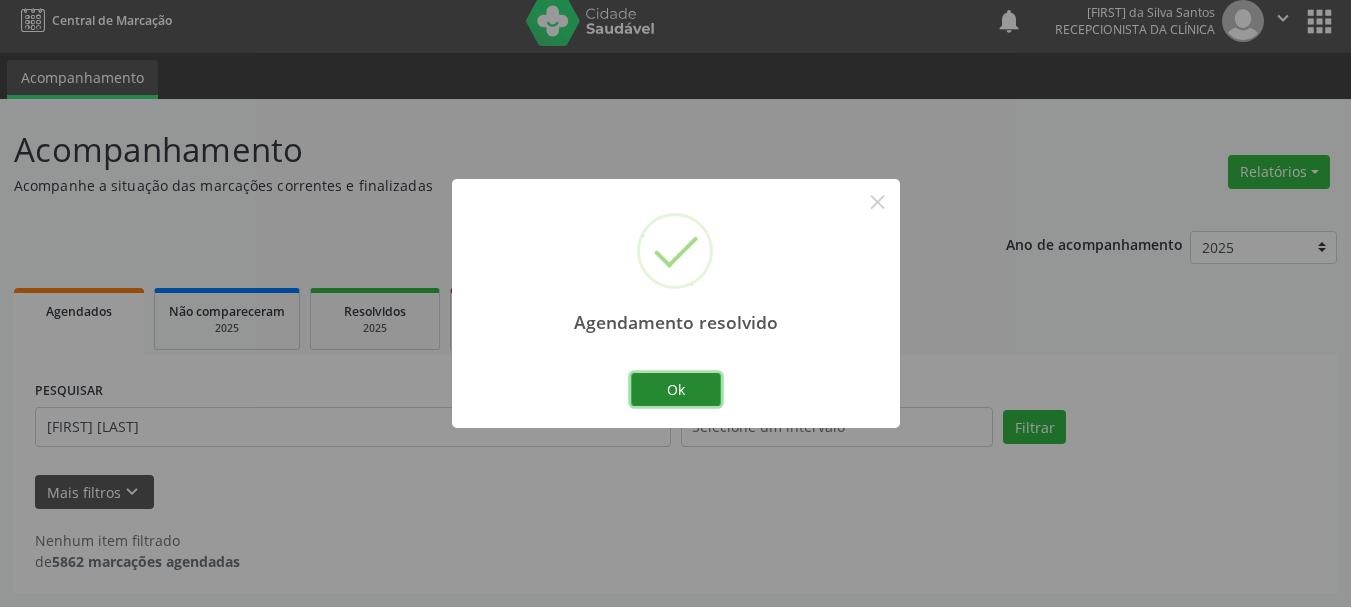 click on "Ok" at bounding box center (676, 390) 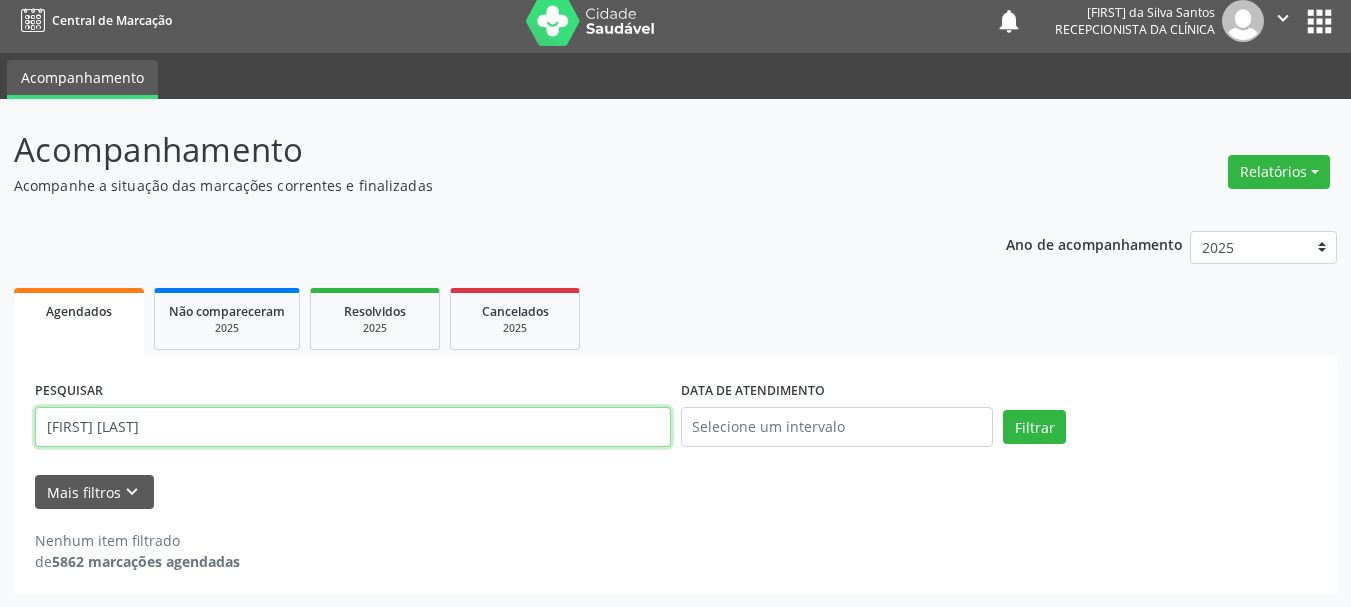 drag, startPoint x: 138, startPoint y: 421, endPoint x: 0, endPoint y: 430, distance: 138.29317 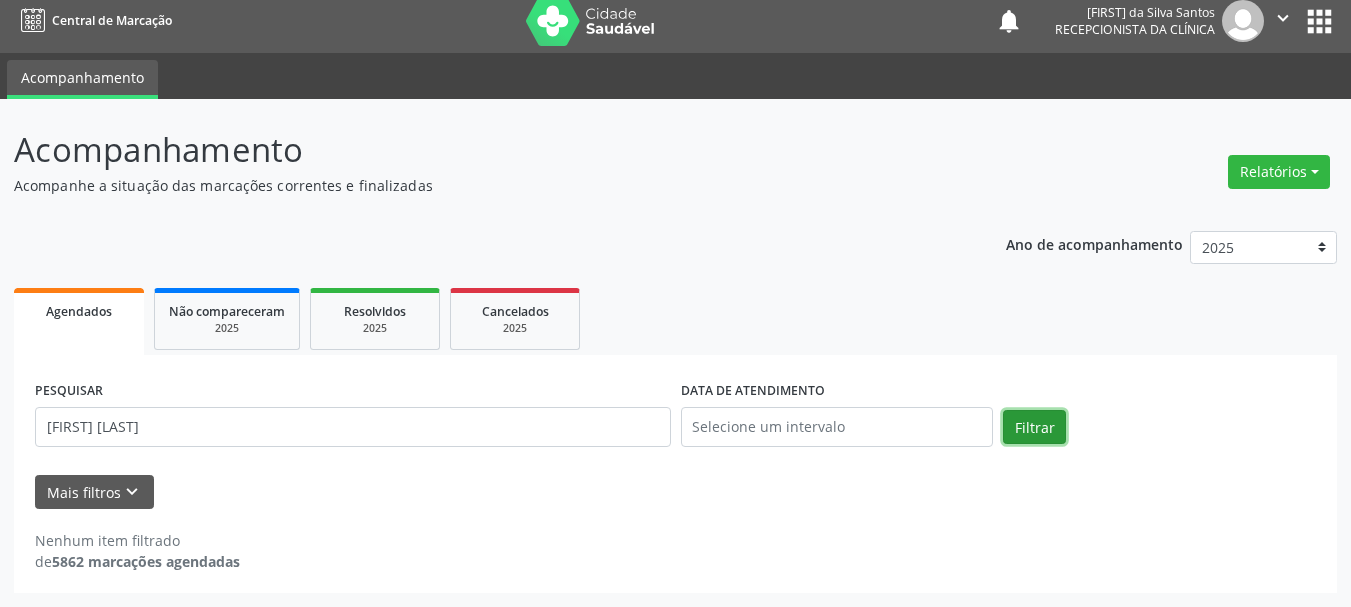 click on "Filtrar" at bounding box center (1034, 427) 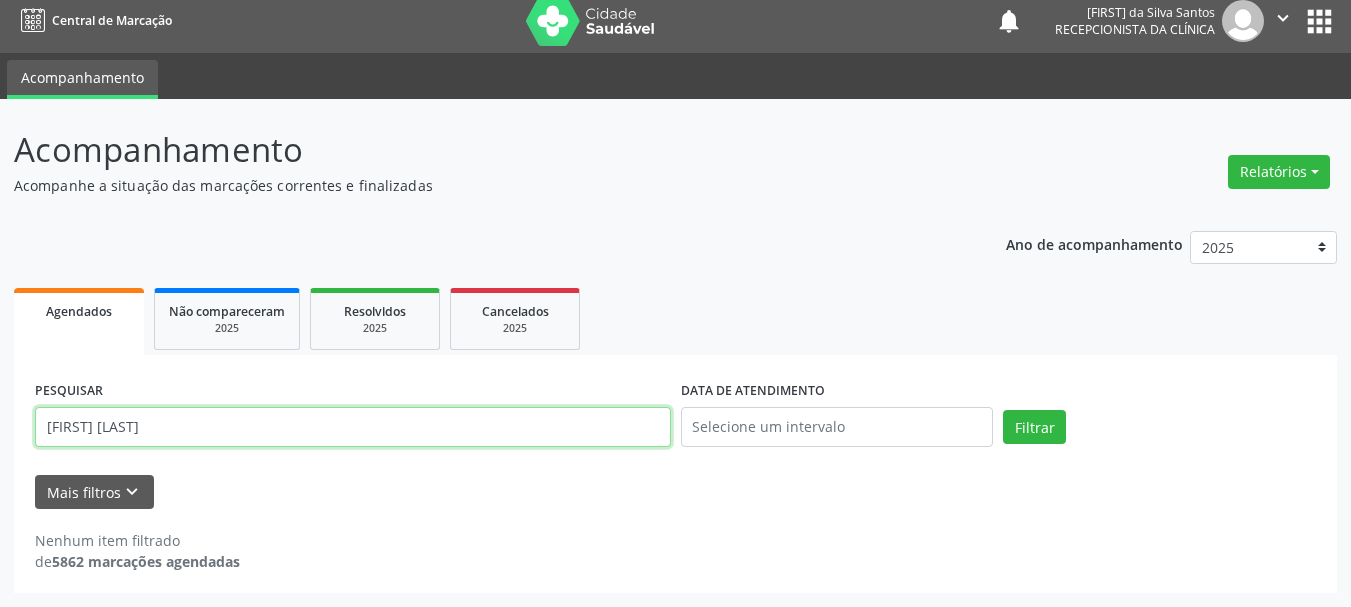 click on "[FIRST] [LAST]" at bounding box center (353, 427) 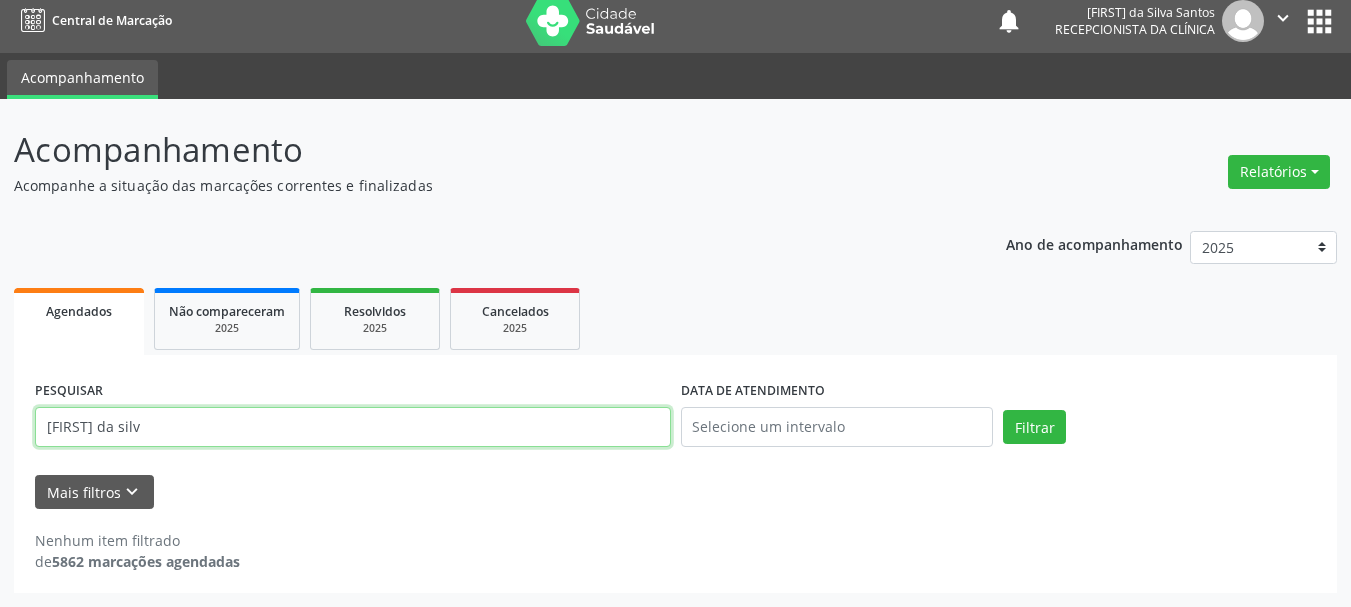 type on "[FIRST] da silv" 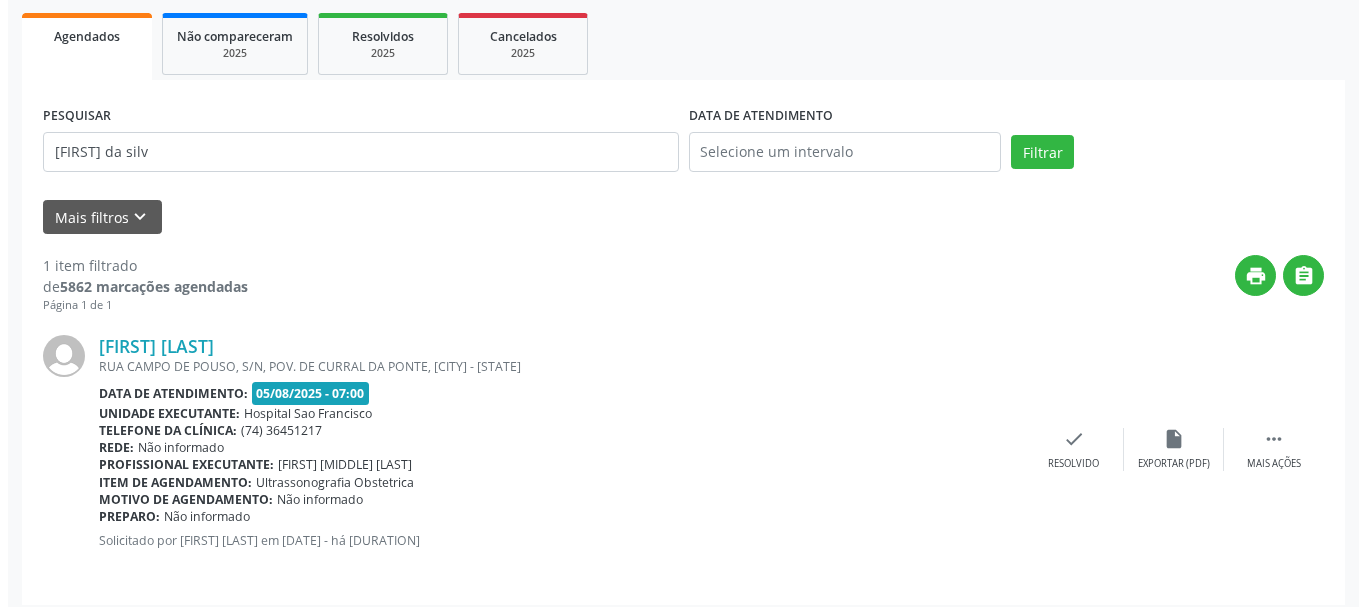 scroll, scrollTop: 298, scrollLeft: 0, axis: vertical 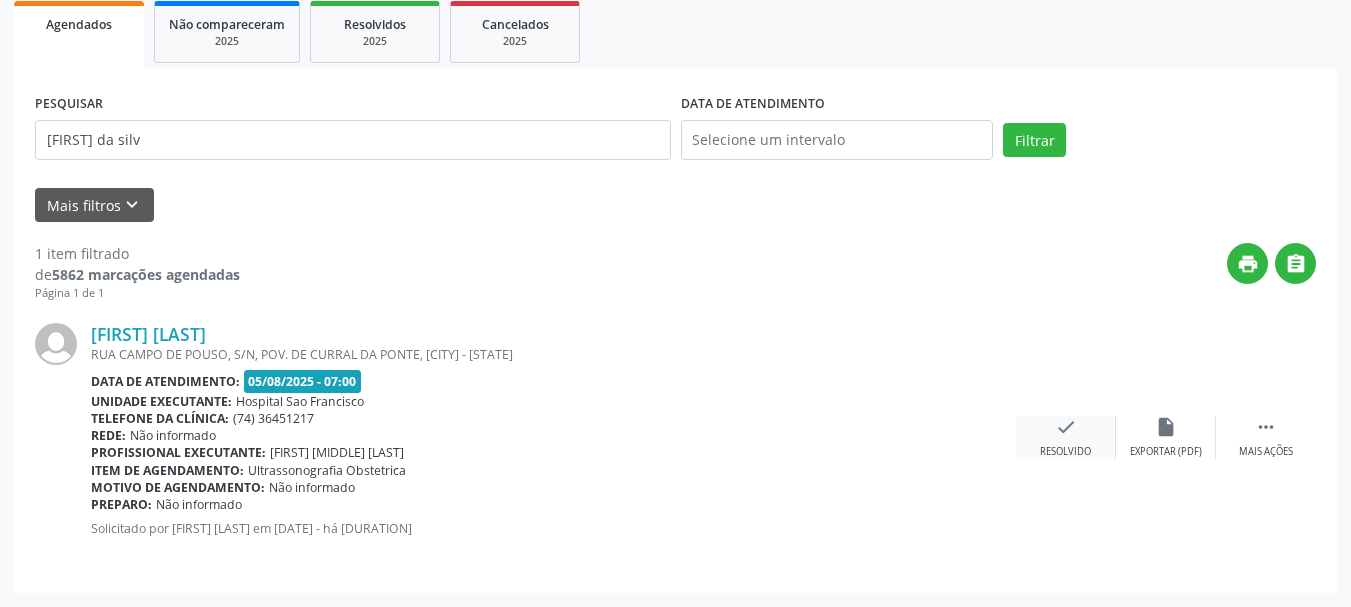 click on "check
Resolvido" at bounding box center (1066, 437) 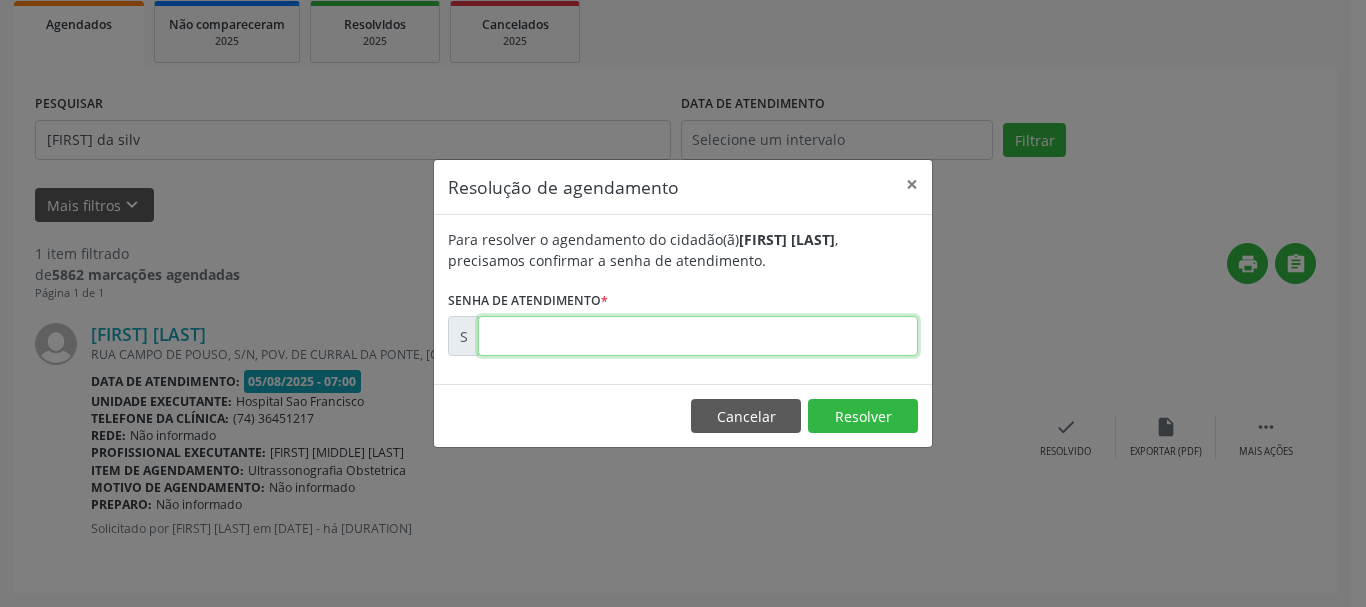 click at bounding box center (698, 336) 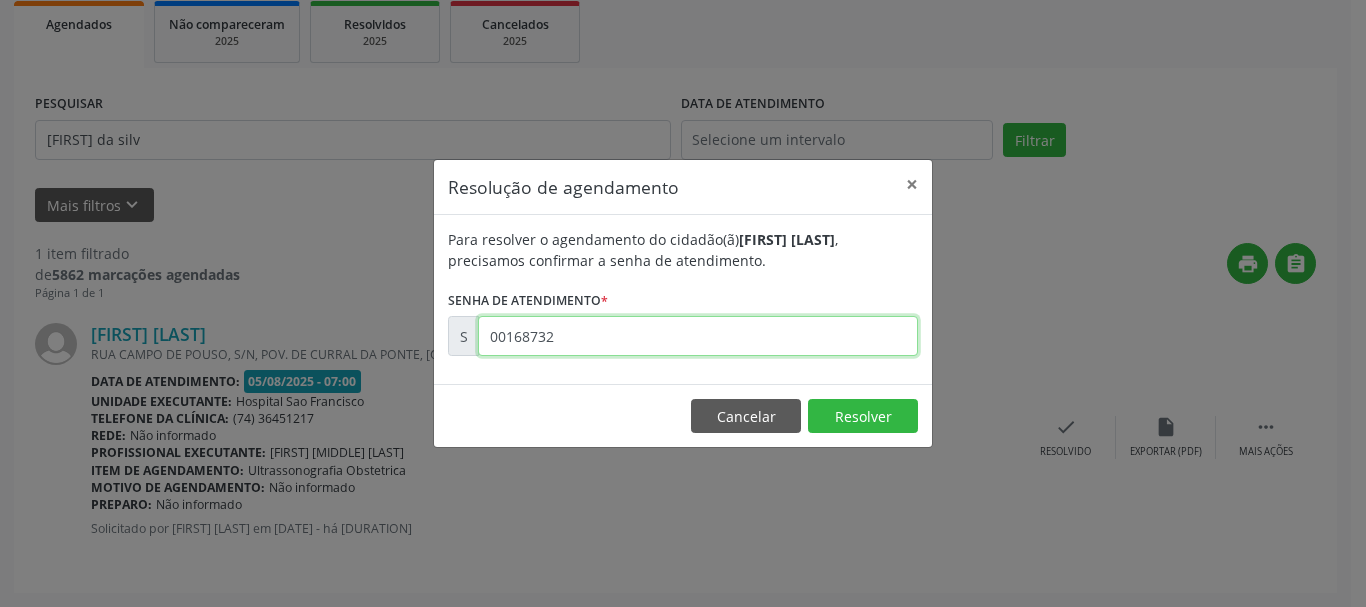 type on "00168732" 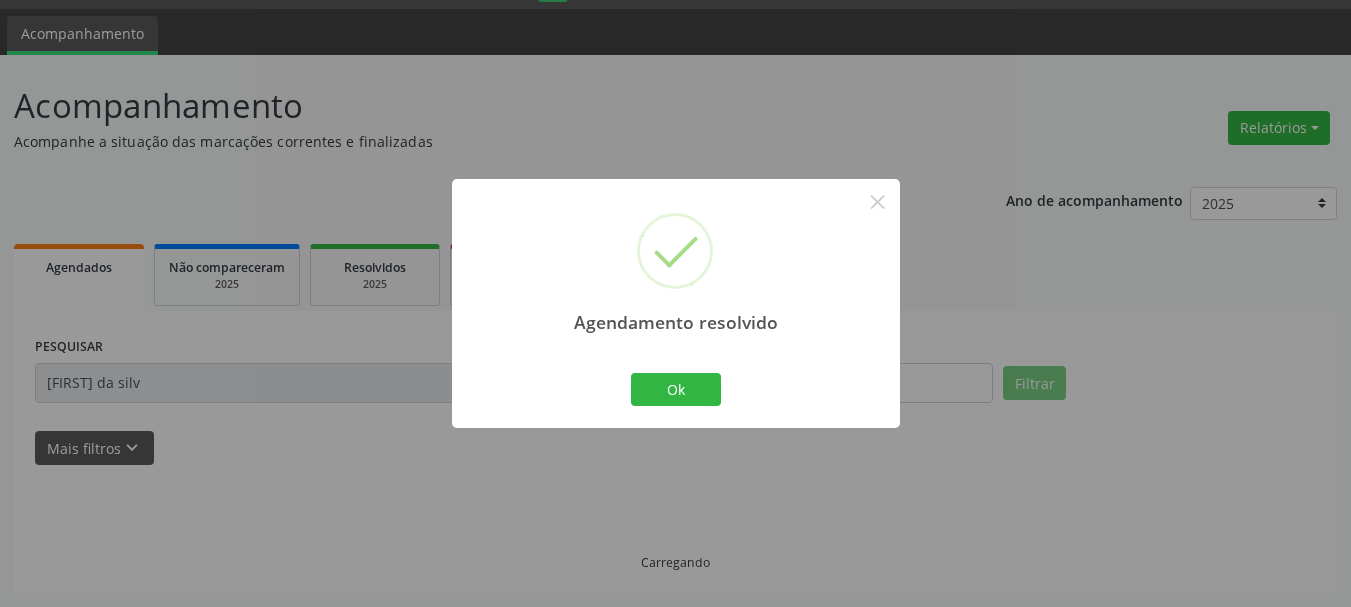 scroll, scrollTop: 11, scrollLeft: 0, axis: vertical 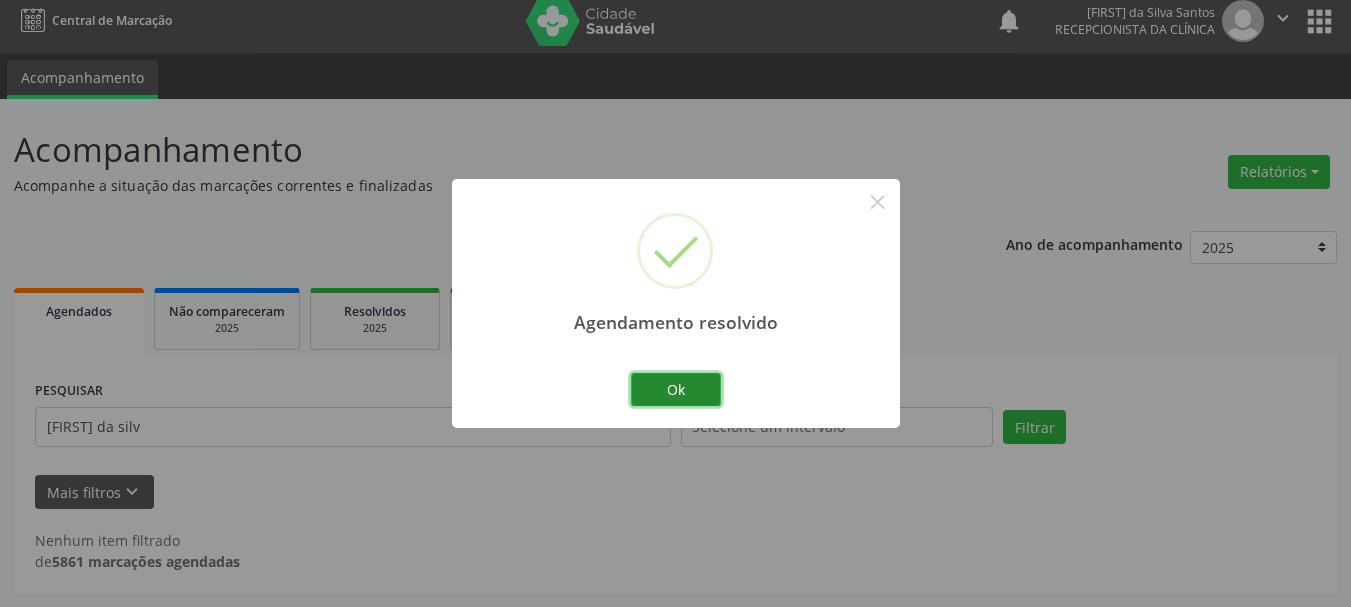 click on "Ok" at bounding box center [676, 390] 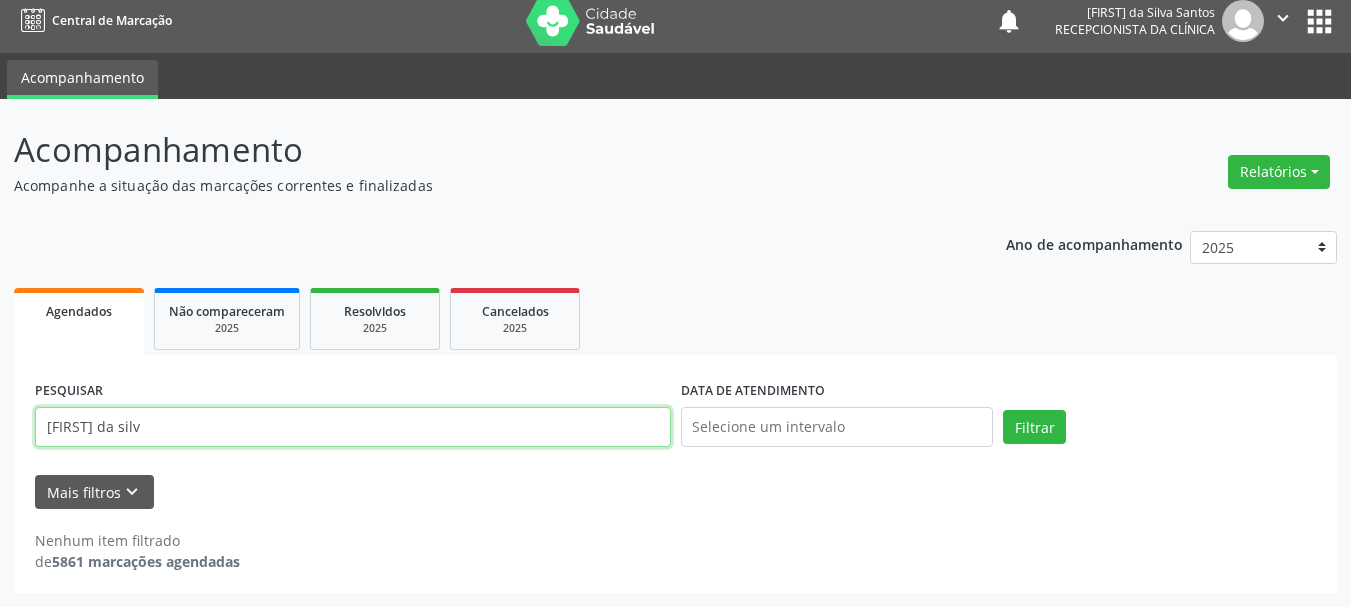 drag, startPoint x: 189, startPoint y: 427, endPoint x: 62, endPoint y: 434, distance: 127.192764 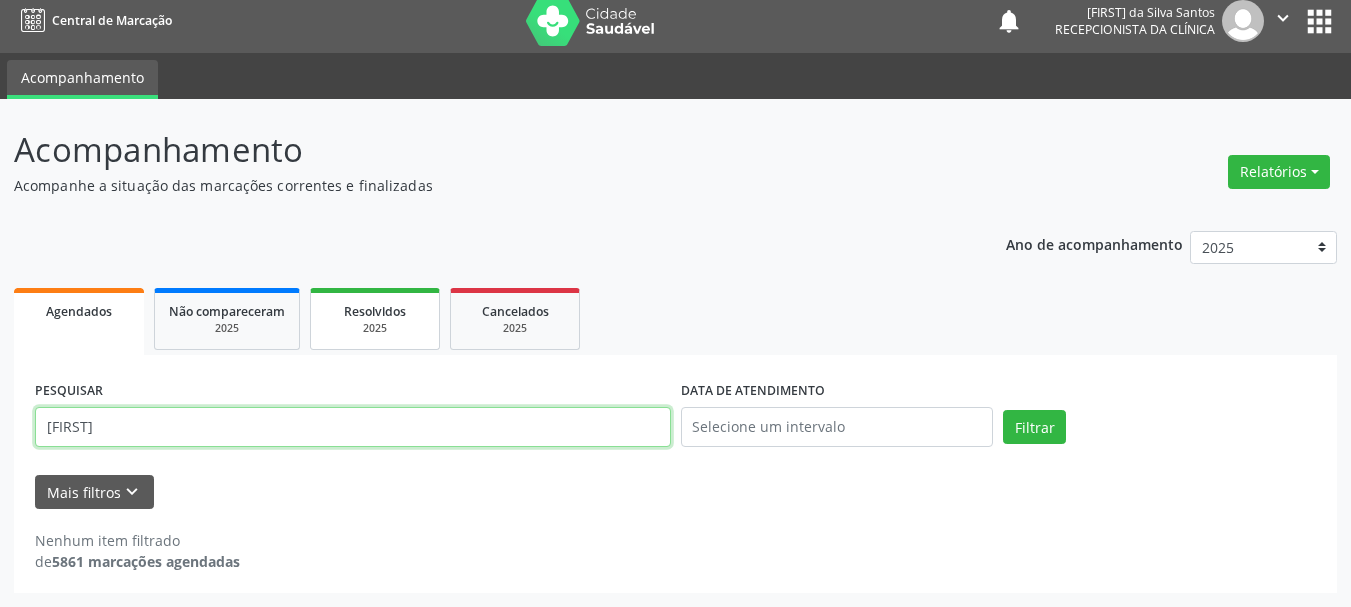 type on "[FIRST]" 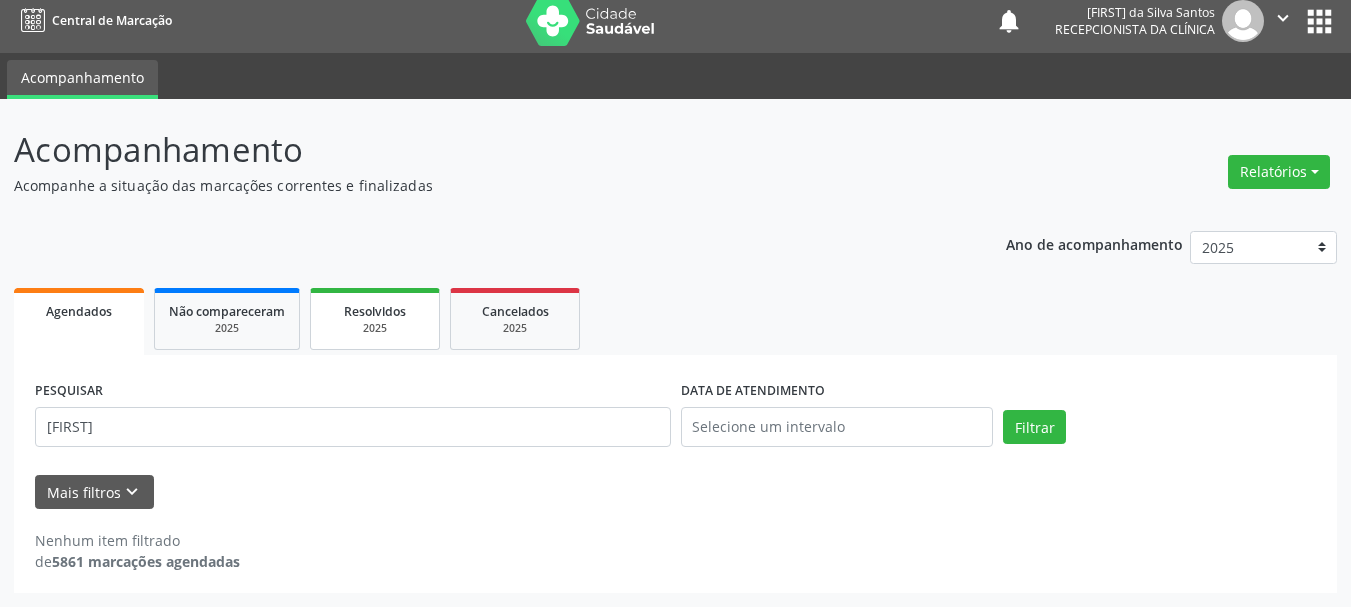 click on "2025" at bounding box center [375, 328] 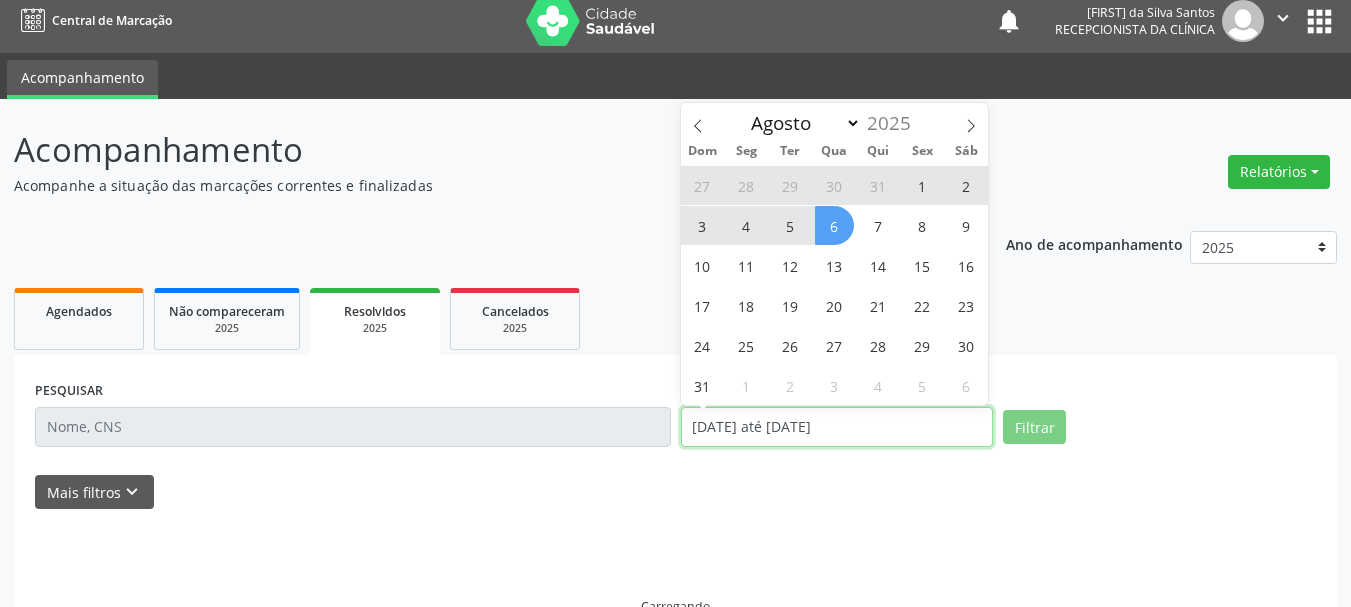 click on "[DATE] até [DATE]" at bounding box center [837, 427] 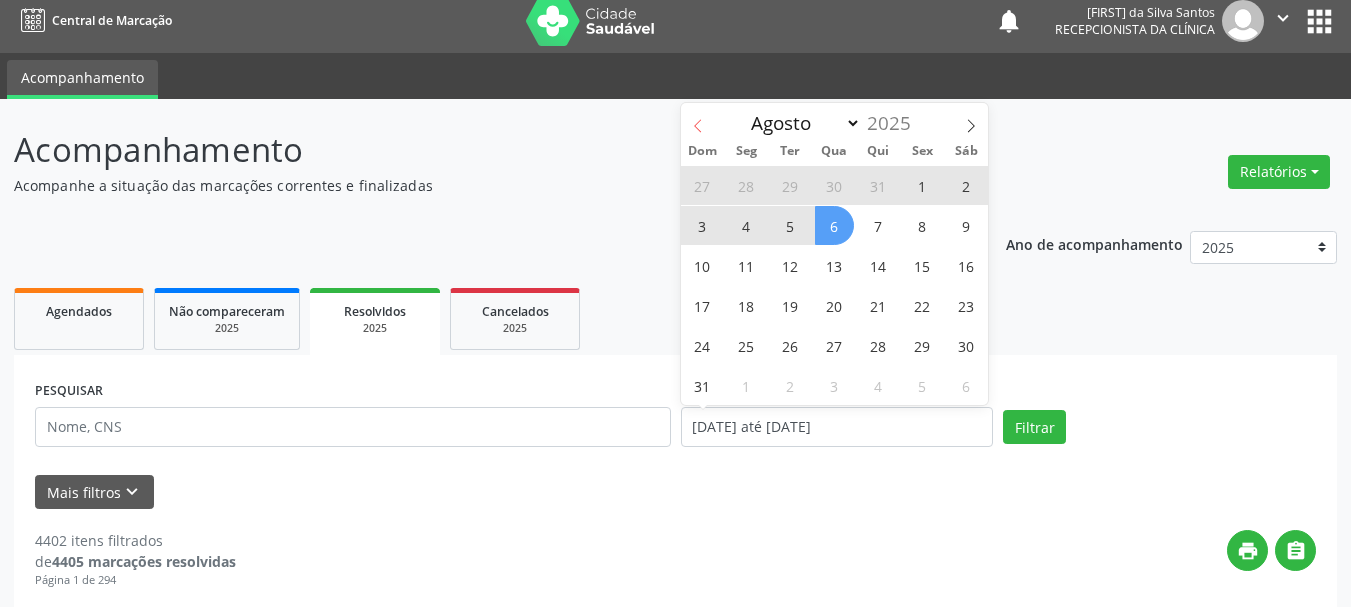 click at bounding box center (698, 120) 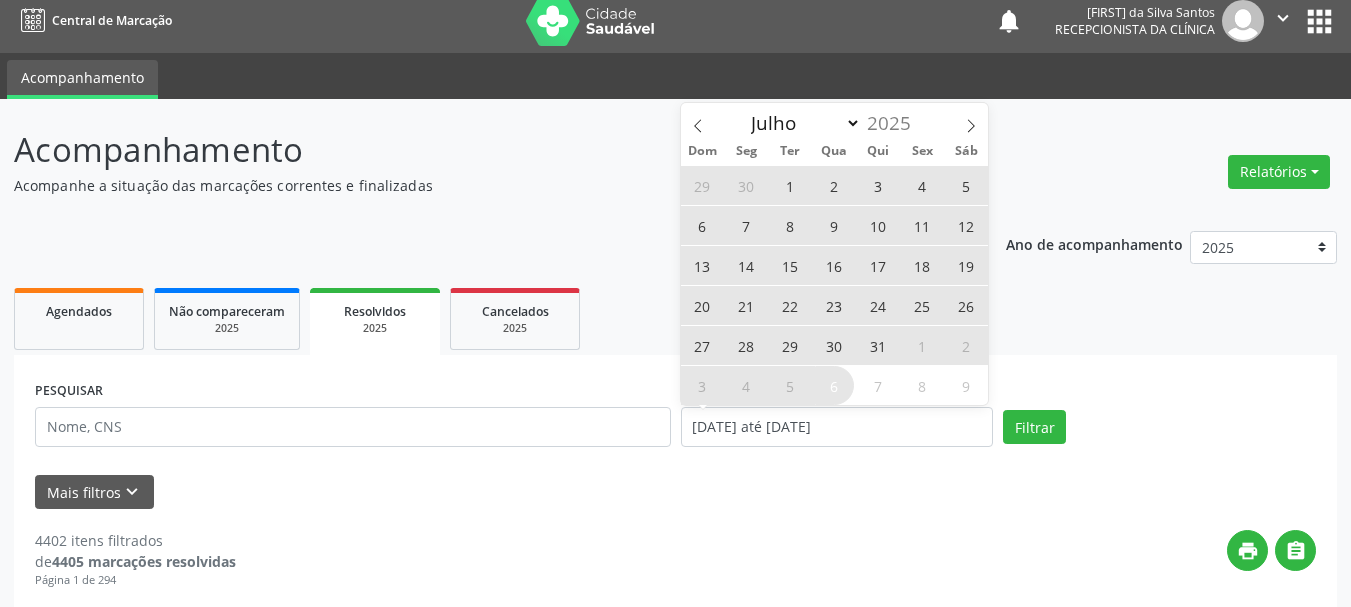 click on "22" at bounding box center (790, 305) 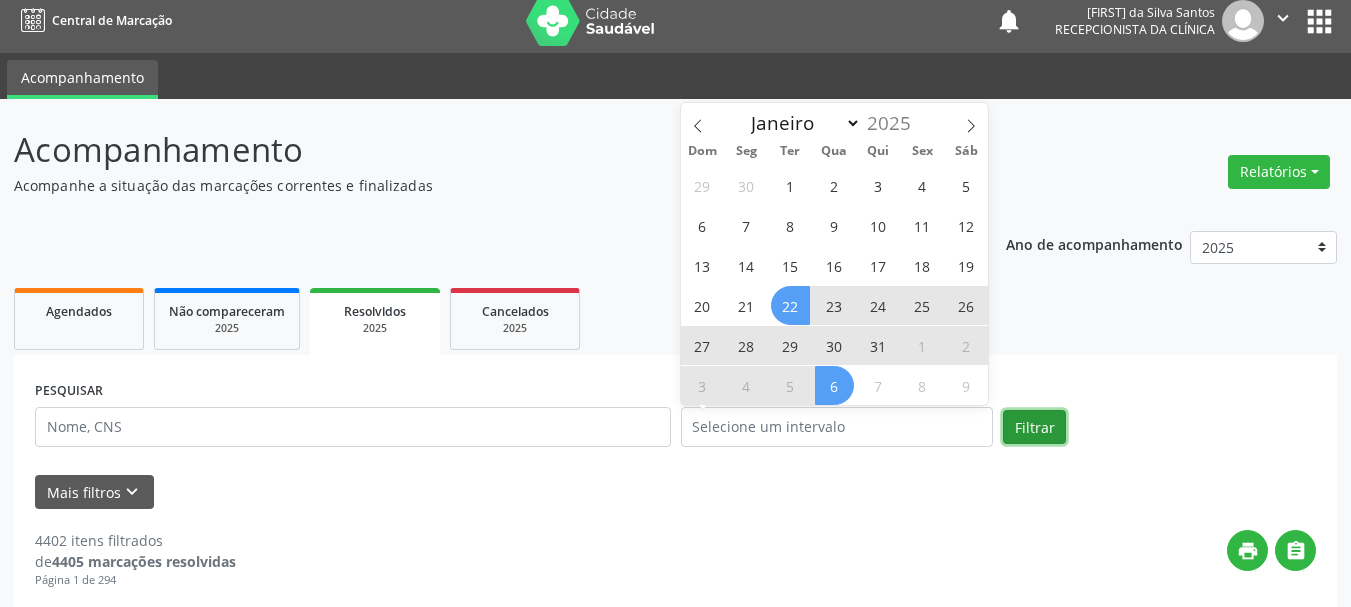 click on "Filtrar" at bounding box center [1034, 427] 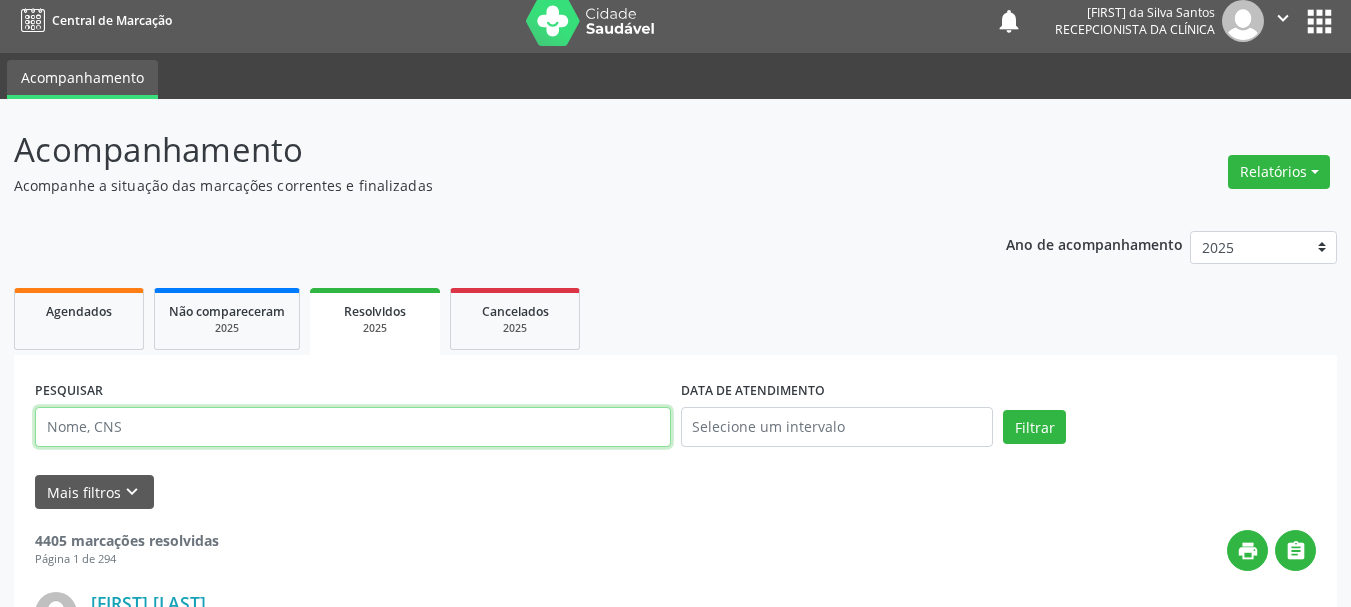 click at bounding box center (353, 427) 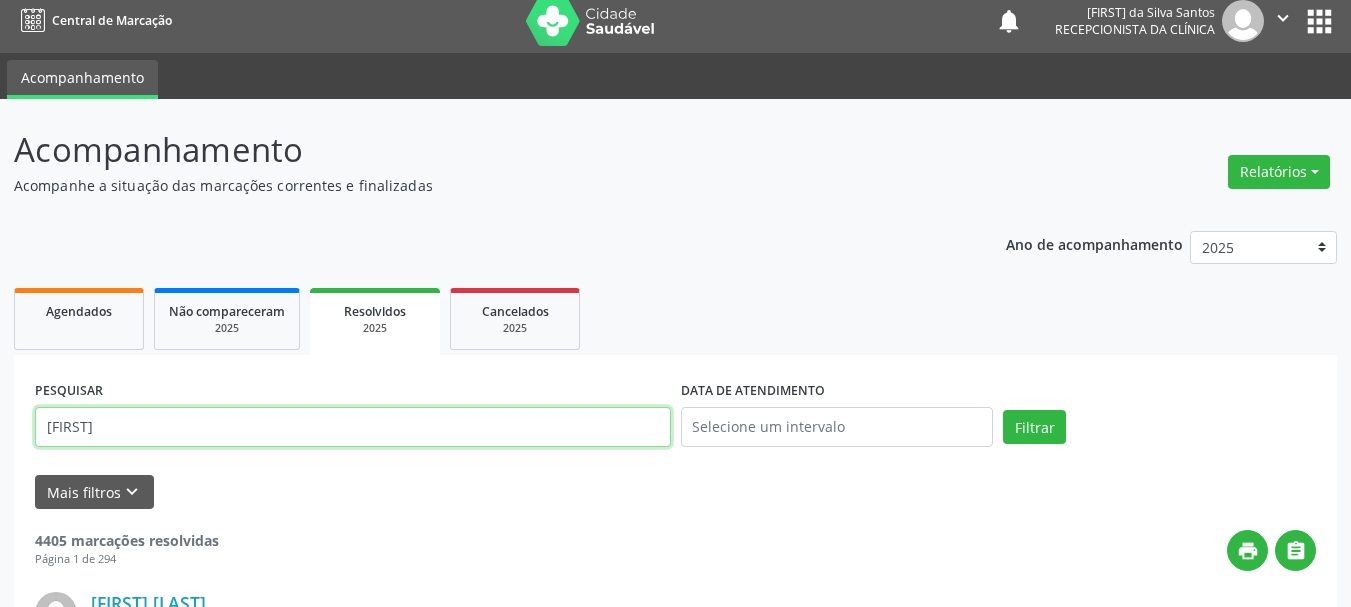 type on "[FIRST]" 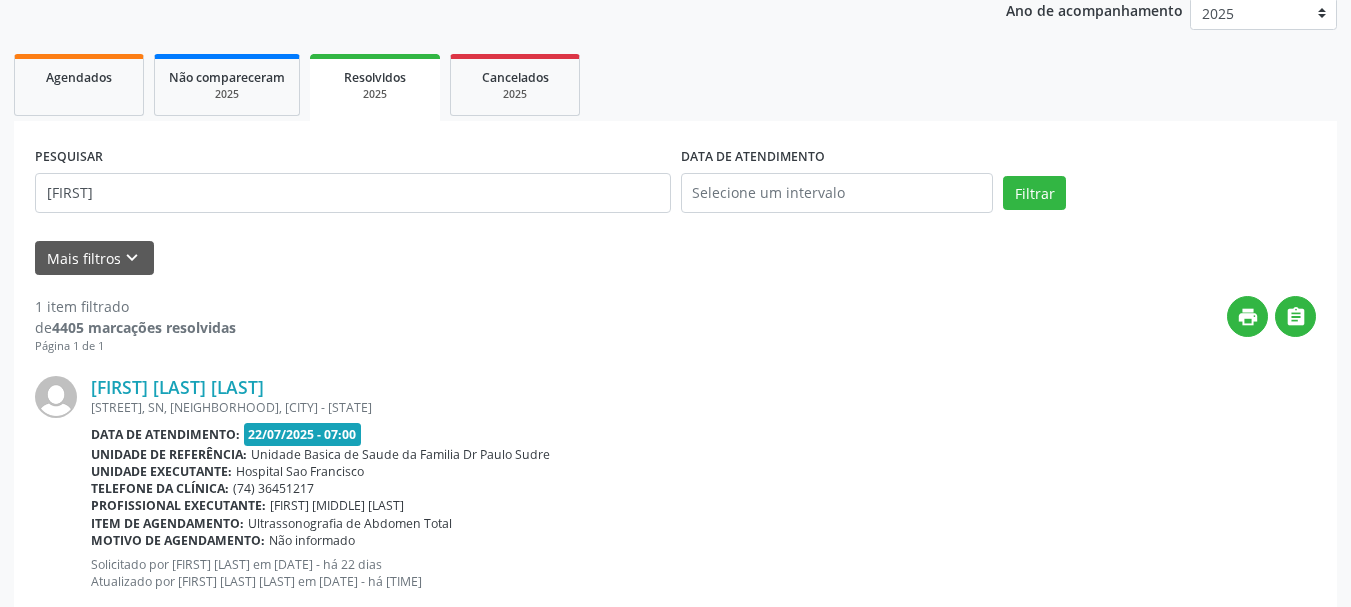 scroll, scrollTop: 298, scrollLeft: 0, axis: vertical 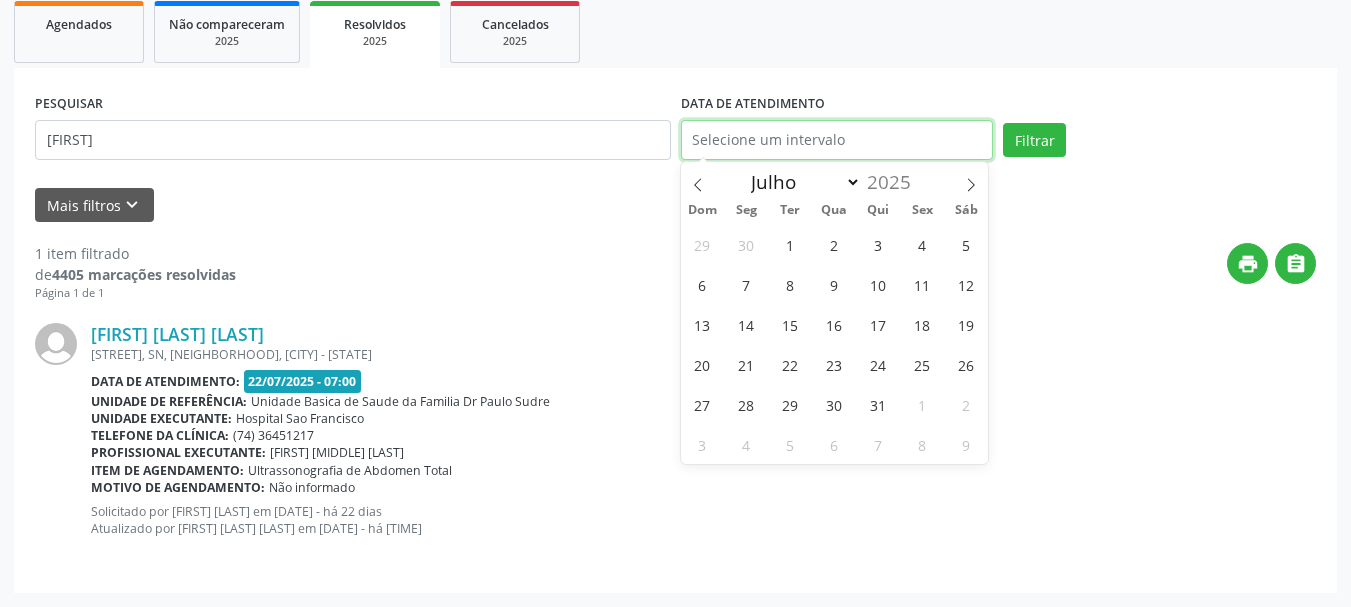 click at bounding box center [837, 140] 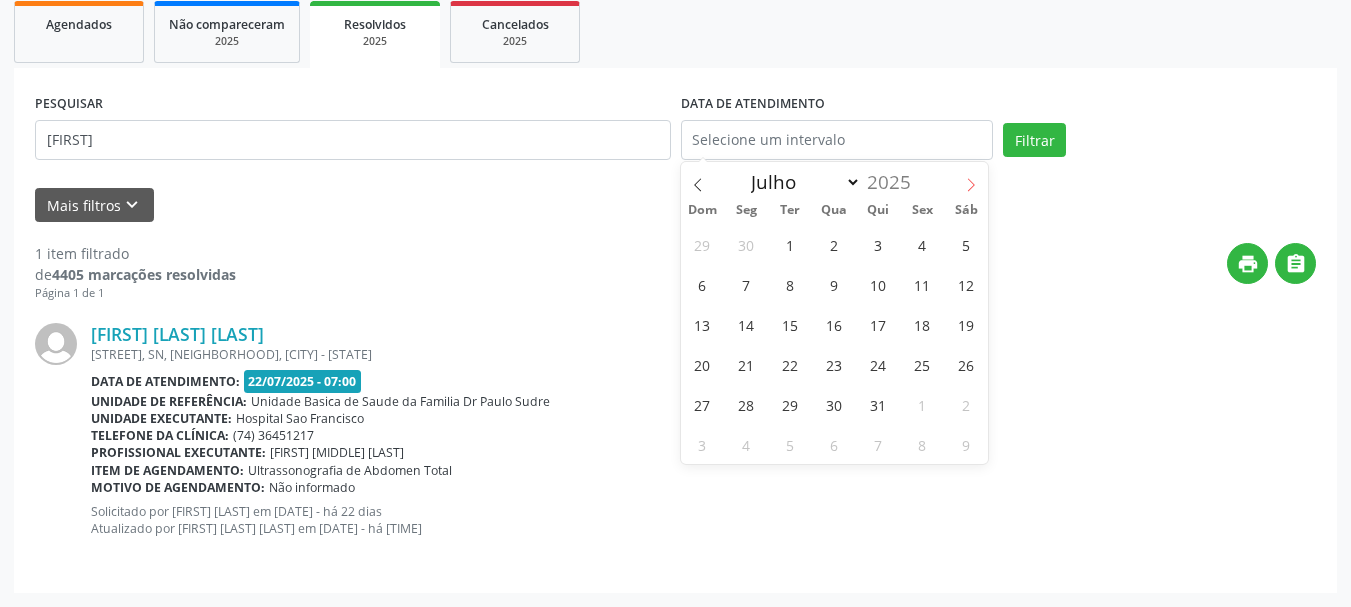 drag, startPoint x: 972, startPoint y: 188, endPoint x: 922, endPoint y: 203, distance: 52.201534 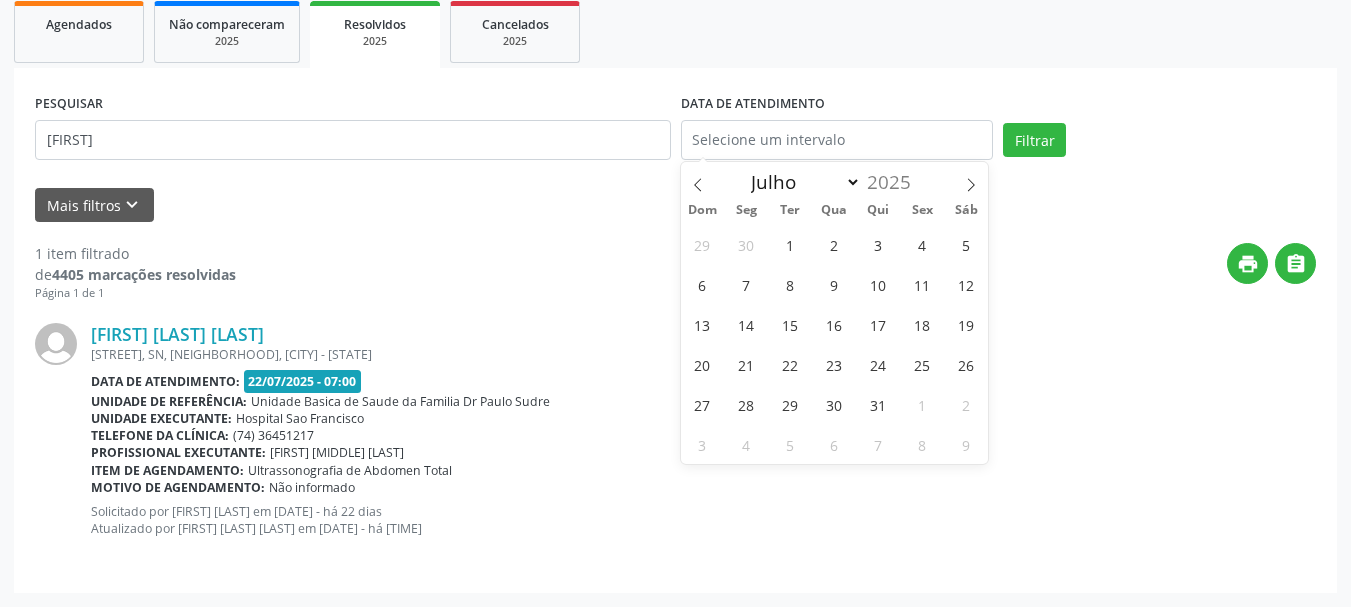 select on "7" 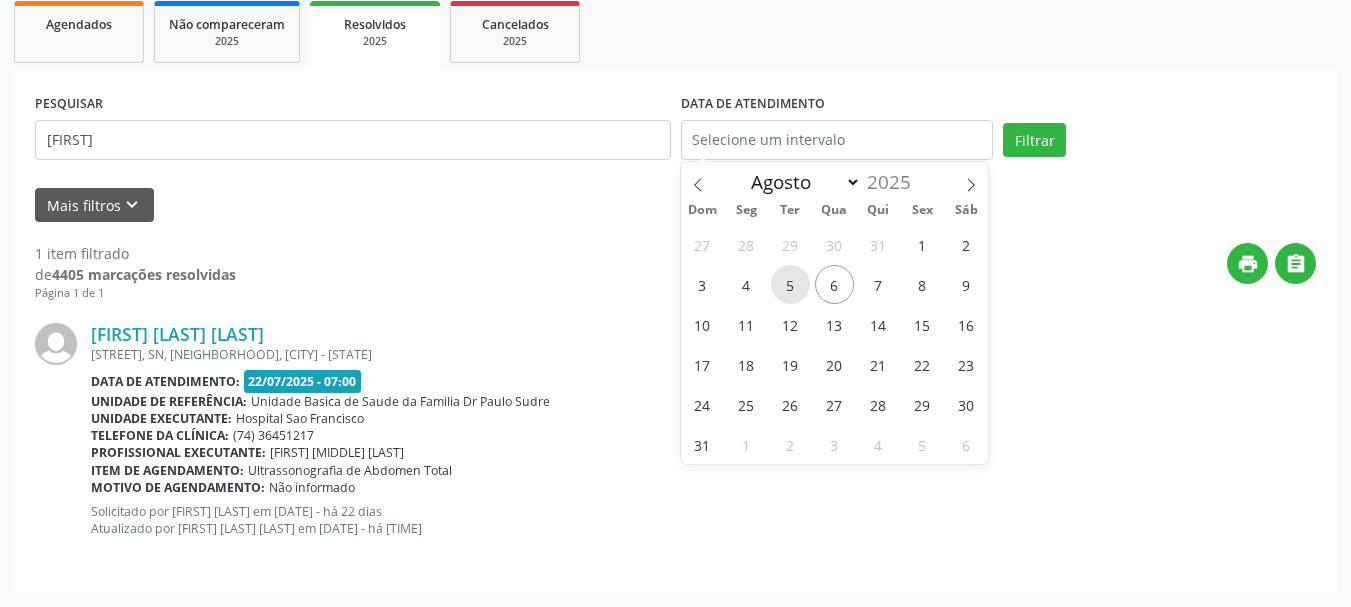click on "5" at bounding box center [790, 284] 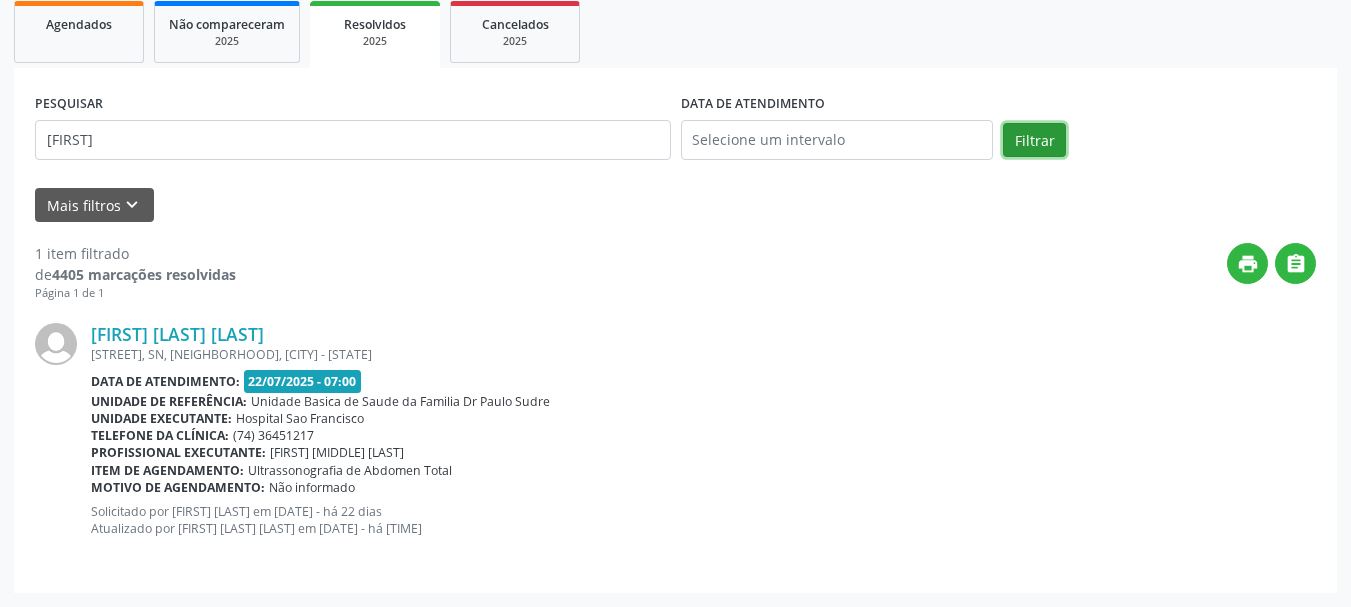drag, startPoint x: 1039, startPoint y: 134, endPoint x: 931, endPoint y: 154, distance: 109.83624 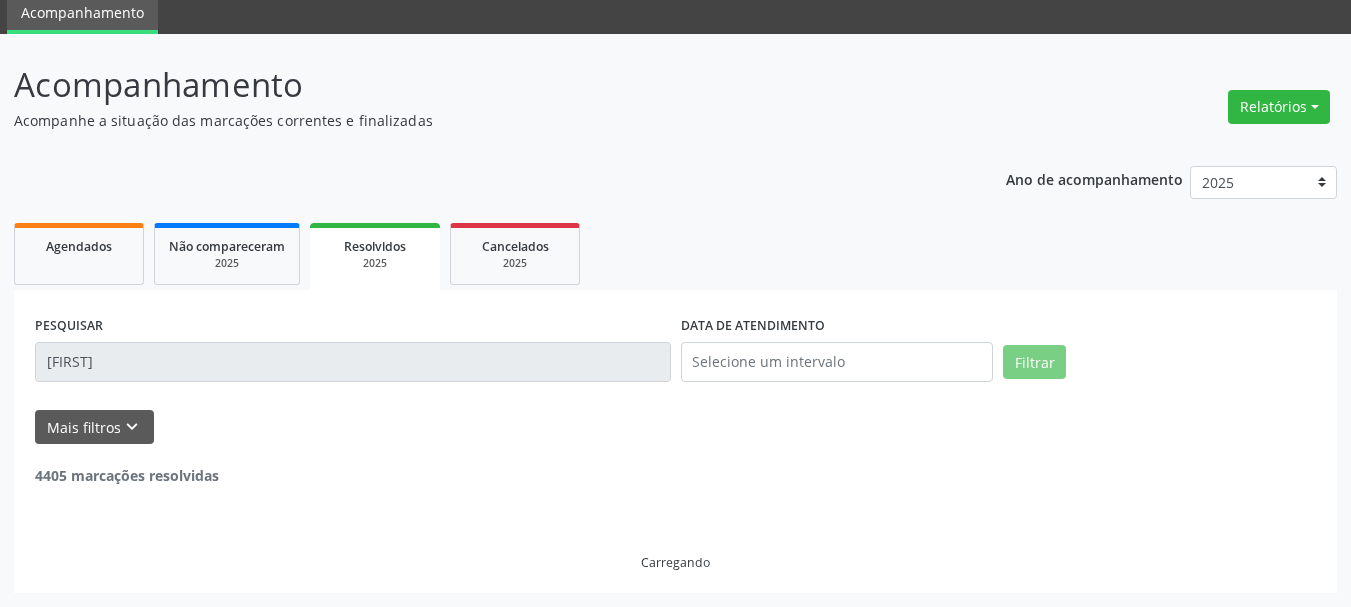 scroll, scrollTop: 298, scrollLeft: 0, axis: vertical 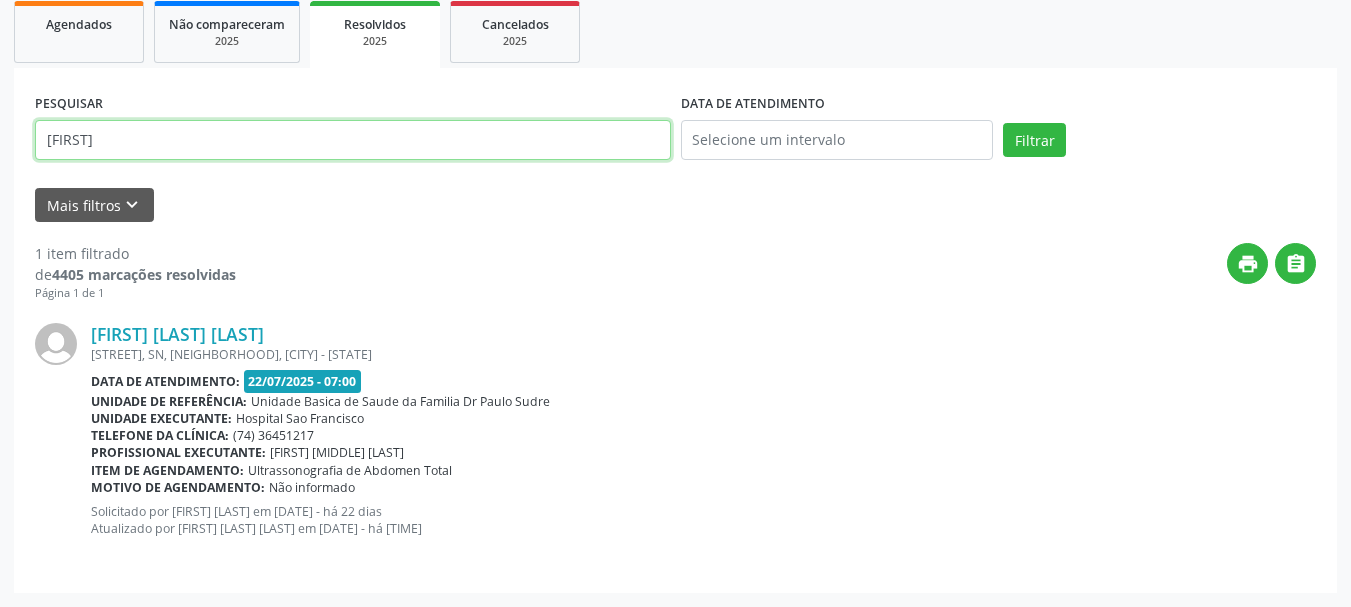 drag, startPoint x: 114, startPoint y: 140, endPoint x: 0, endPoint y: 150, distance: 114.43776 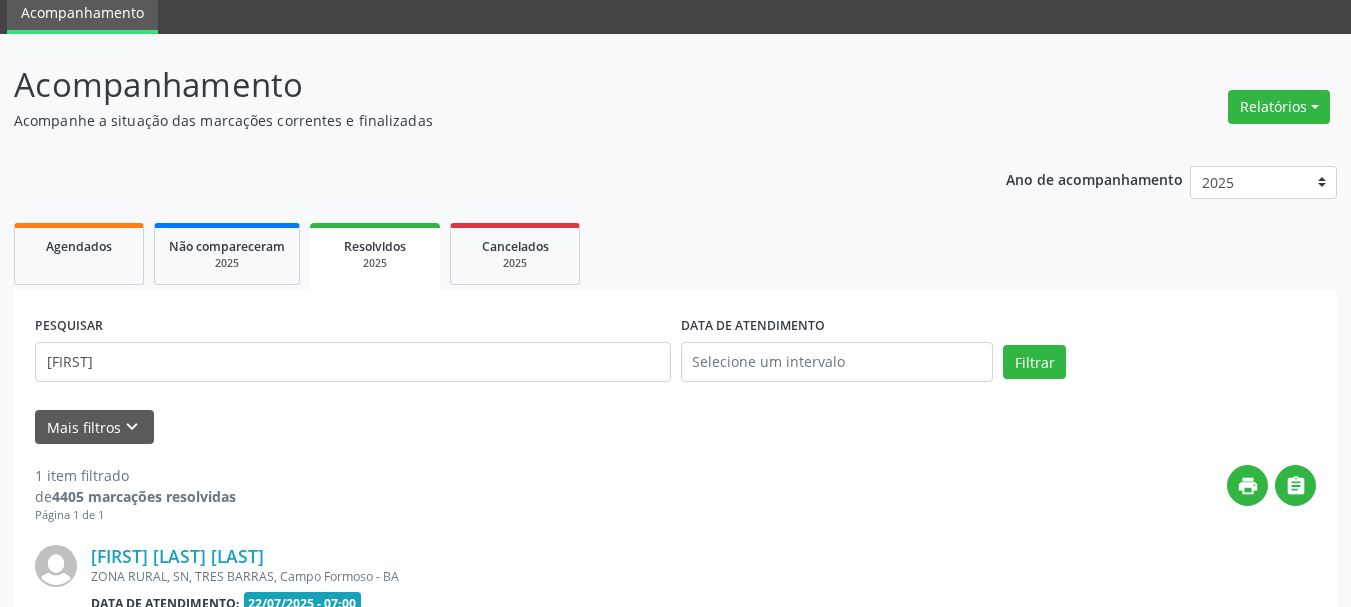 scroll, scrollTop: 298, scrollLeft: 0, axis: vertical 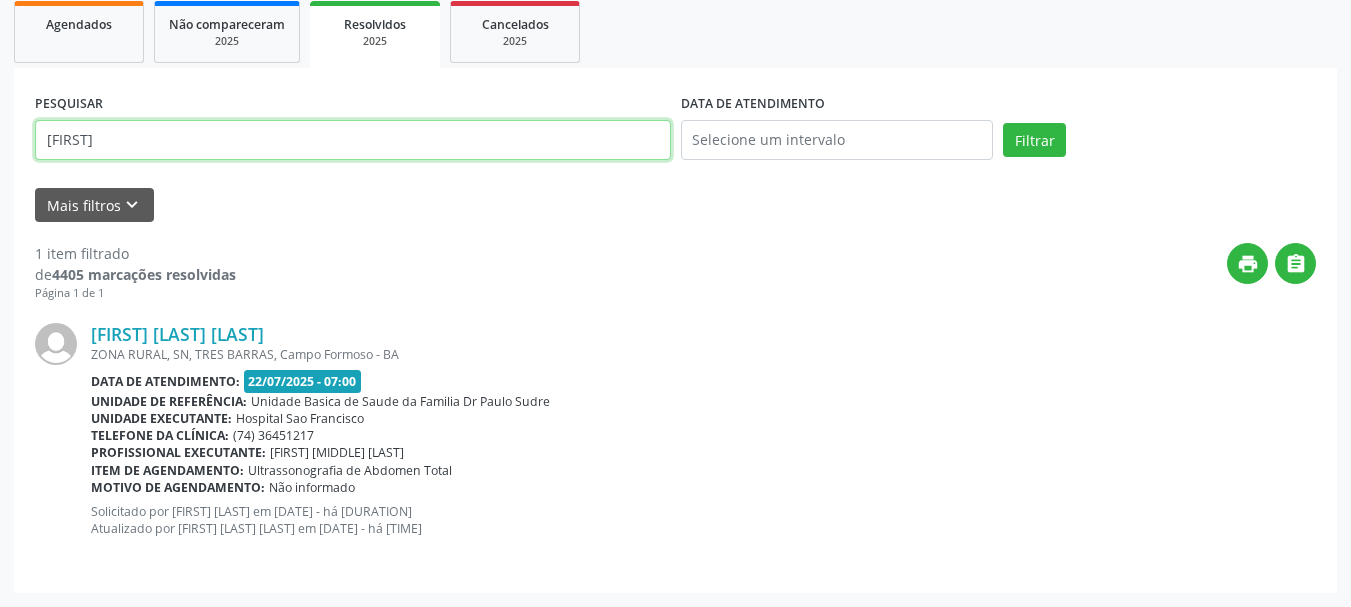 click on "[FIRST]" at bounding box center [353, 140] 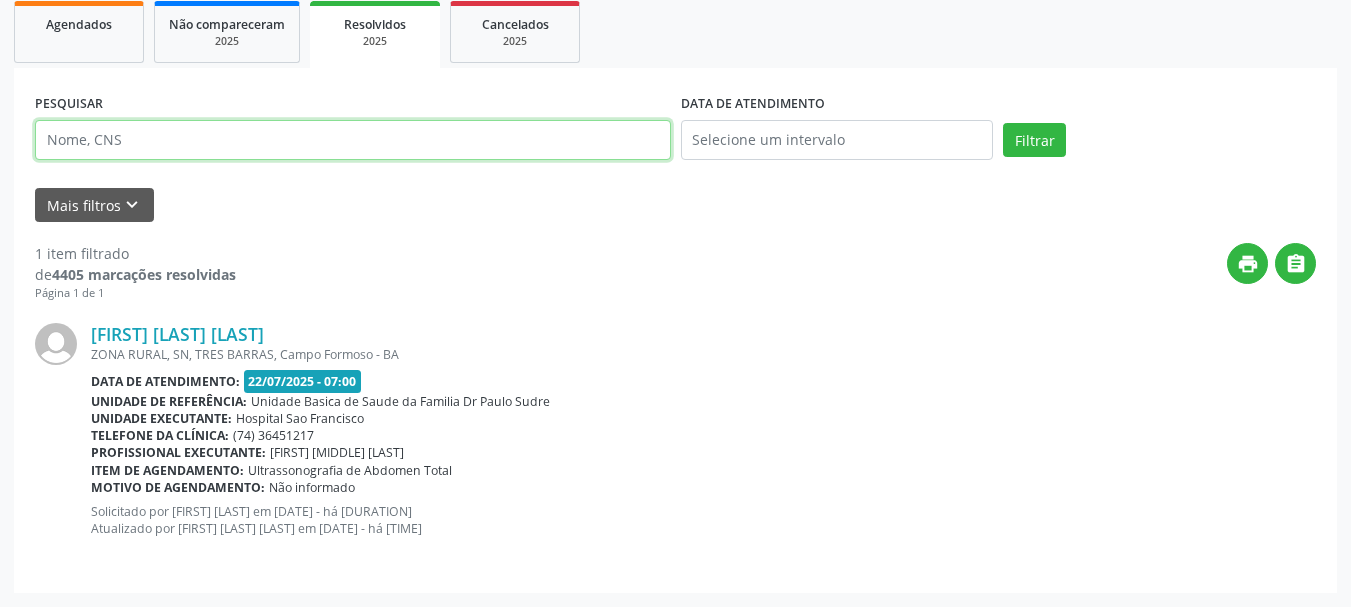 type 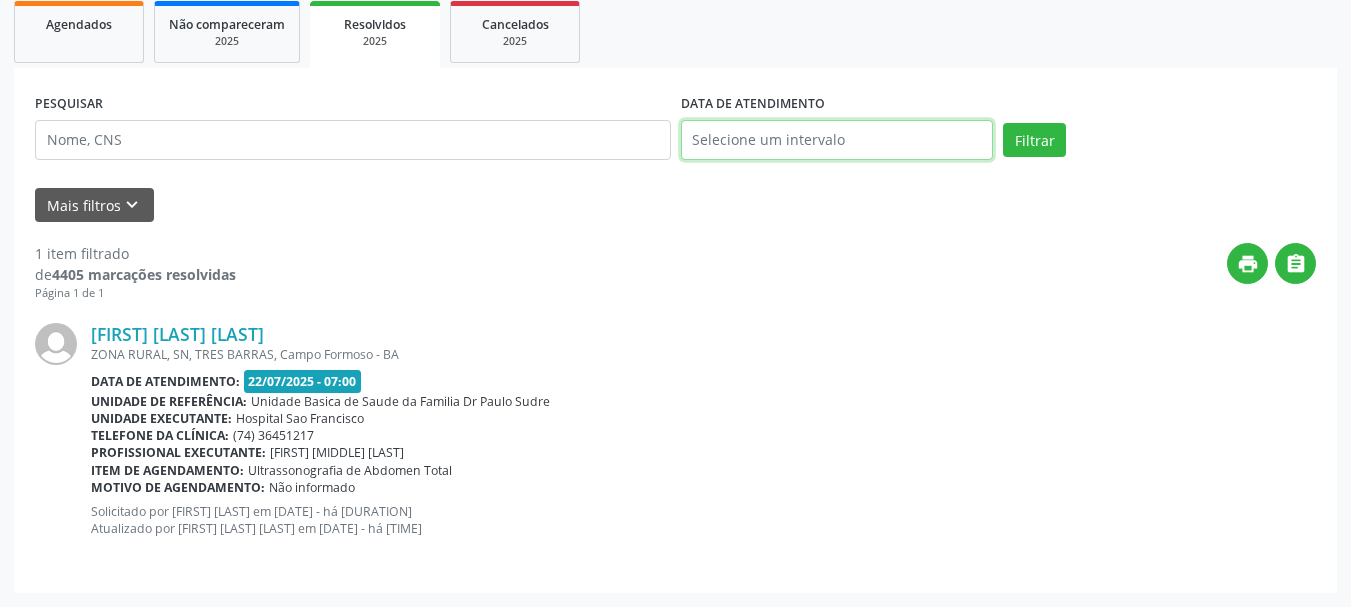 click at bounding box center [837, 140] 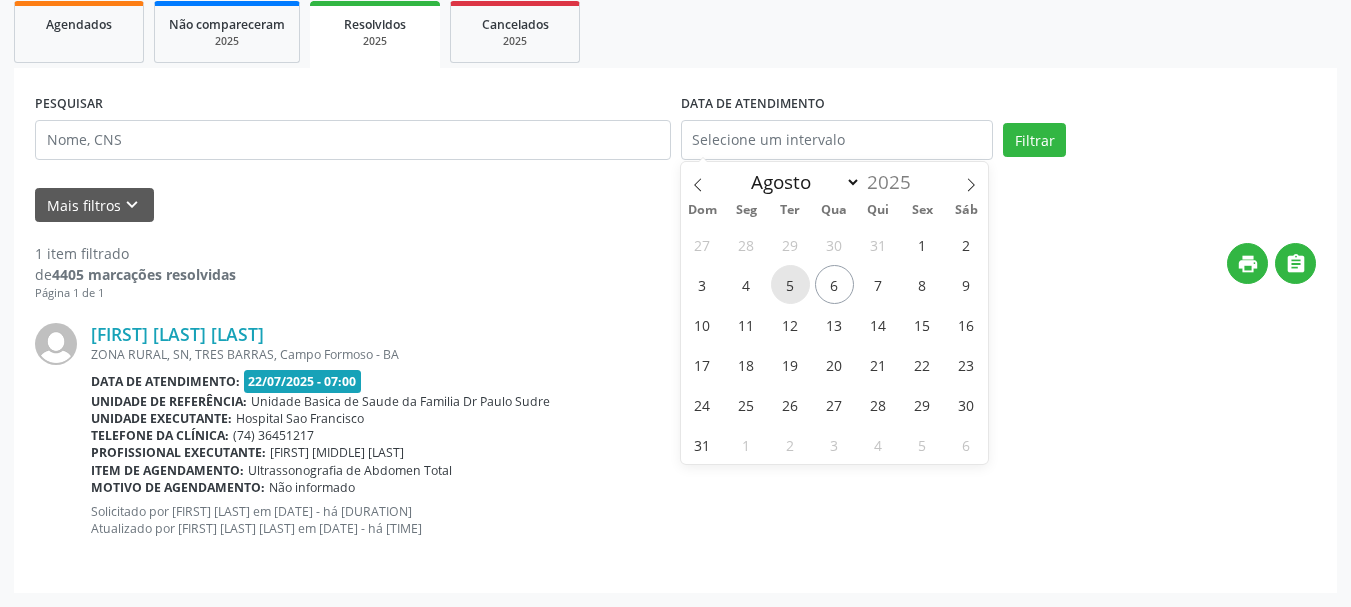 click on "5" at bounding box center (790, 284) 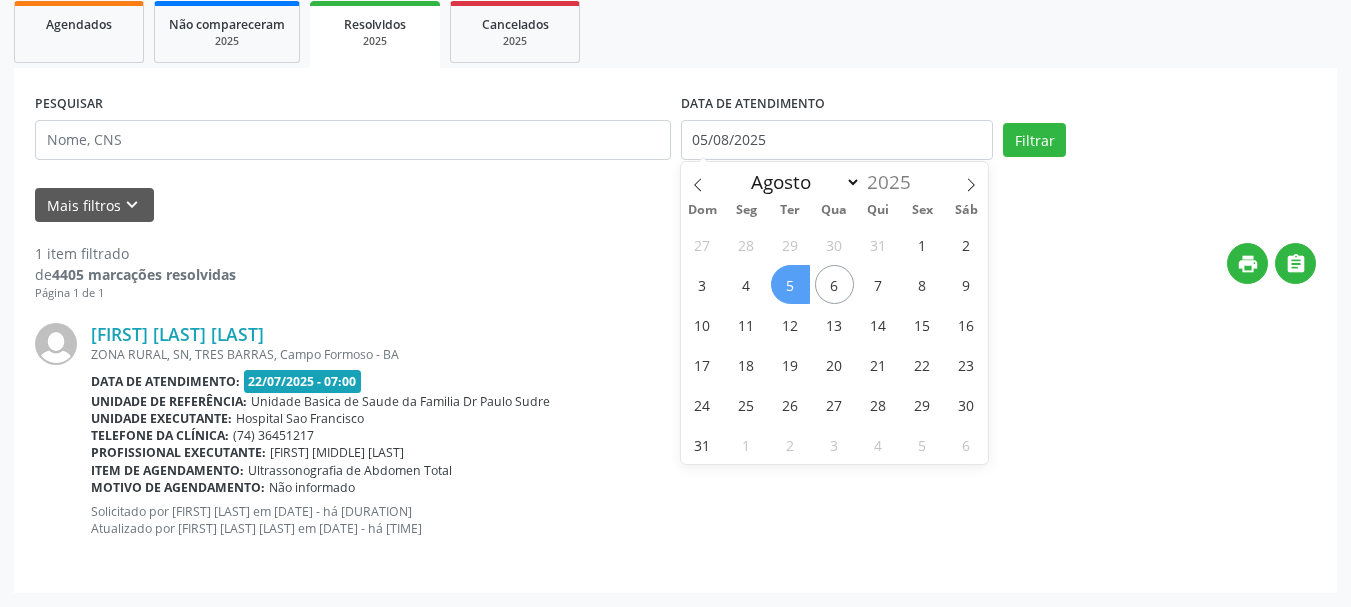 click on "5" at bounding box center (790, 284) 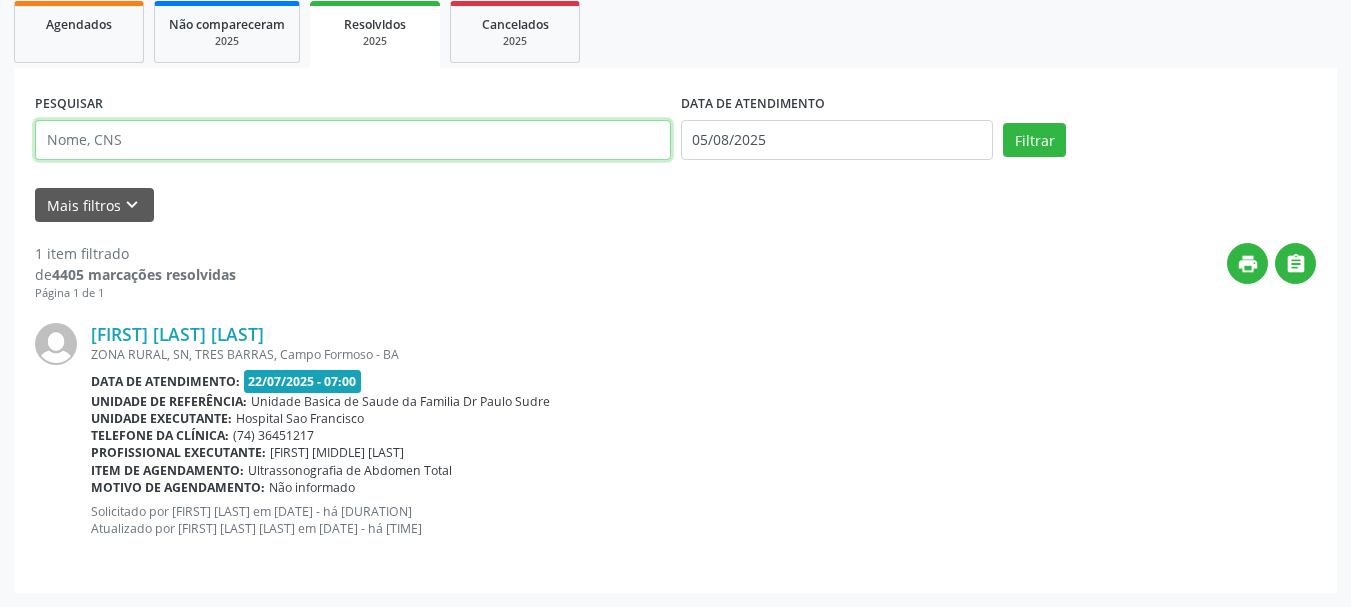 drag, startPoint x: 148, startPoint y: 144, endPoint x: 124, endPoint y: 145, distance: 24.020824 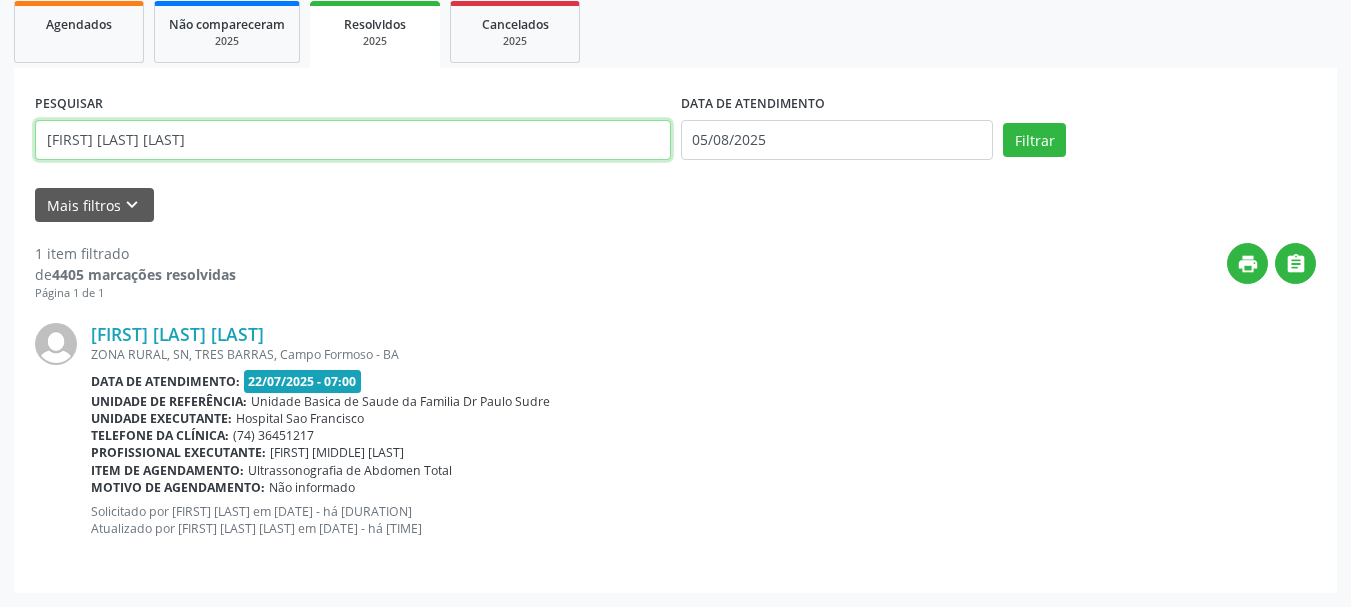 type on "[FIRST] [LAST] [LAST]" 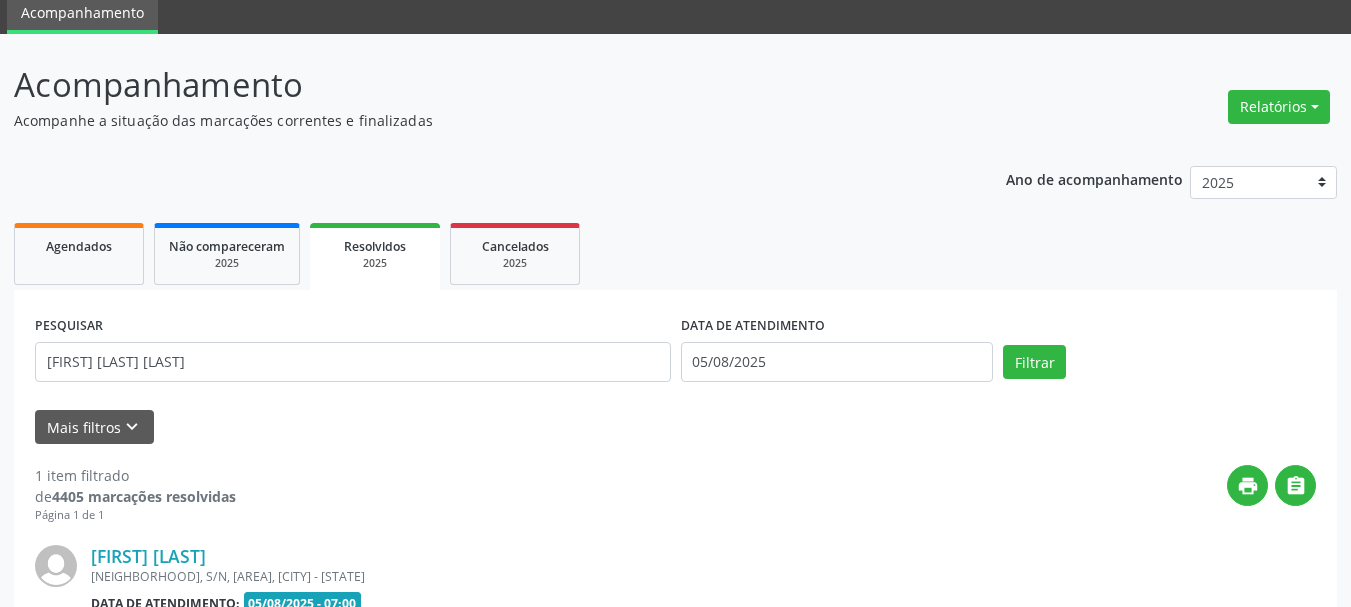 scroll, scrollTop: 298, scrollLeft: 0, axis: vertical 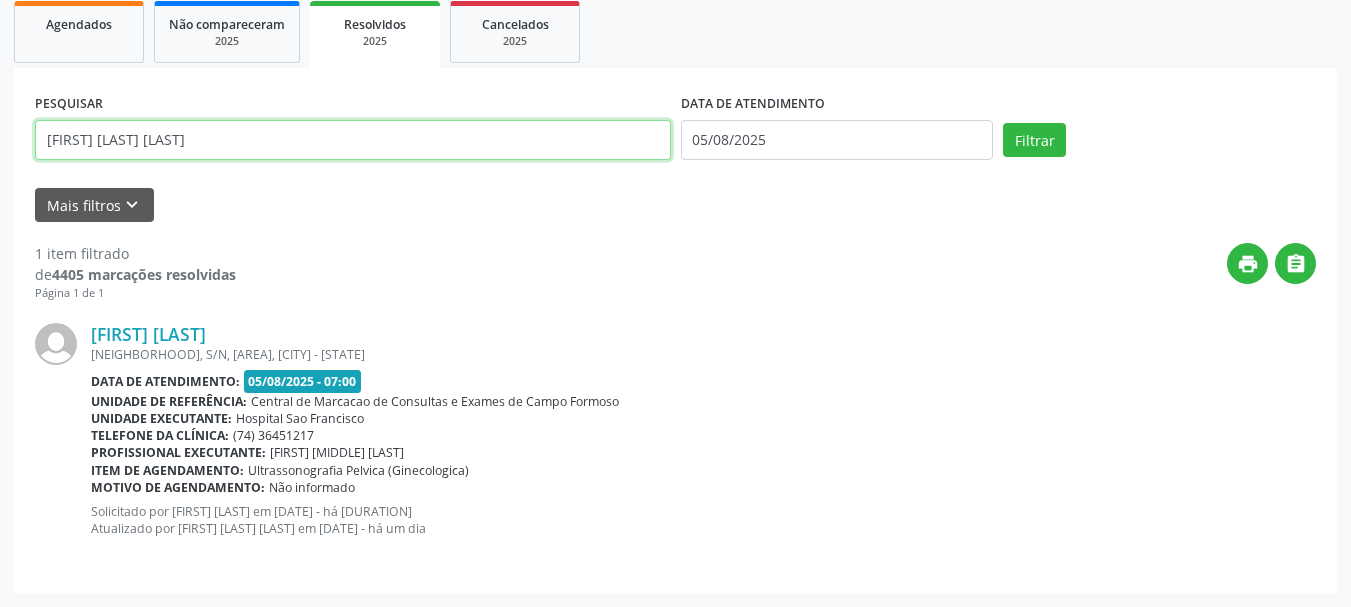 drag, startPoint x: 124, startPoint y: 137, endPoint x: 26, endPoint y: 158, distance: 100.22475 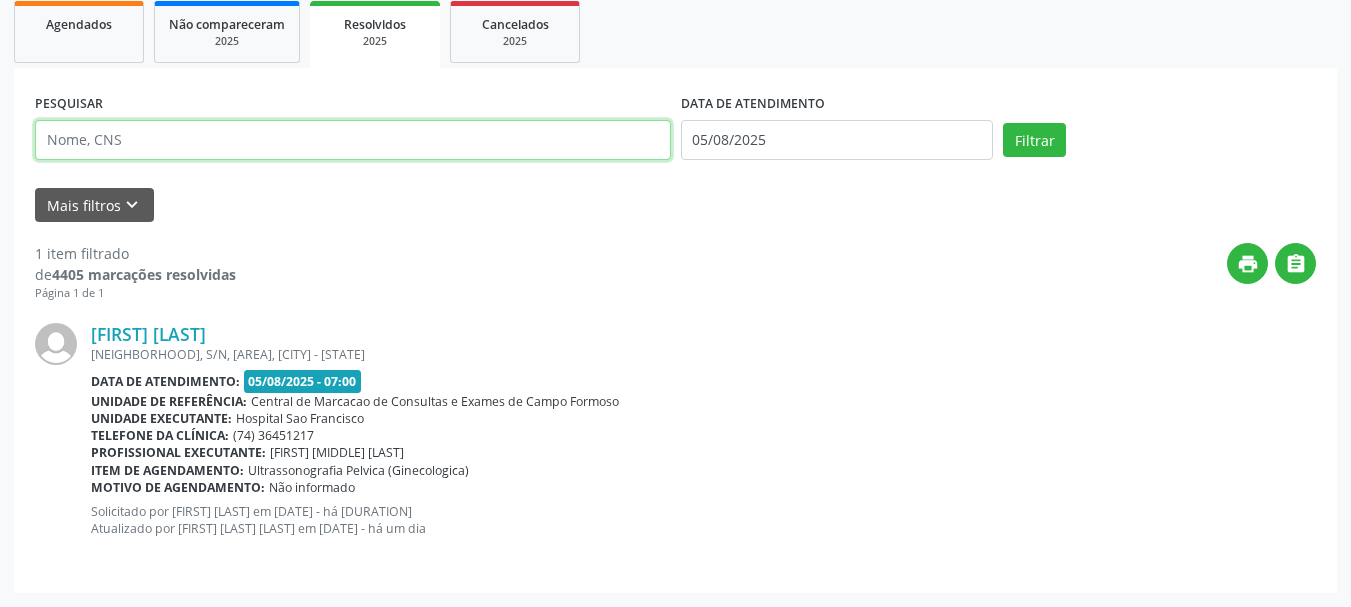 click at bounding box center (353, 140) 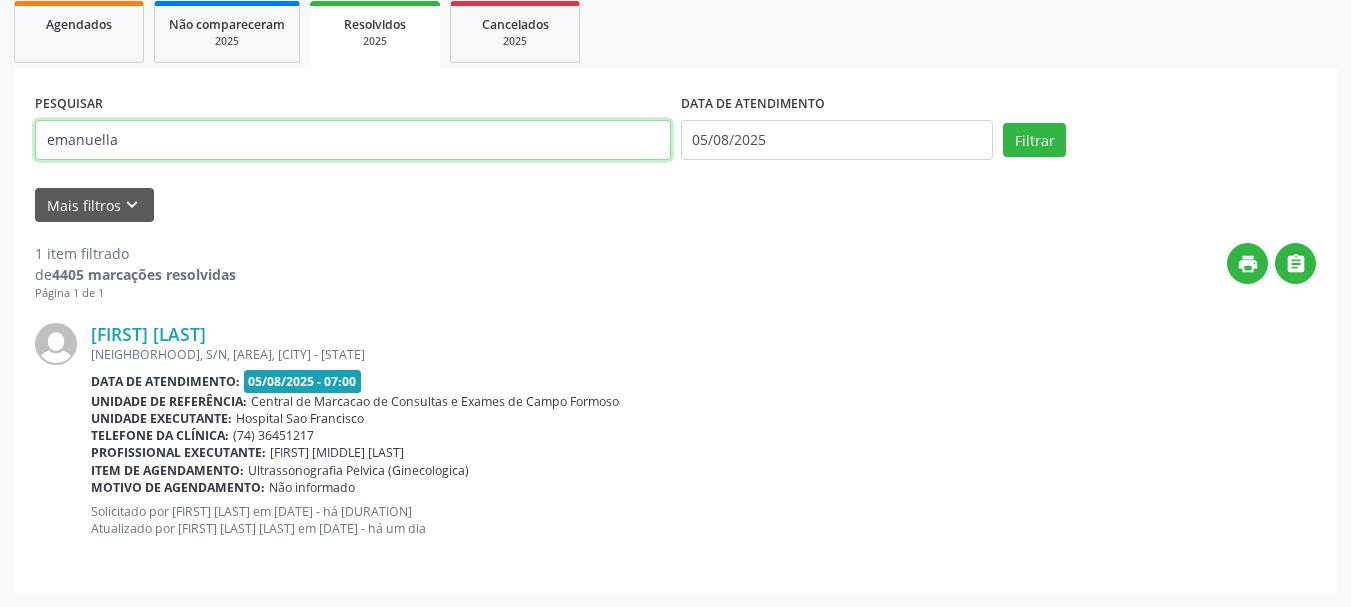 type on "emanuella" 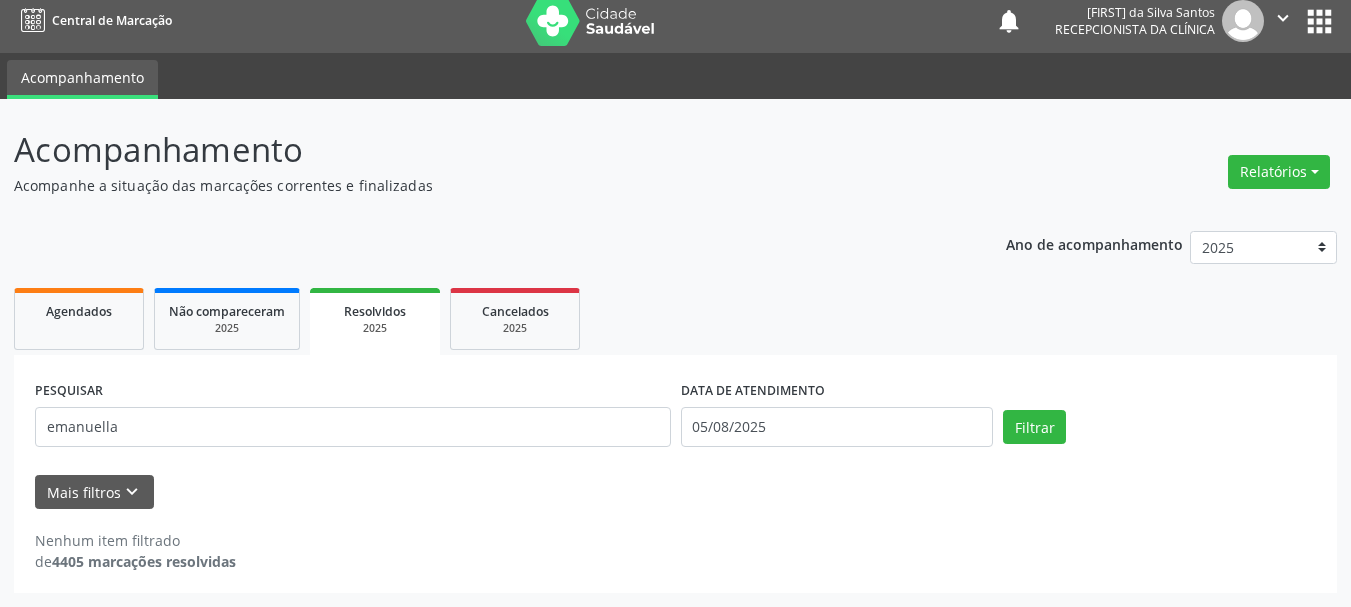 scroll, scrollTop: 11, scrollLeft: 0, axis: vertical 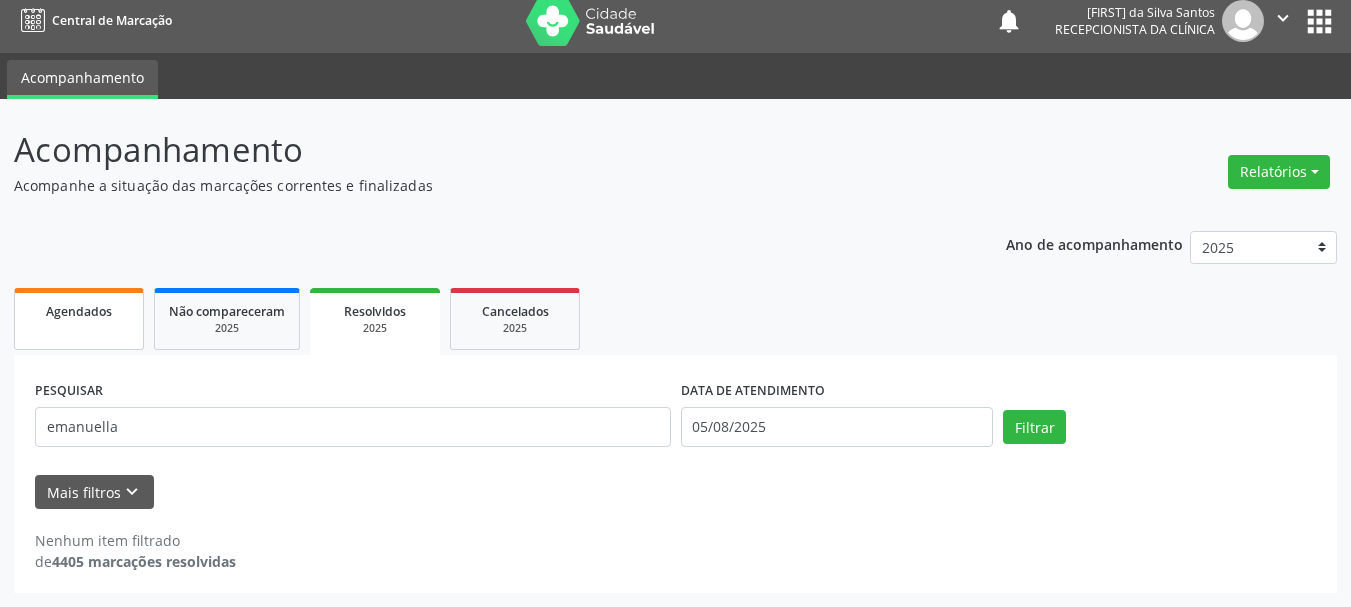 click on "Agendados" at bounding box center [79, 310] 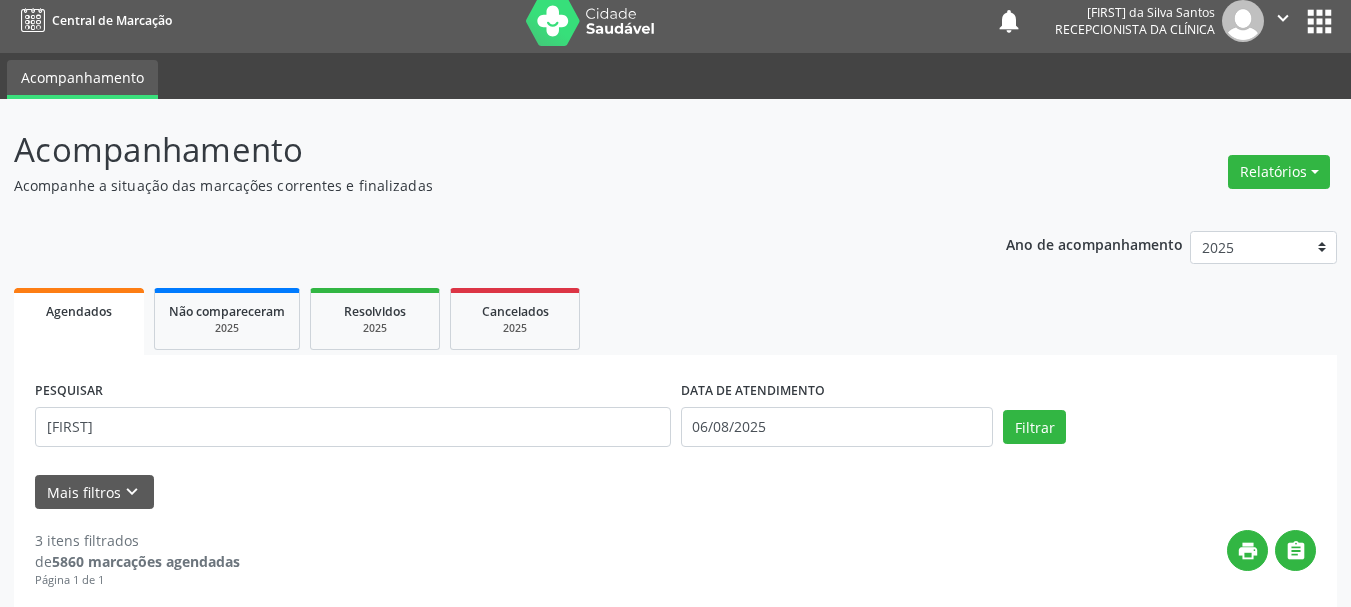 drag, startPoint x: 7, startPoint y: 326, endPoint x: 795, endPoint y: 331, distance: 788.01587 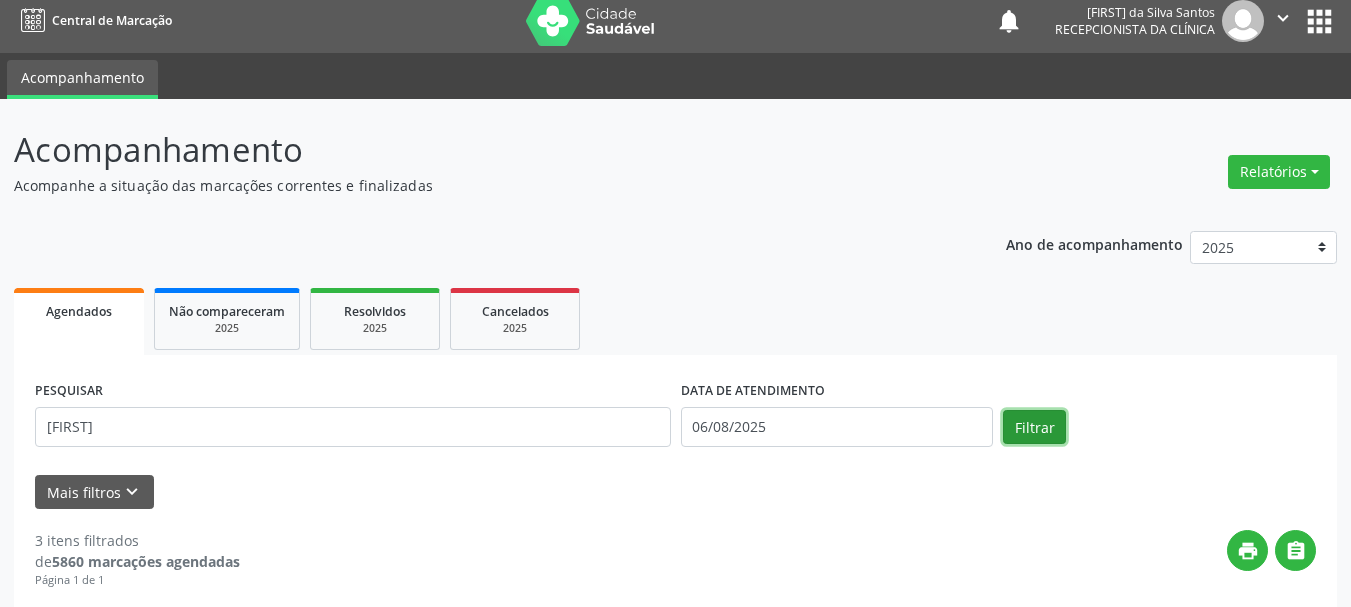 click on "Filtrar" at bounding box center [1034, 427] 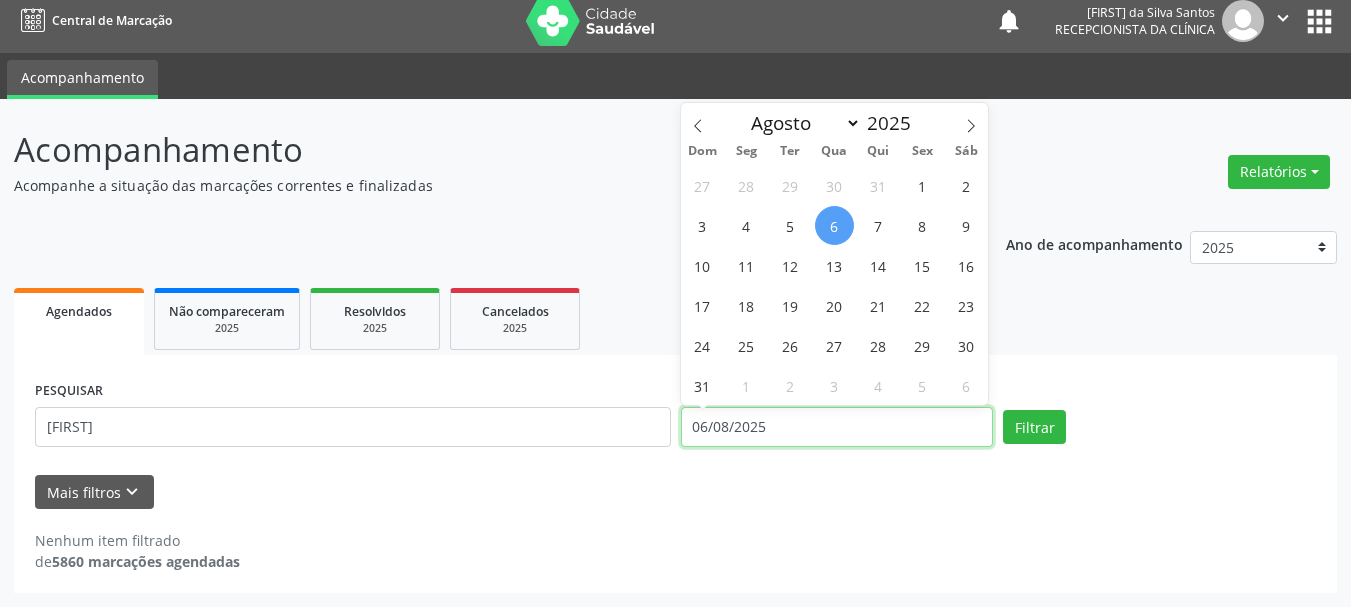 click on "06/08/2025" at bounding box center [837, 427] 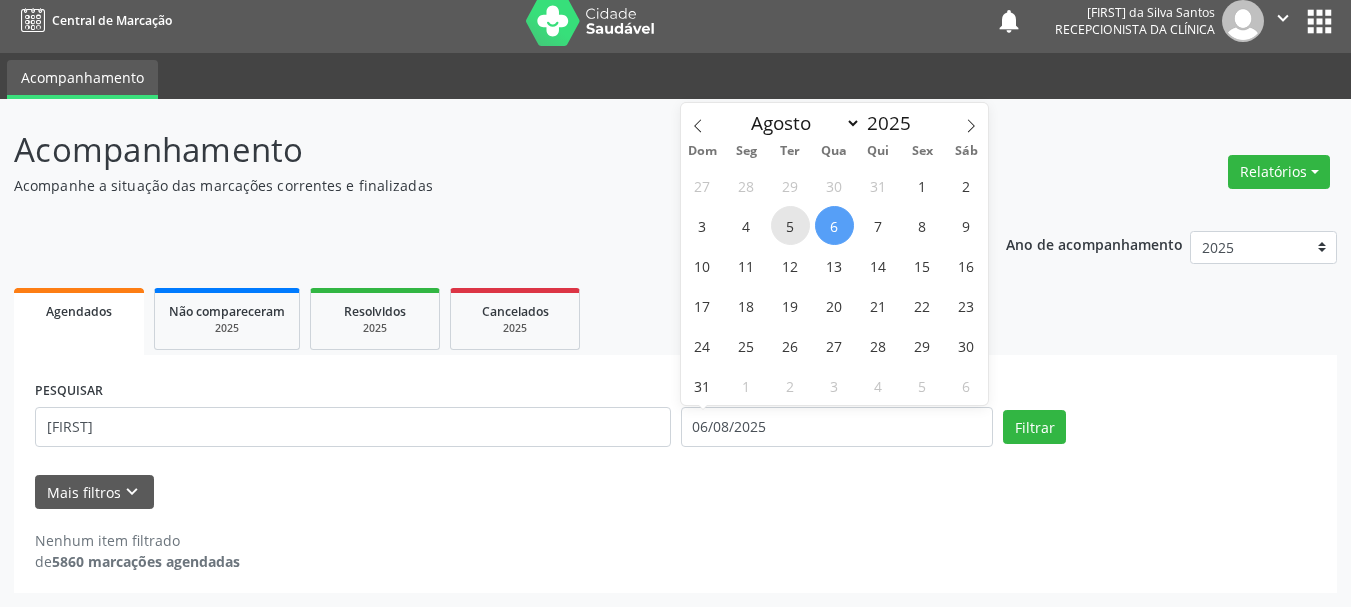 click on "5" at bounding box center (790, 225) 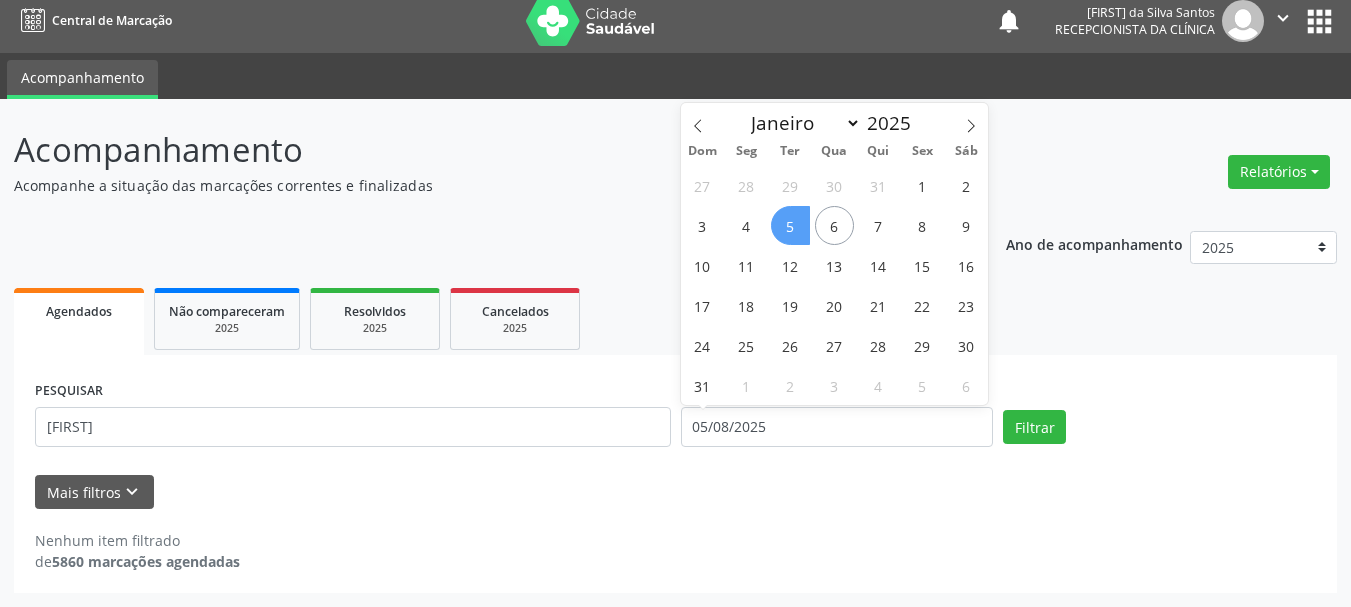 click on "5" at bounding box center [790, 225] 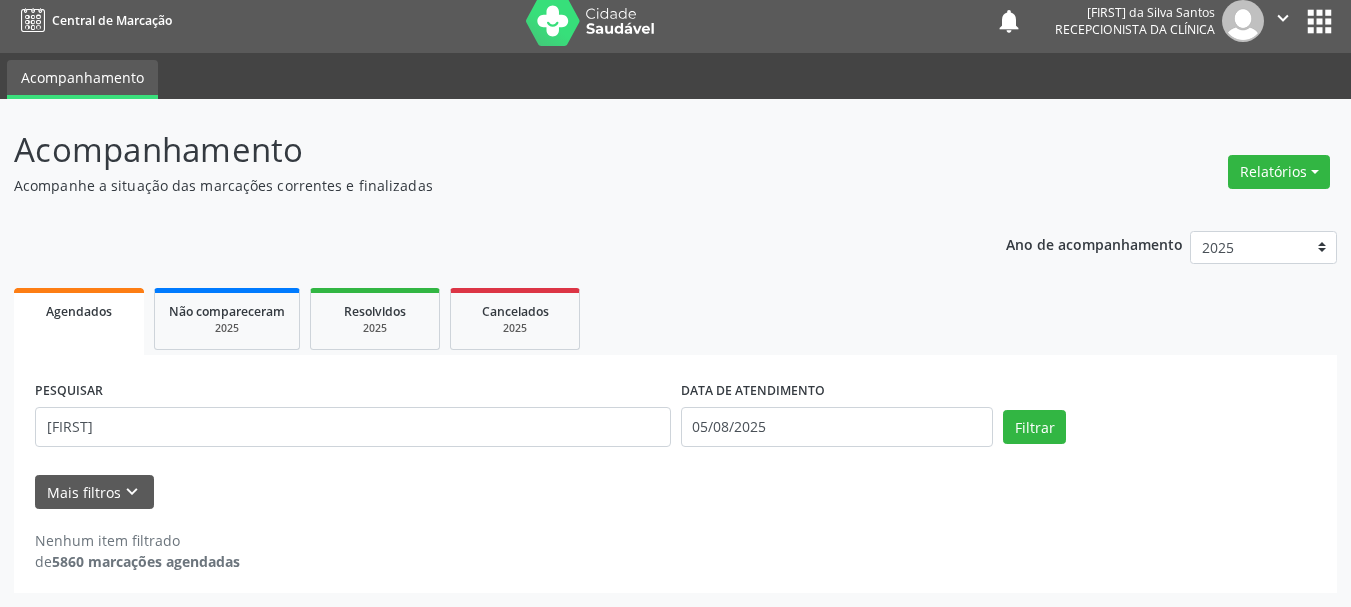 click on "Ano de acompanhamento
2025 2024 2023   Agendados   Não compareceram
2025
Resolvidos
2025
Cancelados
2025
PESQUISAR
[FIRST]
DATA DE ATENDIMENTO
[DATE]
Filtrar
UNIDADE DE REFERÊNCIA
Selecione uma UBS
Todas as UBS   Unidade Basica de Saude da Familia Dr Paulo Sudre   Centro de Enfrentamento Para Covid 19 de Campo Formoso   Central de Marcacao de Consultas e Exames de Campo Formoso   Vigilancia em Saude de Campo Formoso   PSF Lage dos Negros III   P S da Familia do Povoado de Caraibas   Unidade Basica de Saude da Familia Maninho Ferreira   P S de Curral da Ponta Psf Oseas Manoel da Silva   Farmacia Basica   Unidade Basica de Saude da Familia de Brejao da Caatinga   P S da Familia do Povoado de Pocos   P S da Familia do Povoado de Tiquara   P S da Familia do Povoado de Sao Tome   P S de Lages dos Negros   P S da Familia do Povoado de Tuiutiba" at bounding box center (675, 405) 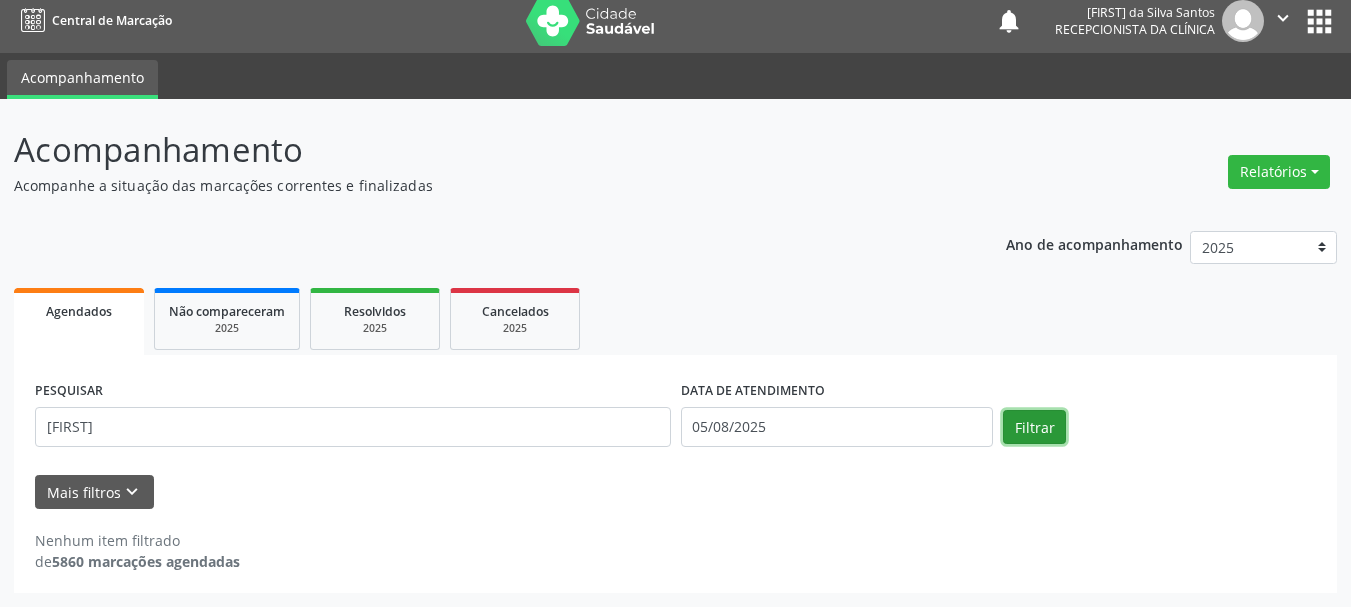 click on "Filtrar" at bounding box center [1034, 427] 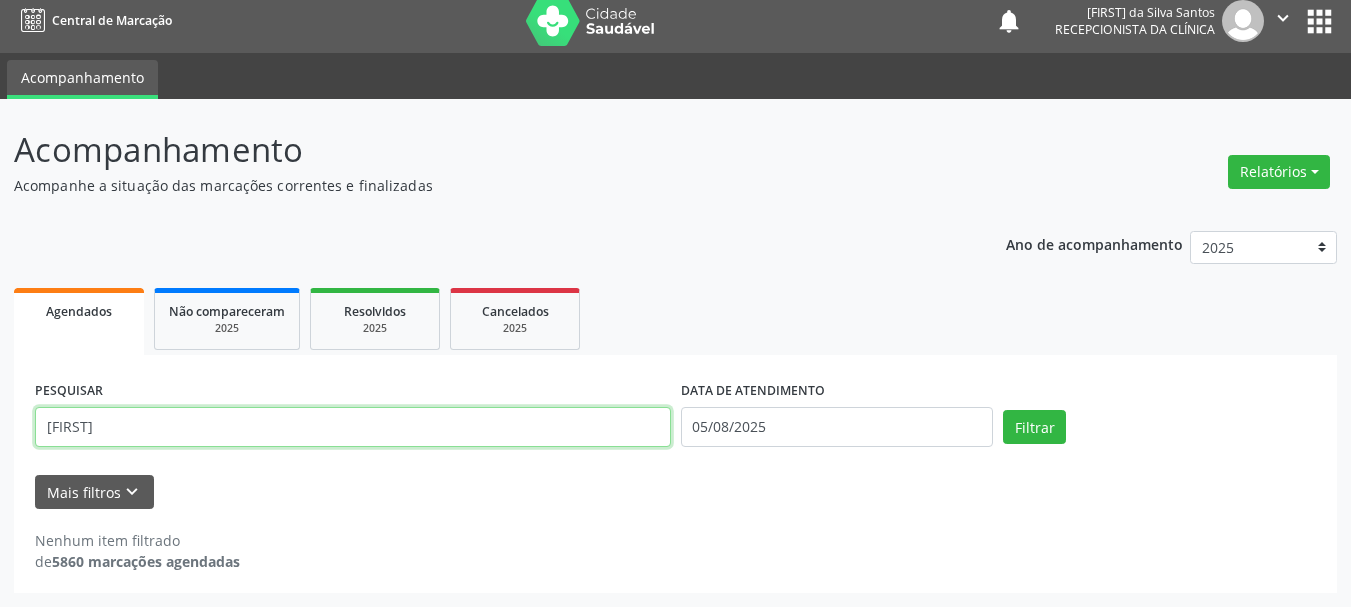 drag, startPoint x: 138, startPoint y: 432, endPoint x: 0, endPoint y: 424, distance: 138.23169 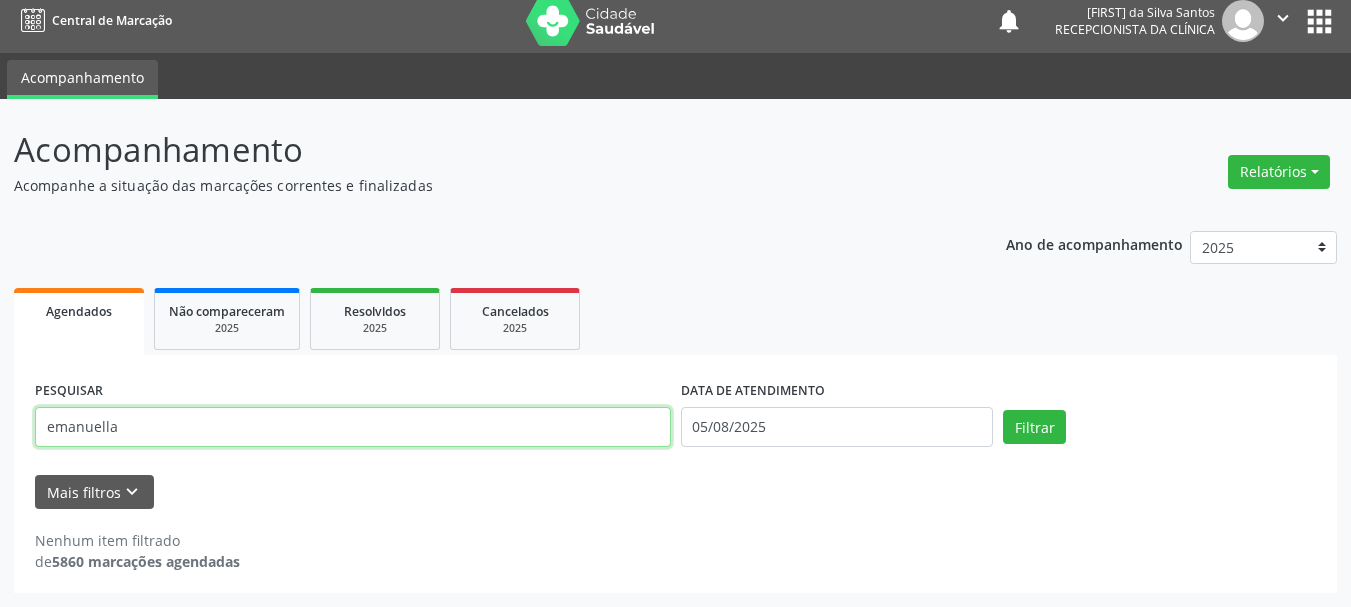 click on "Filtrar" at bounding box center (1034, 427) 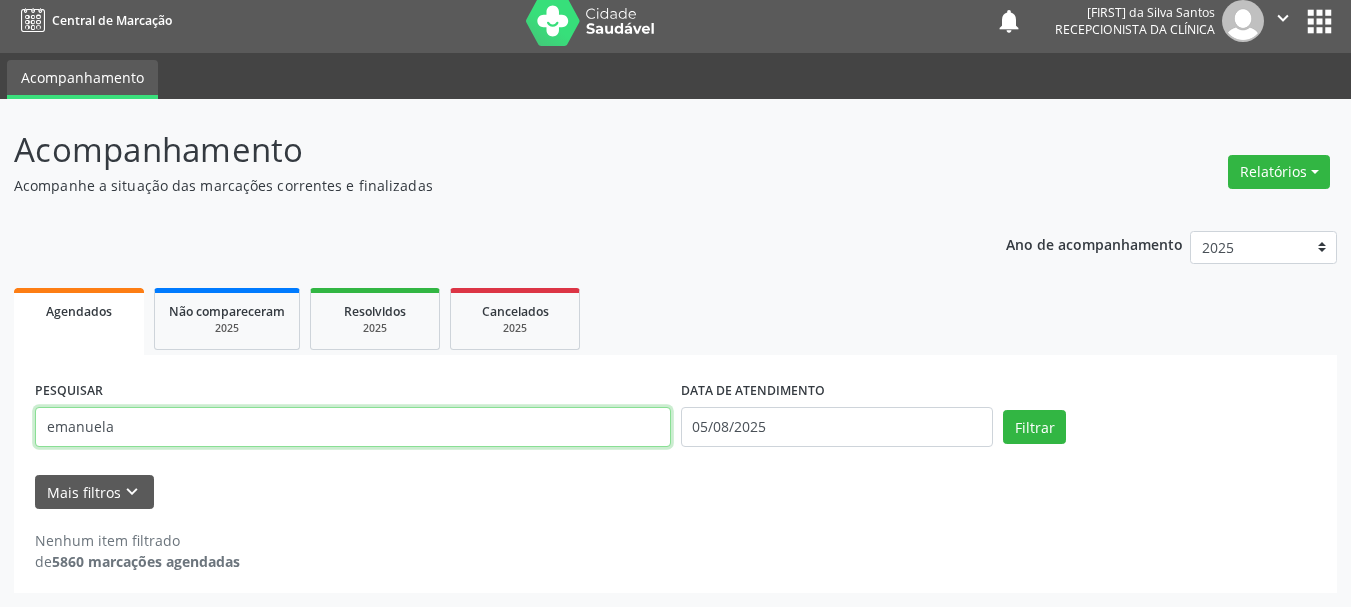 type on "emanuela" 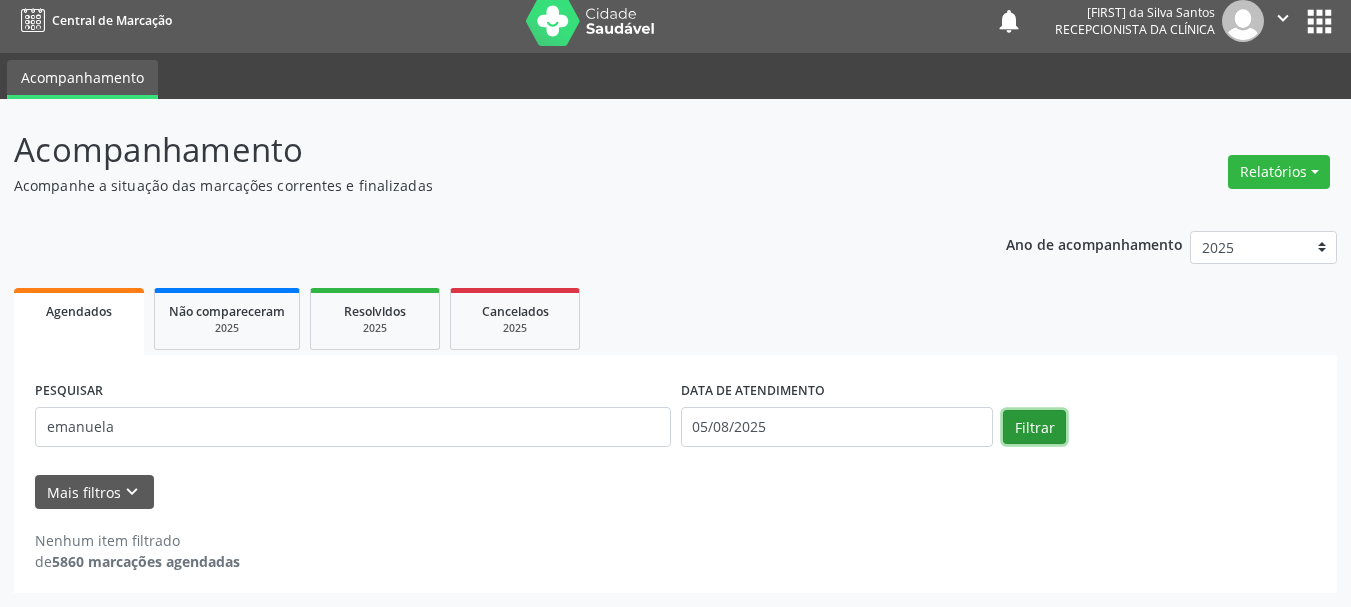 click on "Filtrar" at bounding box center (1034, 427) 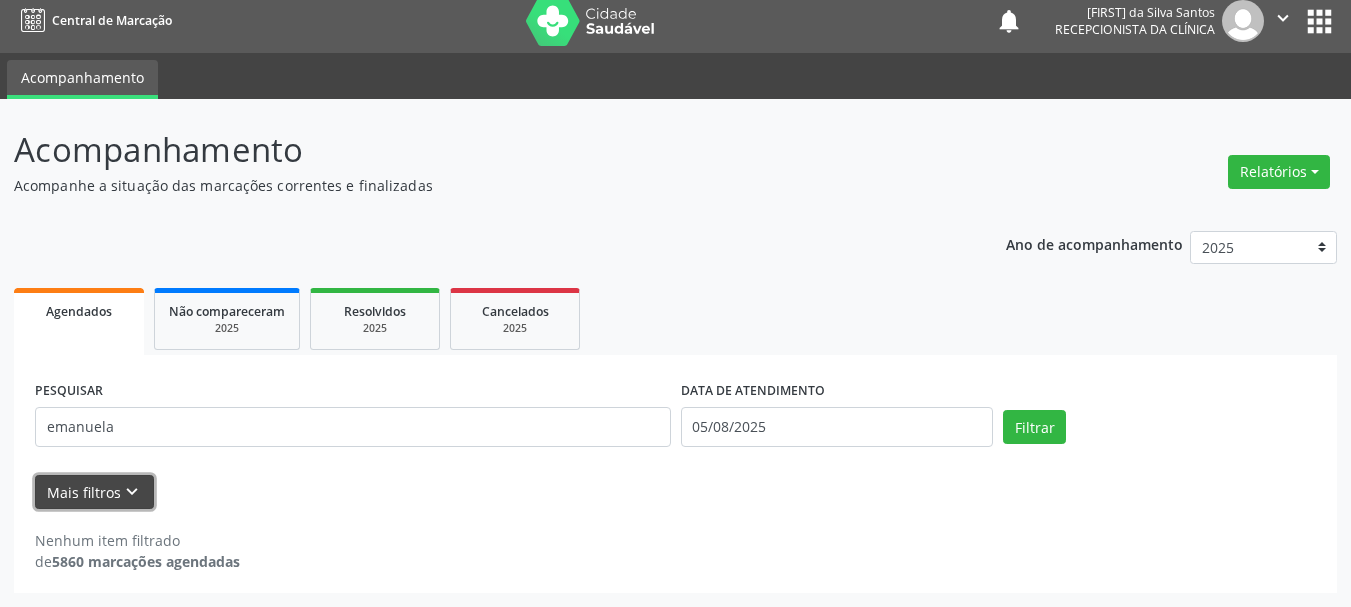 click on "Mais filtros
keyboard_arrow_down" at bounding box center (94, 492) 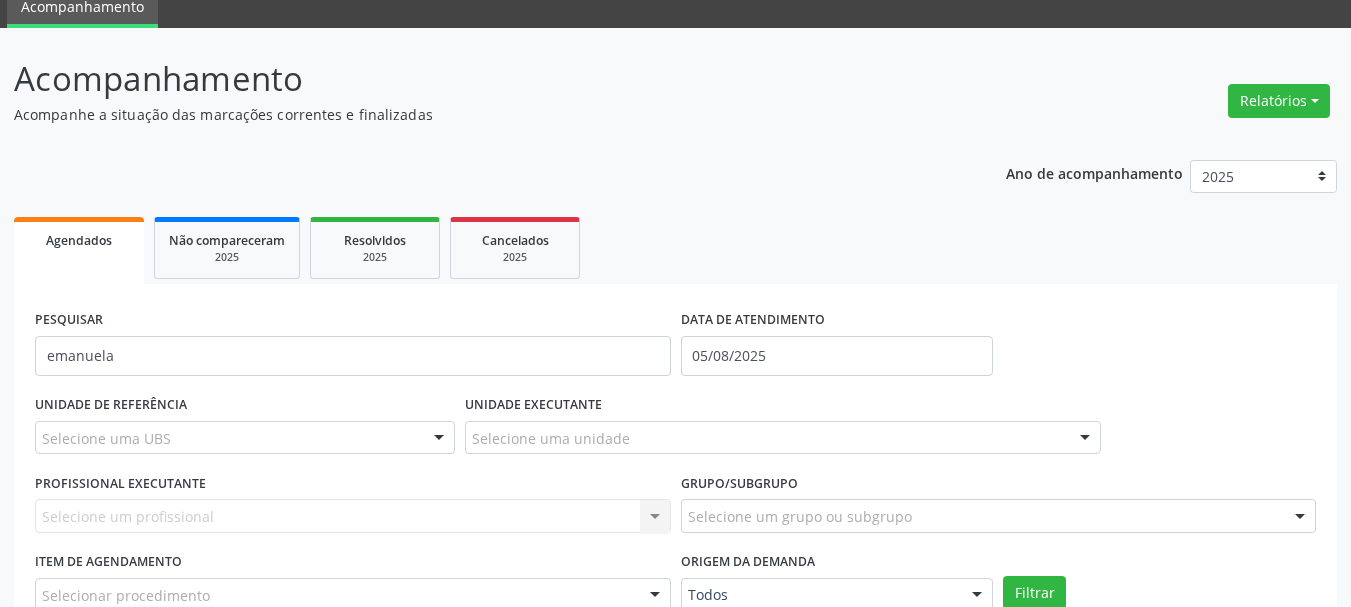 scroll, scrollTop: 247, scrollLeft: 0, axis: vertical 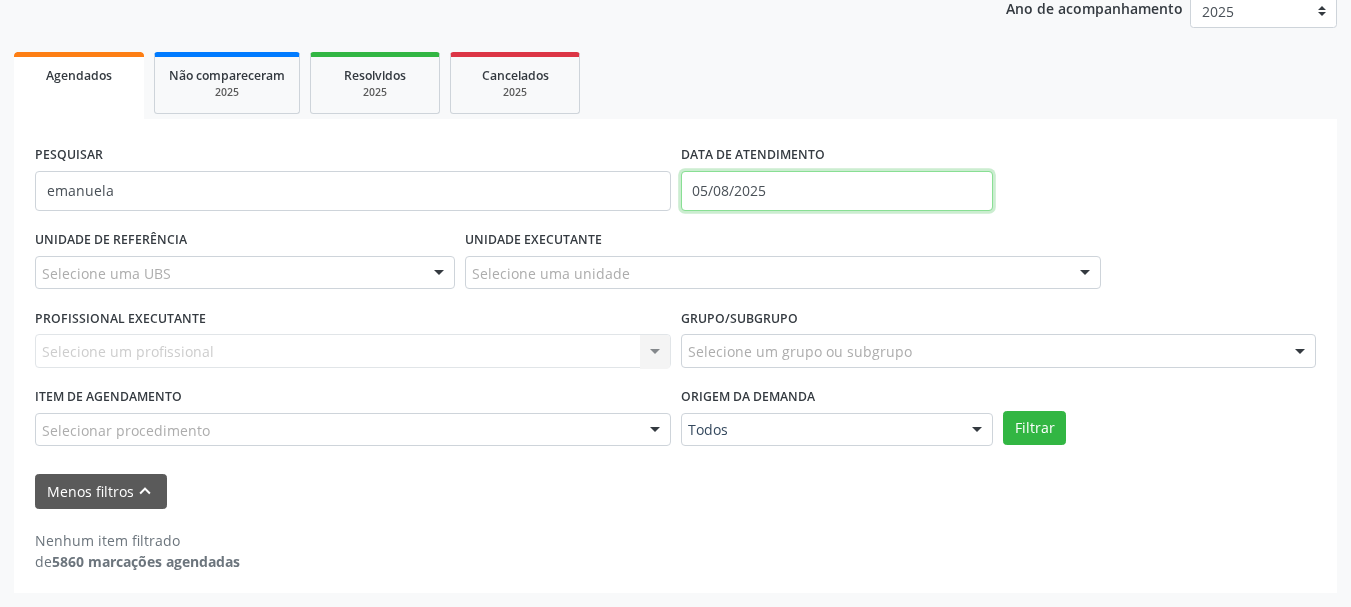 click on "05/08/2025" at bounding box center [837, 191] 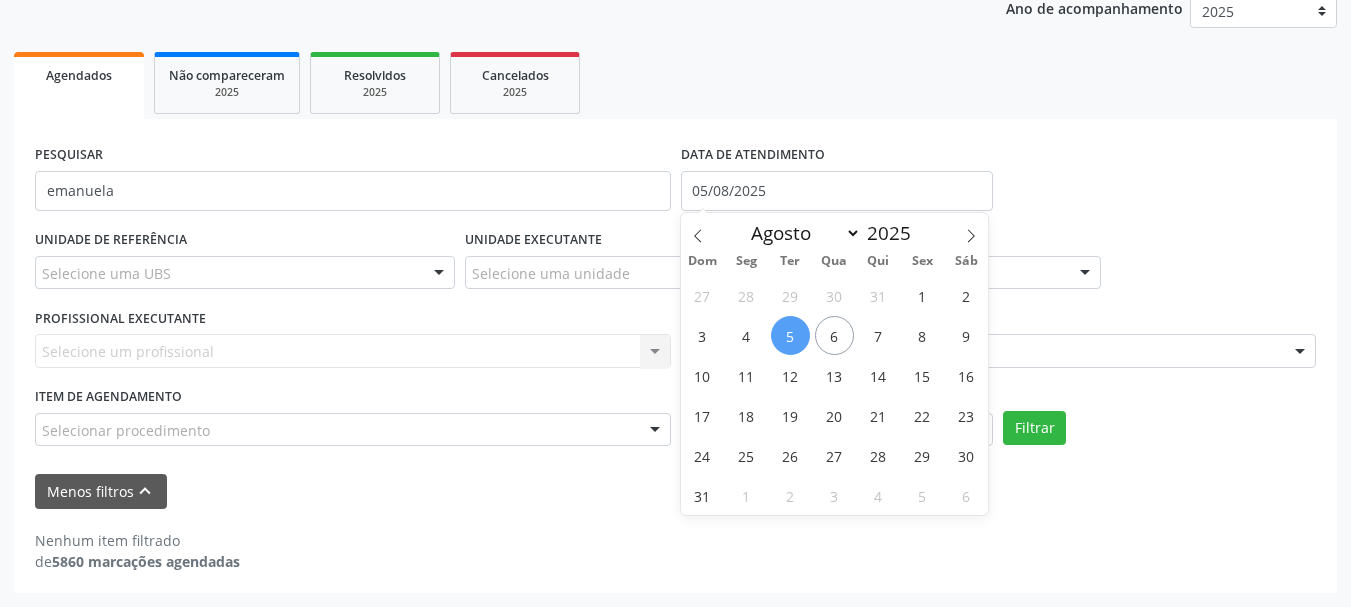 click on "5" at bounding box center [790, 335] 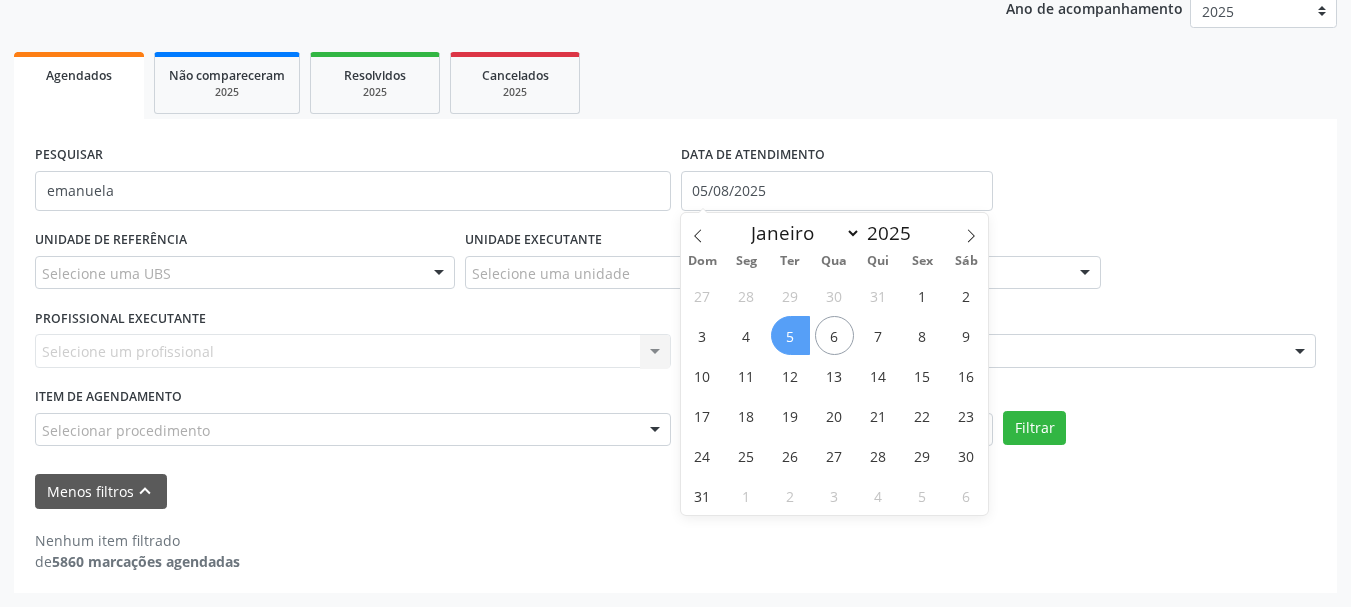 click on "5" at bounding box center [790, 335] 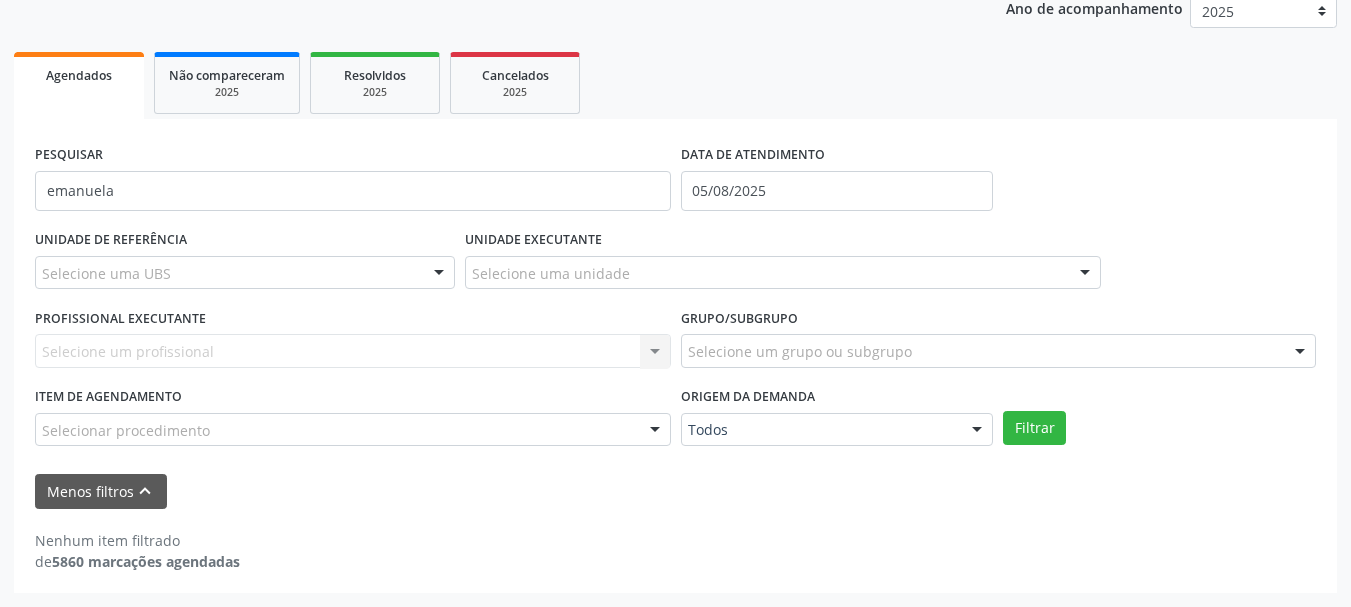 click on "Grupo/Subgrupo" at bounding box center [739, 318] 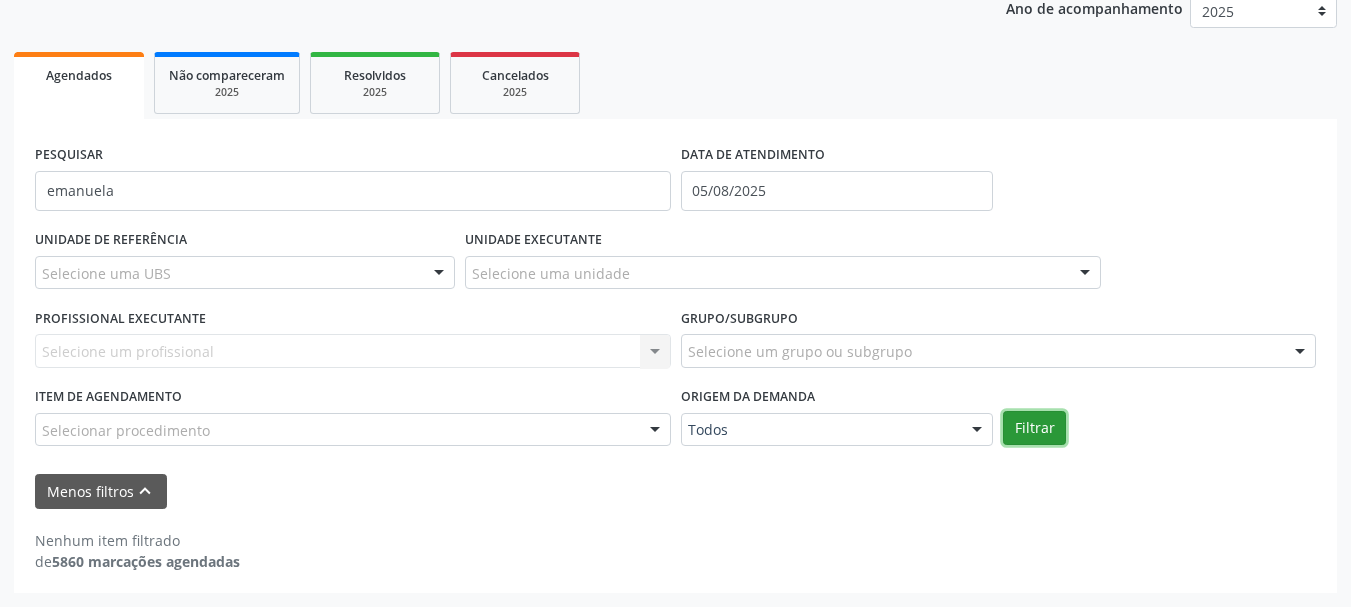 click on "Filtrar" at bounding box center [1034, 428] 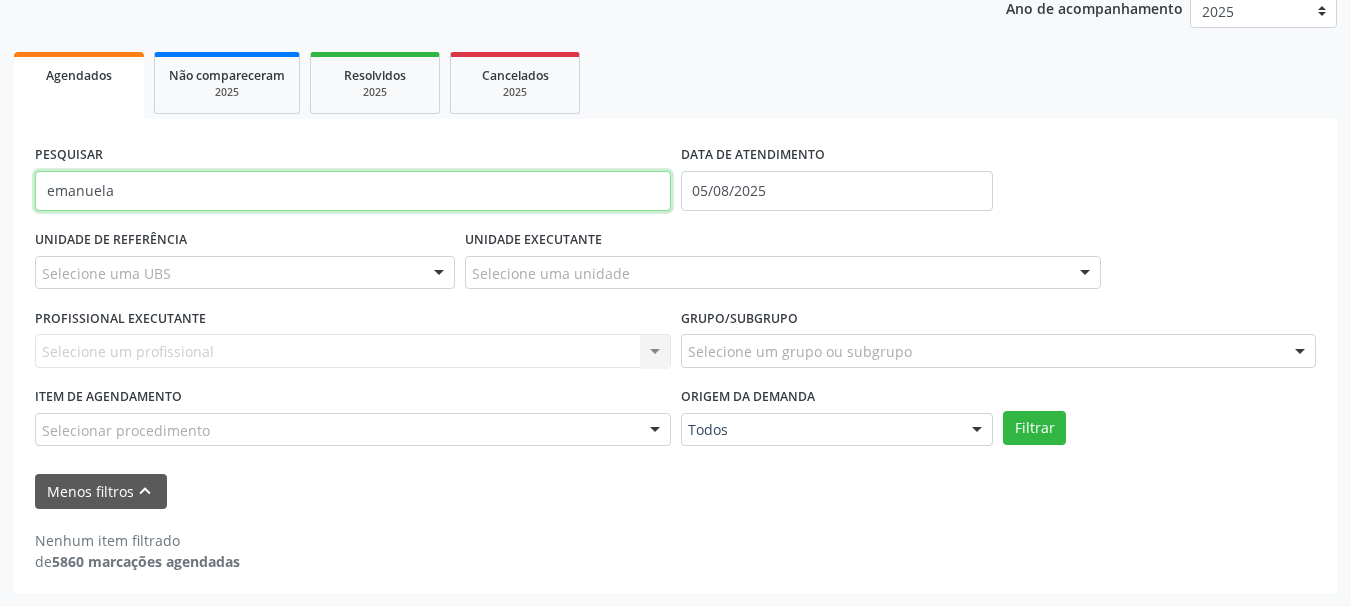 drag, startPoint x: 156, startPoint y: 190, endPoint x: 6, endPoint y: 233, distance: 156.04166 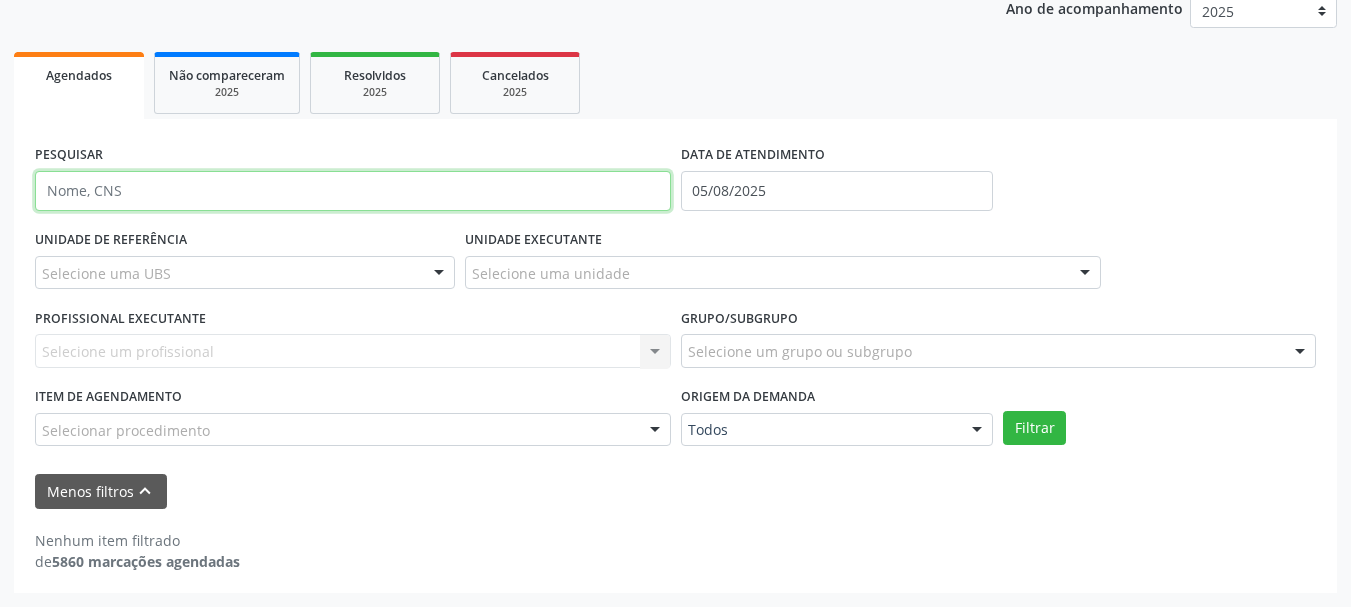 type 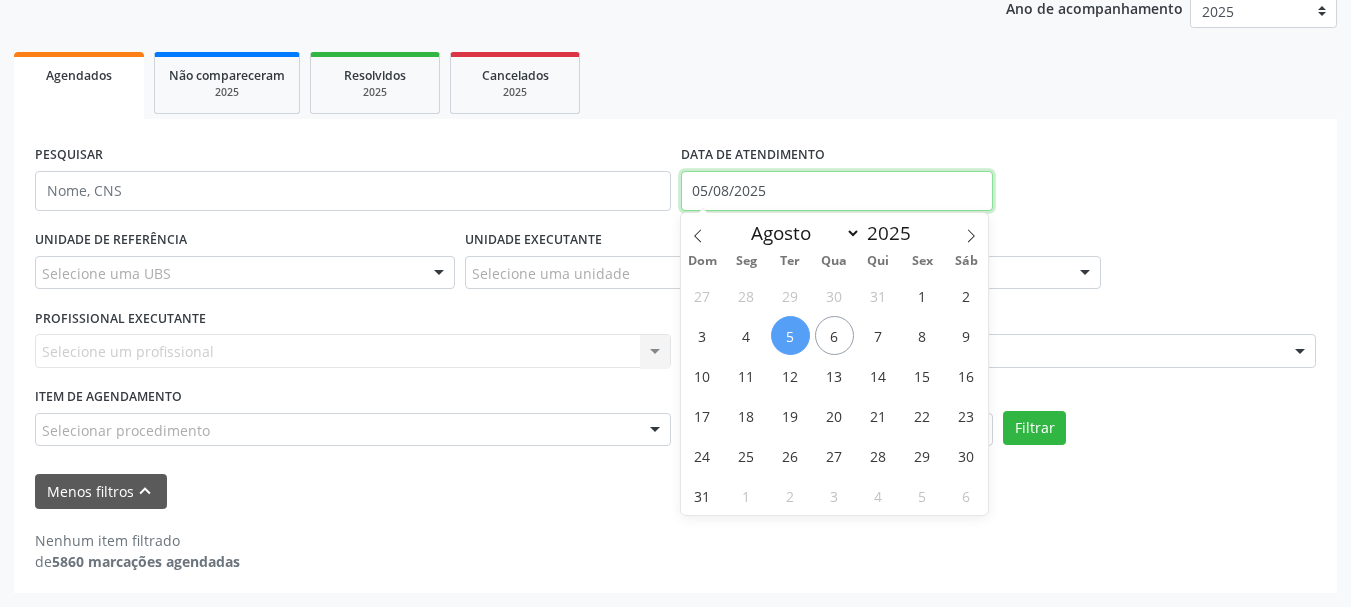 click on "05/08/2025" at bounding box center [837, 191] 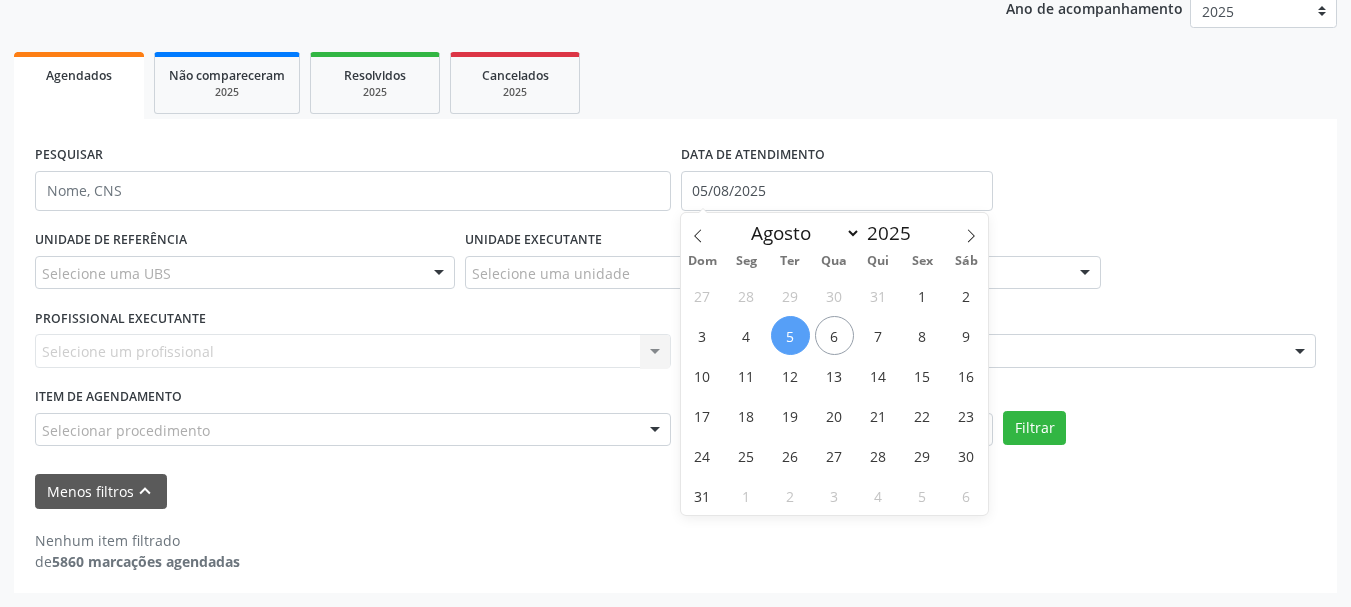click on "5" at bounding box center [790, 335] 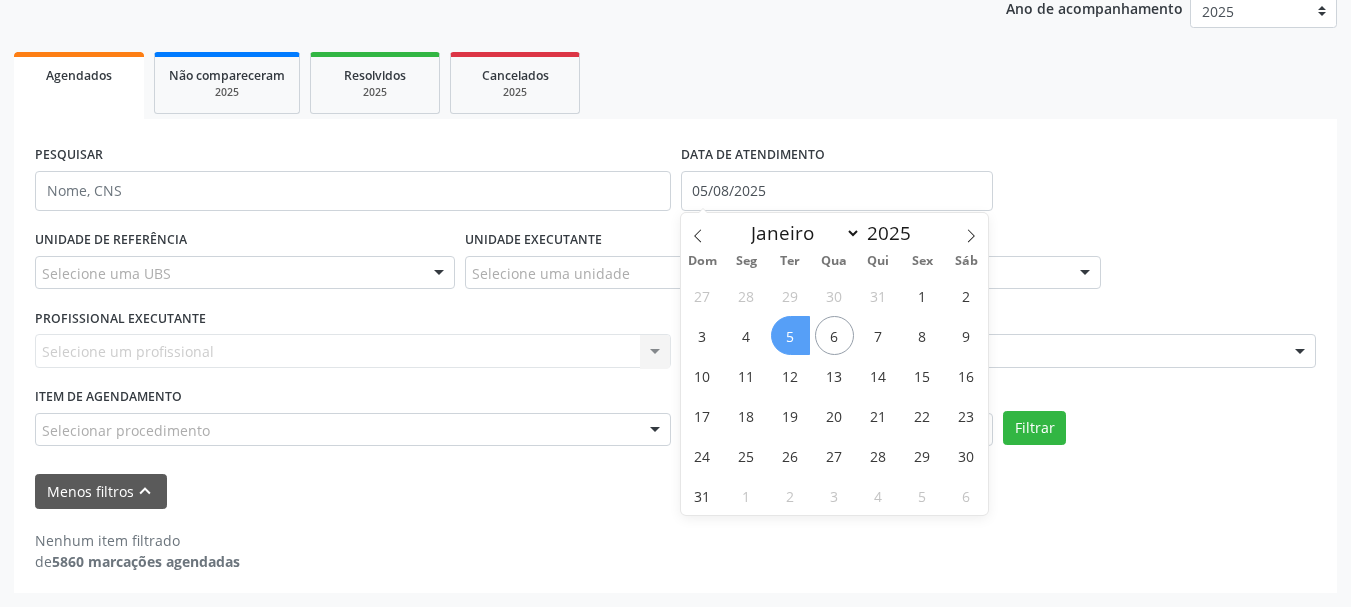 click on "5" at bounding box center [790, 335] 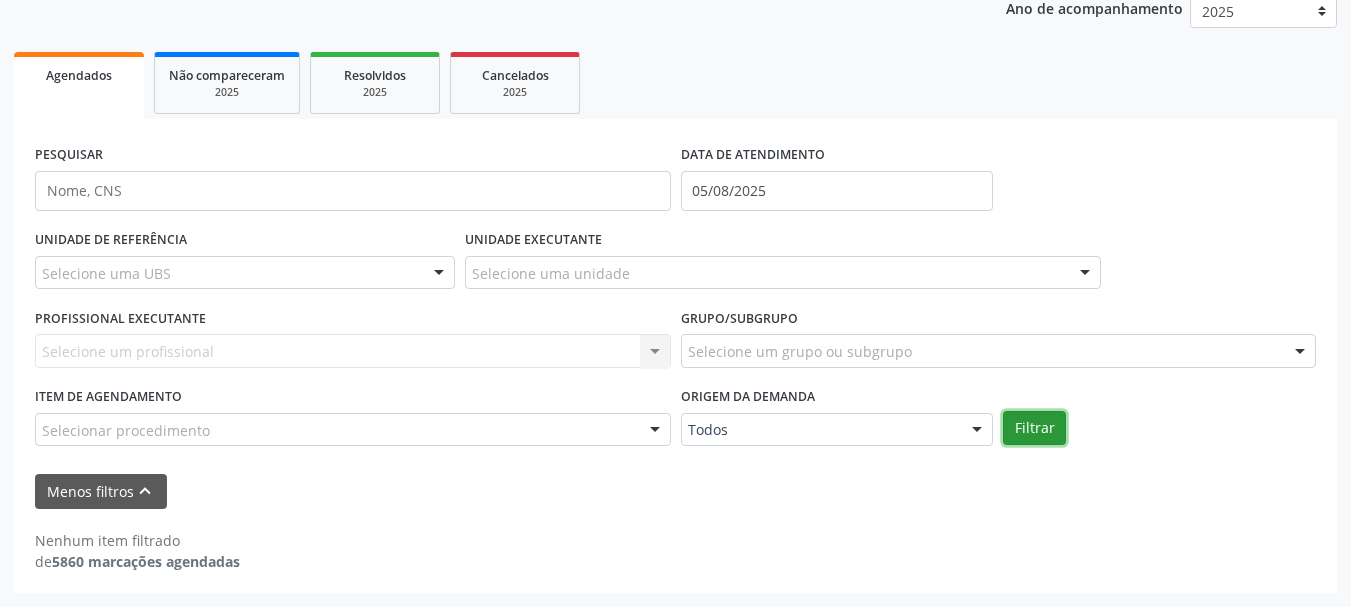 click on "Filtrar" at bounding box center (1034, 428) 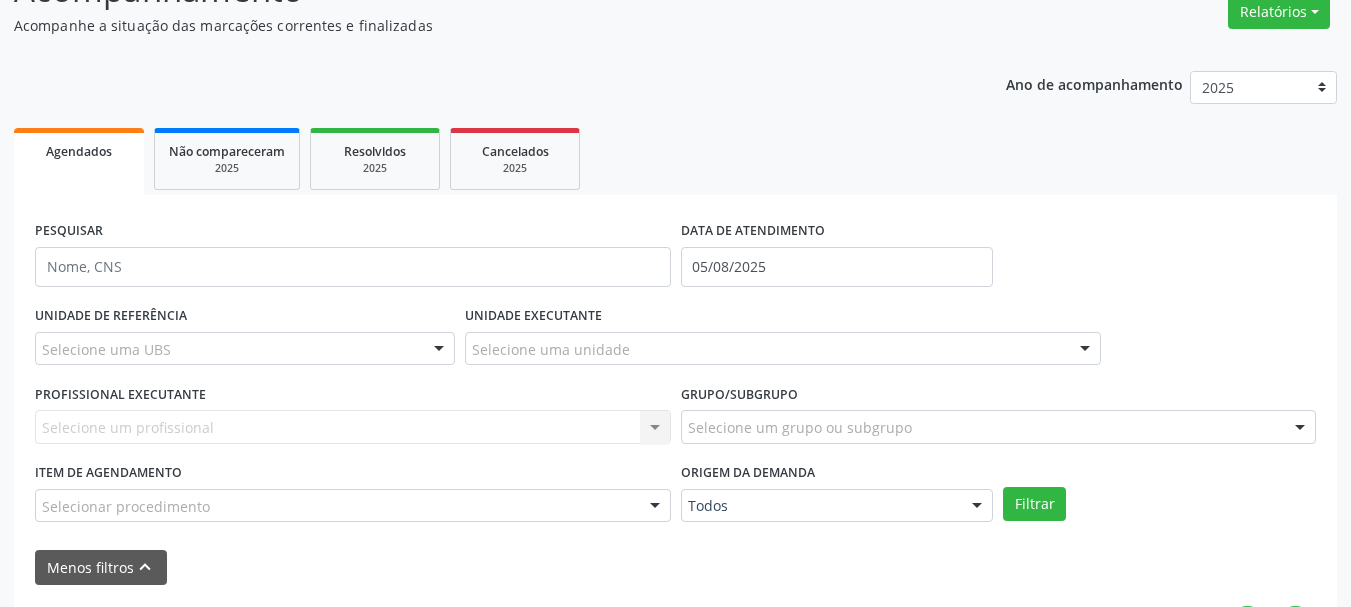 scroll, scrollTop: 0, scrollLeft: 0, axis: both 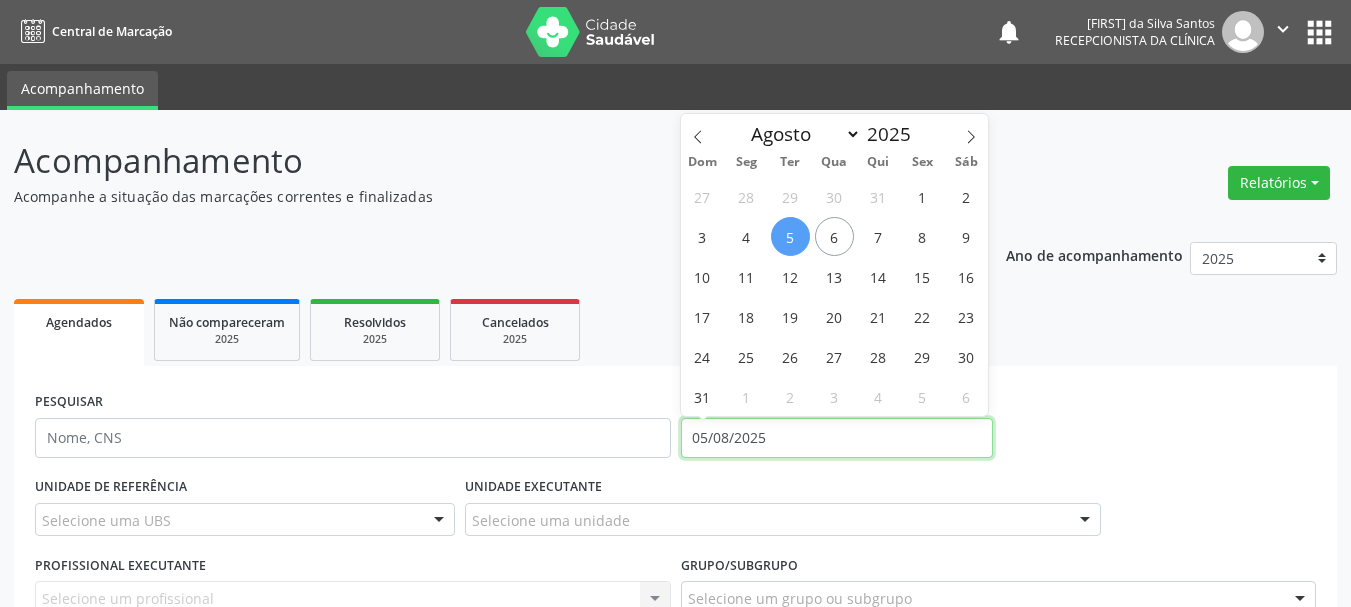 click on "05/08/2025" at bounding box center (837, 438) 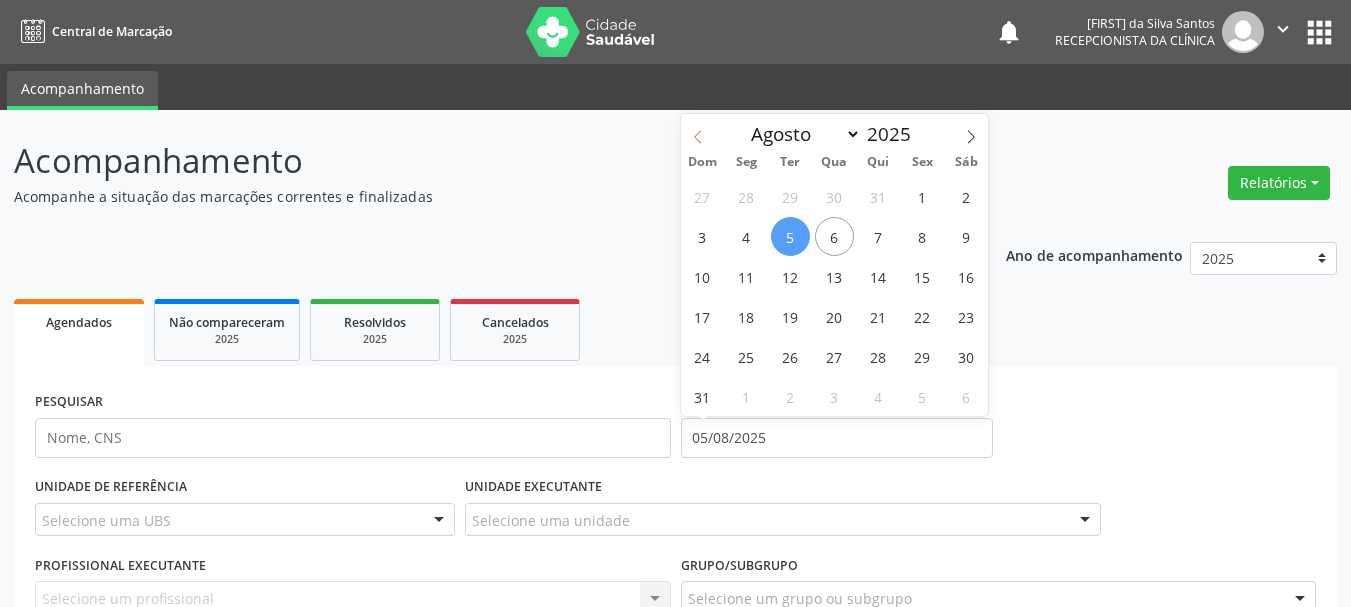 click 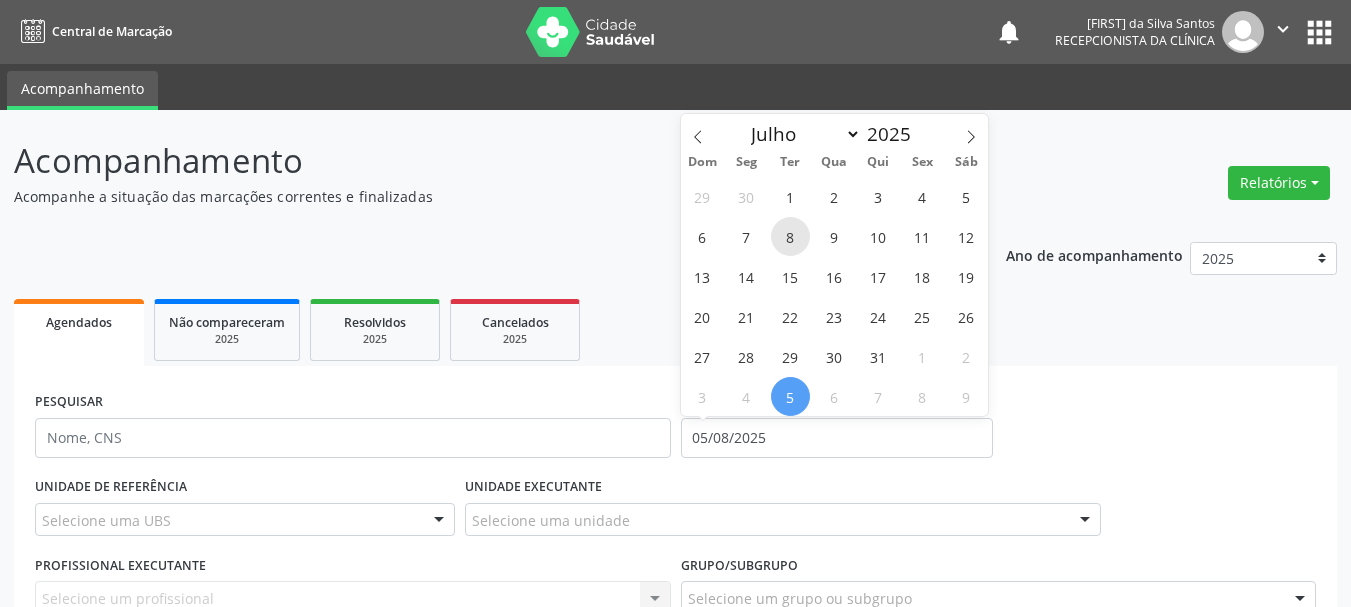 click on "8" at bounding box center (790, 236) 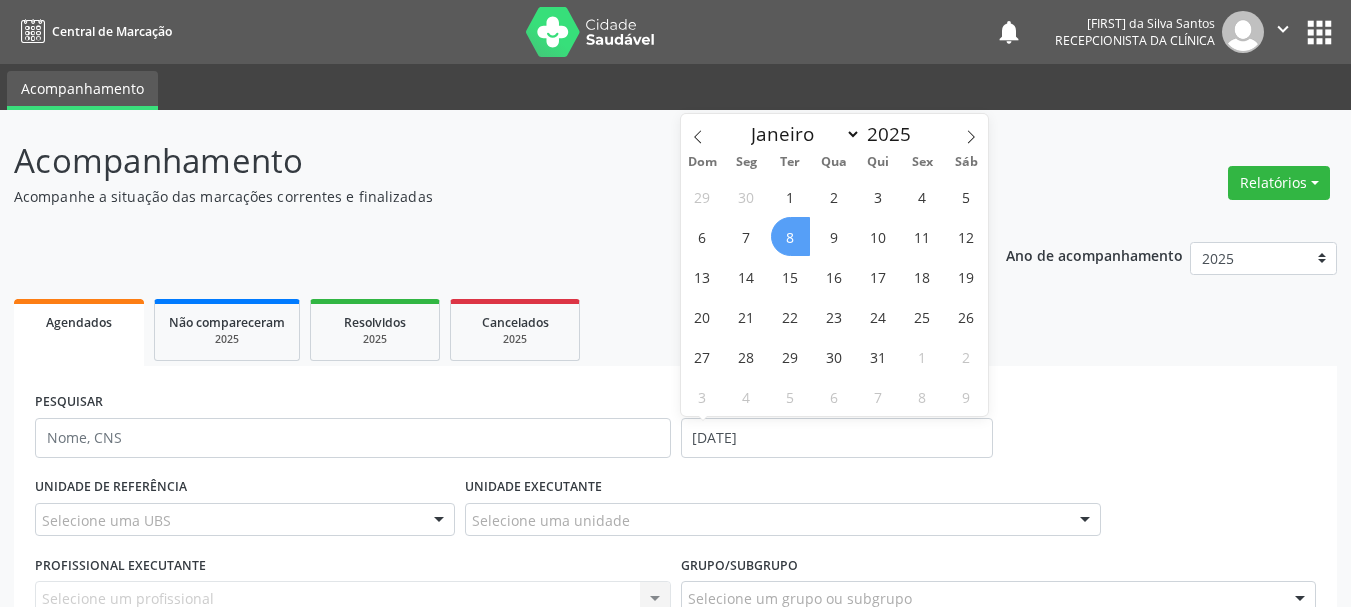 click on "8" at bounding box center (790, 236) 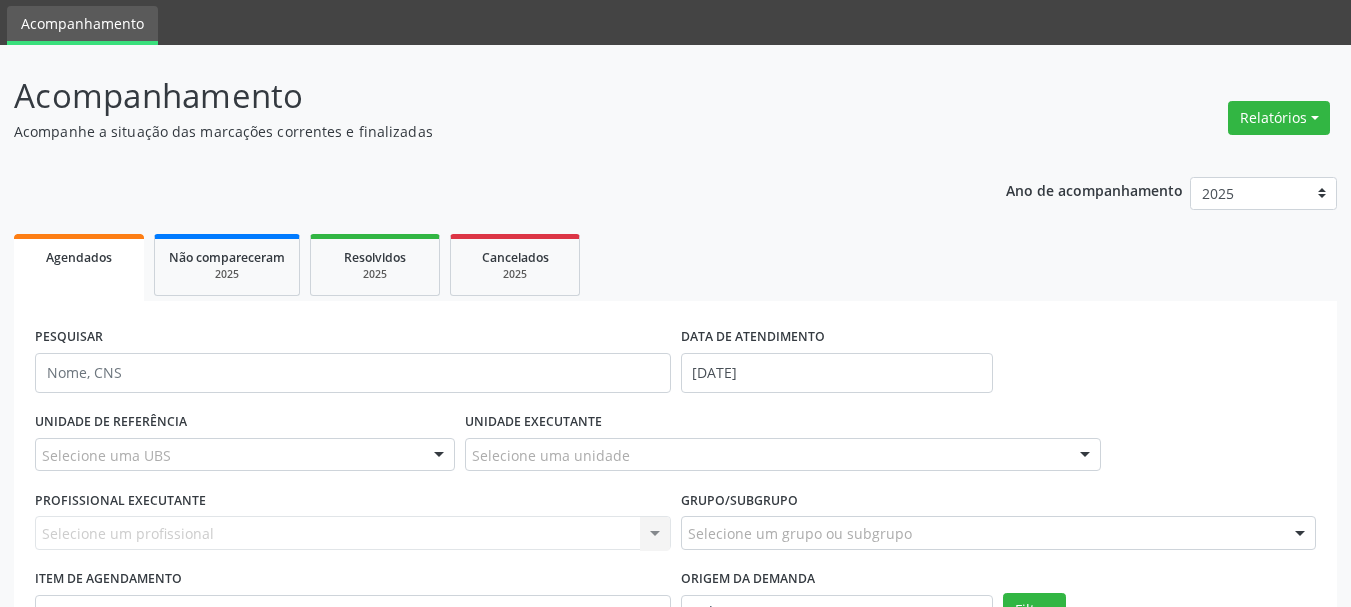 scroll, scrollTop: 100, scrollLeft: 0, axis: vertical 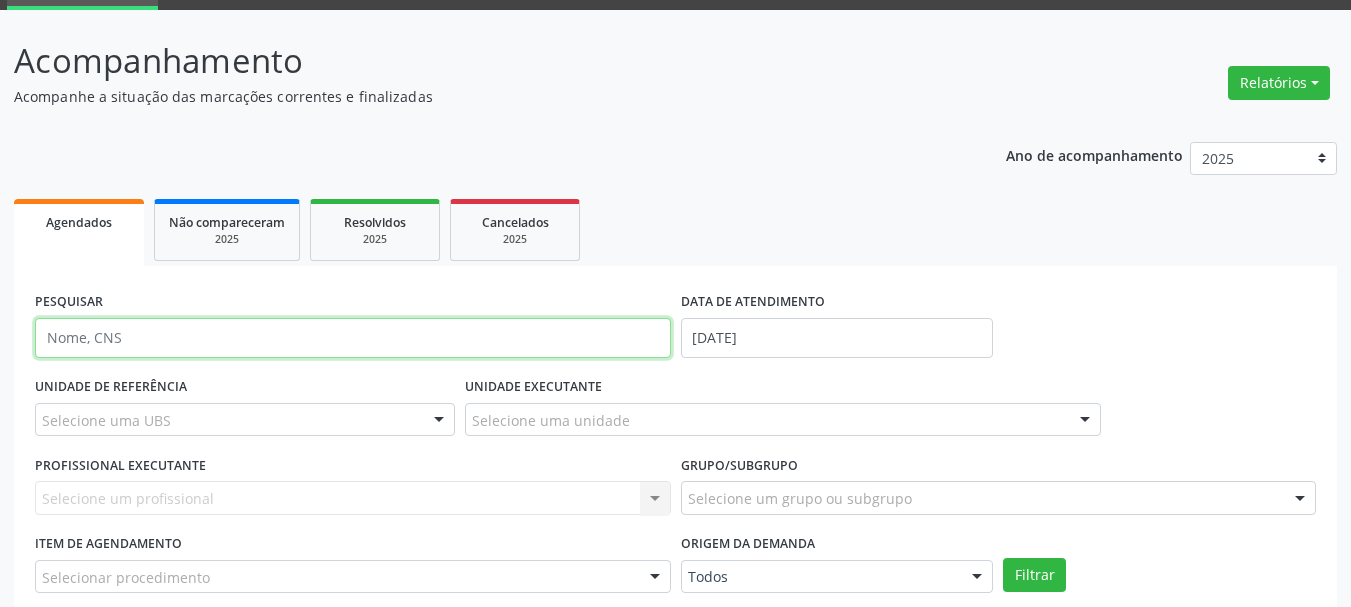 click at bounding box center [353, 338] 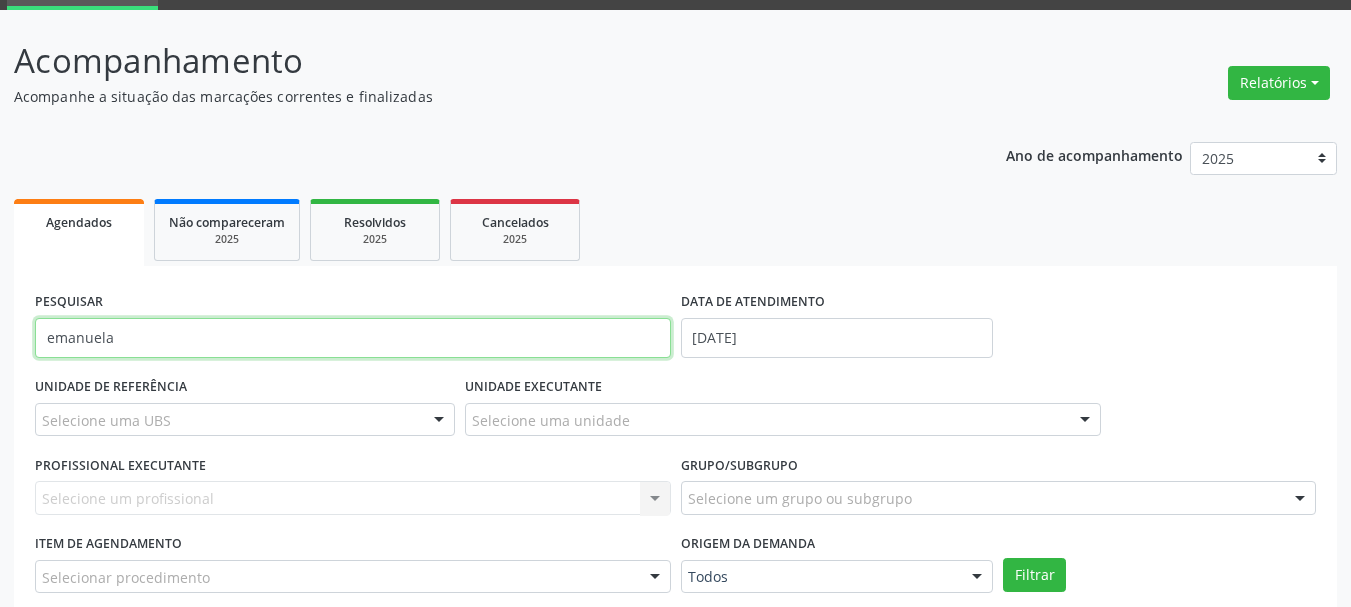 type on "emanuela" 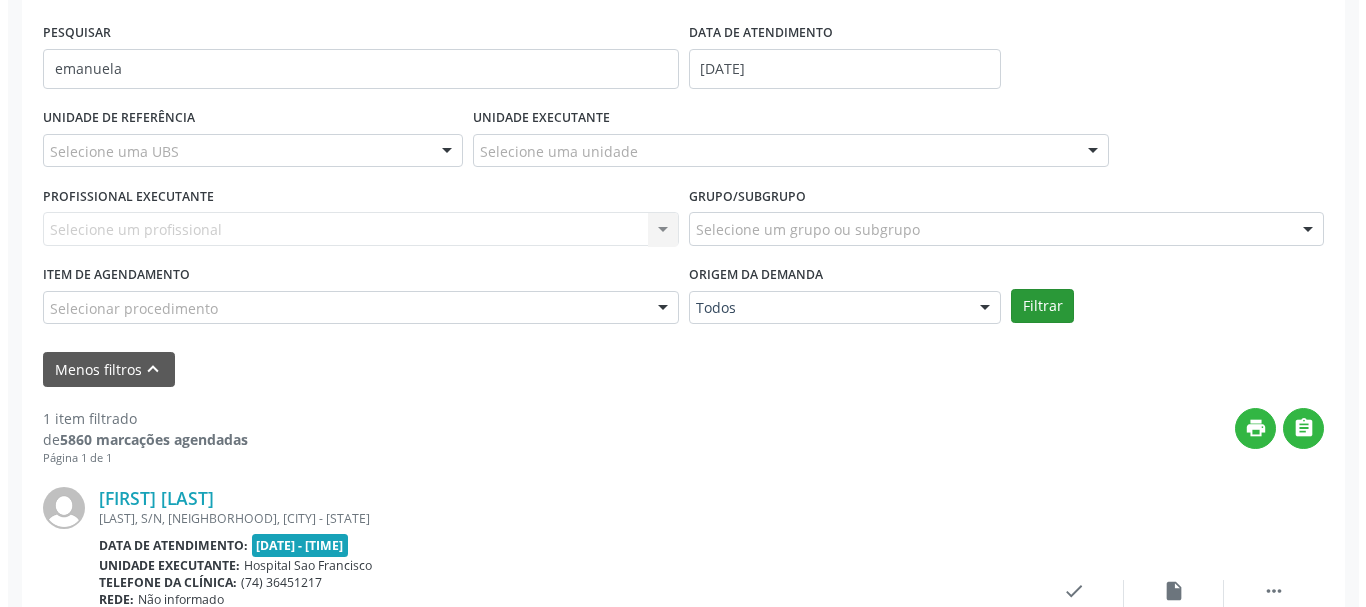 scroll, scrollTop: 500, scrollLeft: 0, axis: vertical 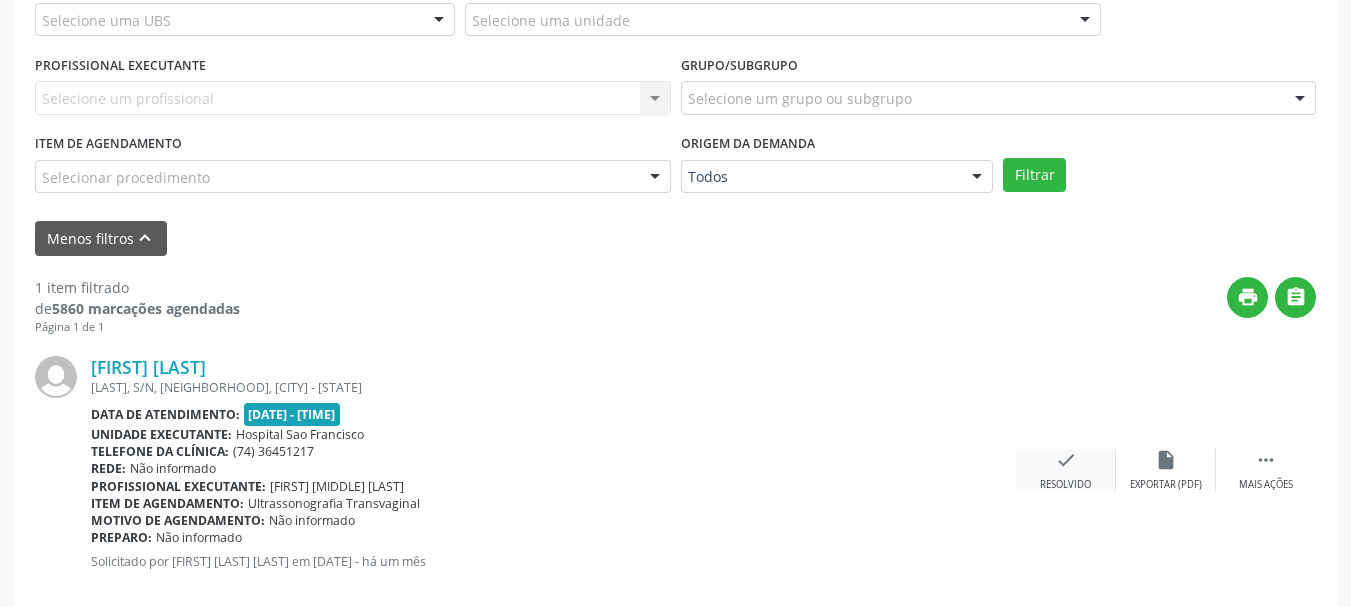 click on "check" at bounding box center (1066, 460) 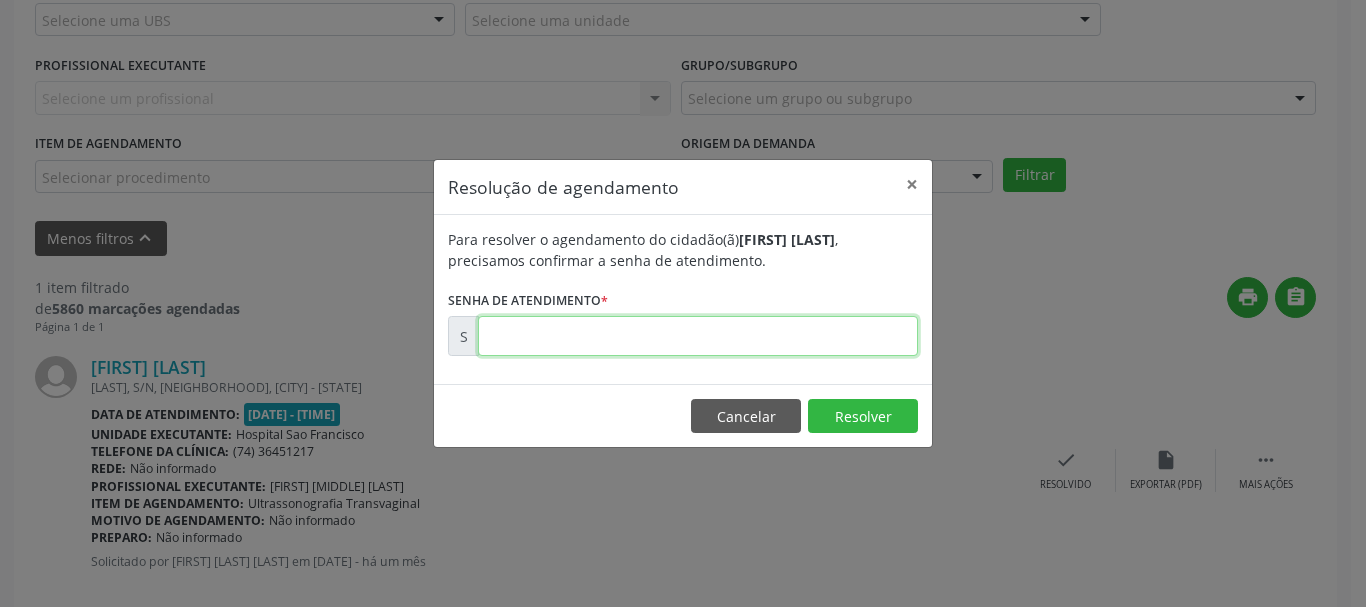click at bounding box center [698, 336] 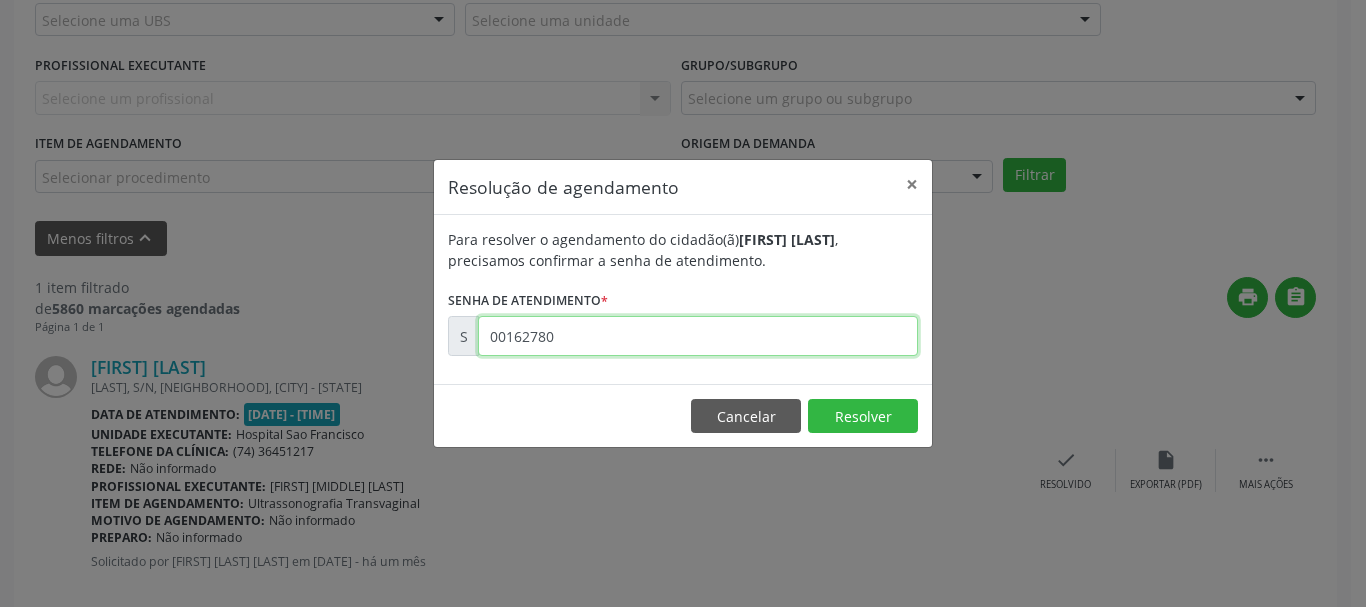 type on "00162780" 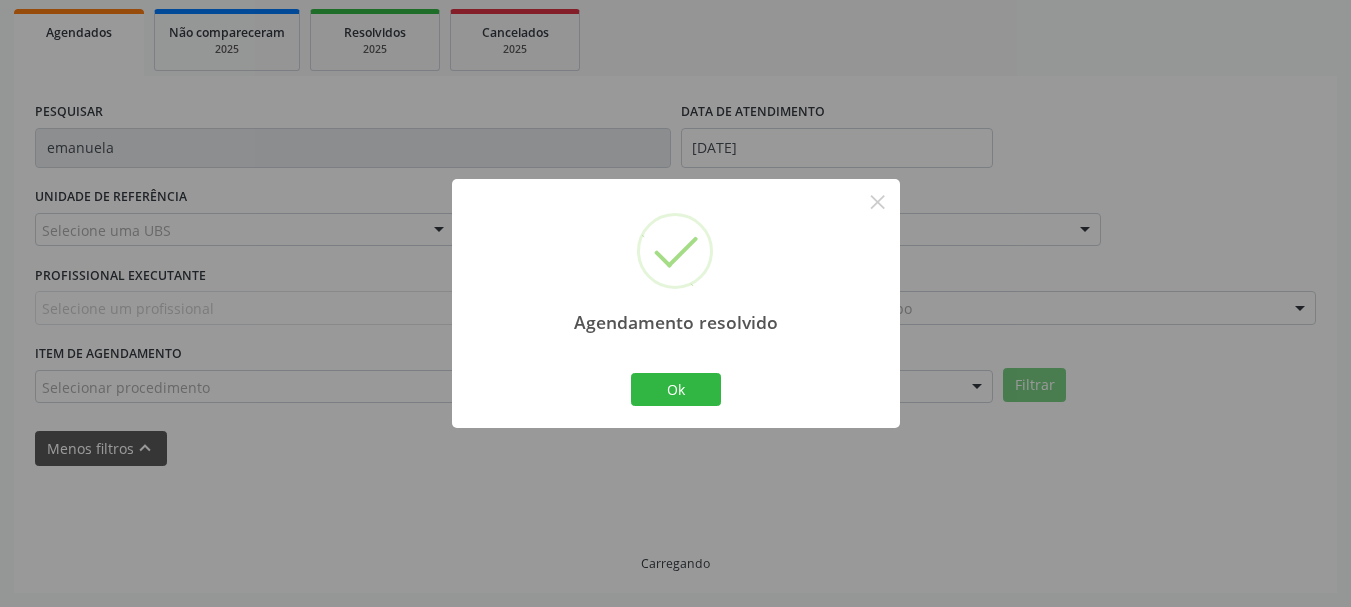 scroll, scrollTop: 247, scrollLeft: 0, axis: vertical 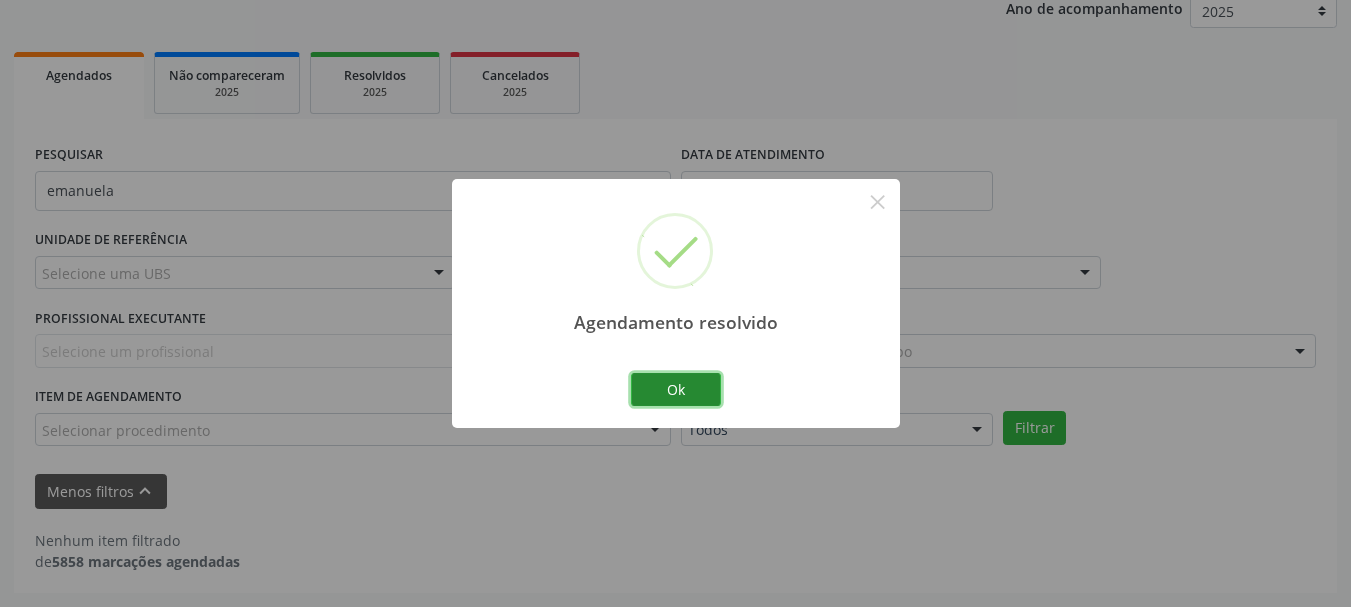 click on "Ok" at bounding box center [676, 390] 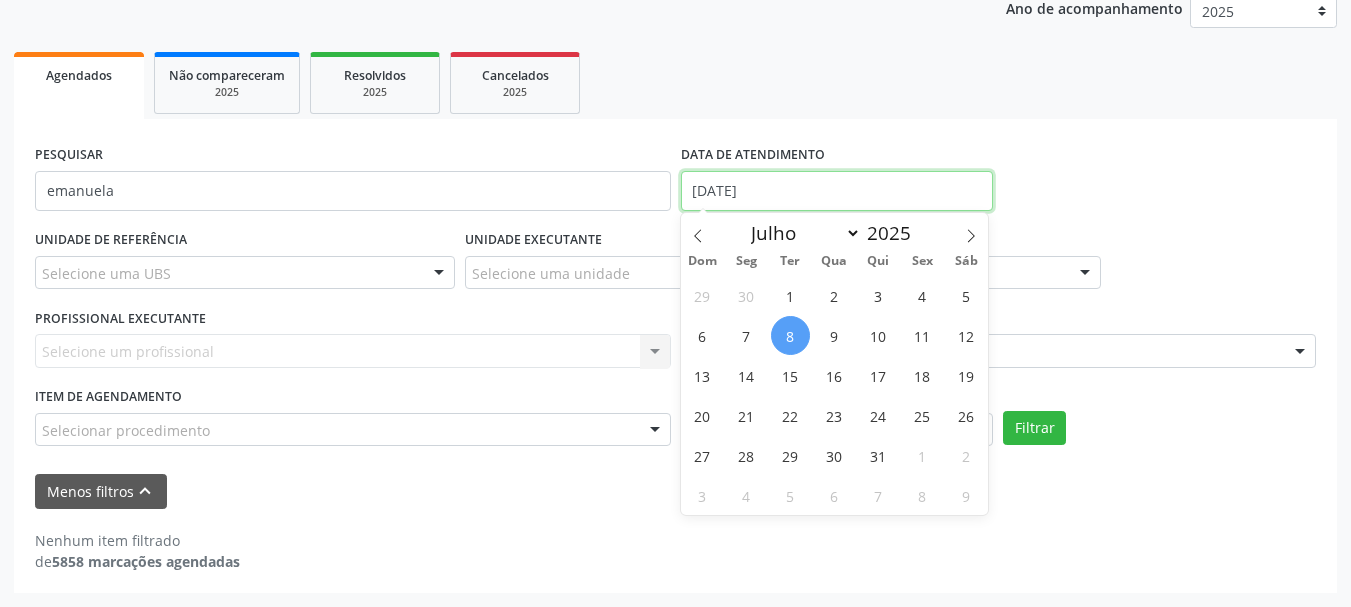 click on "[DATE]" at bounding box center [837, 191] 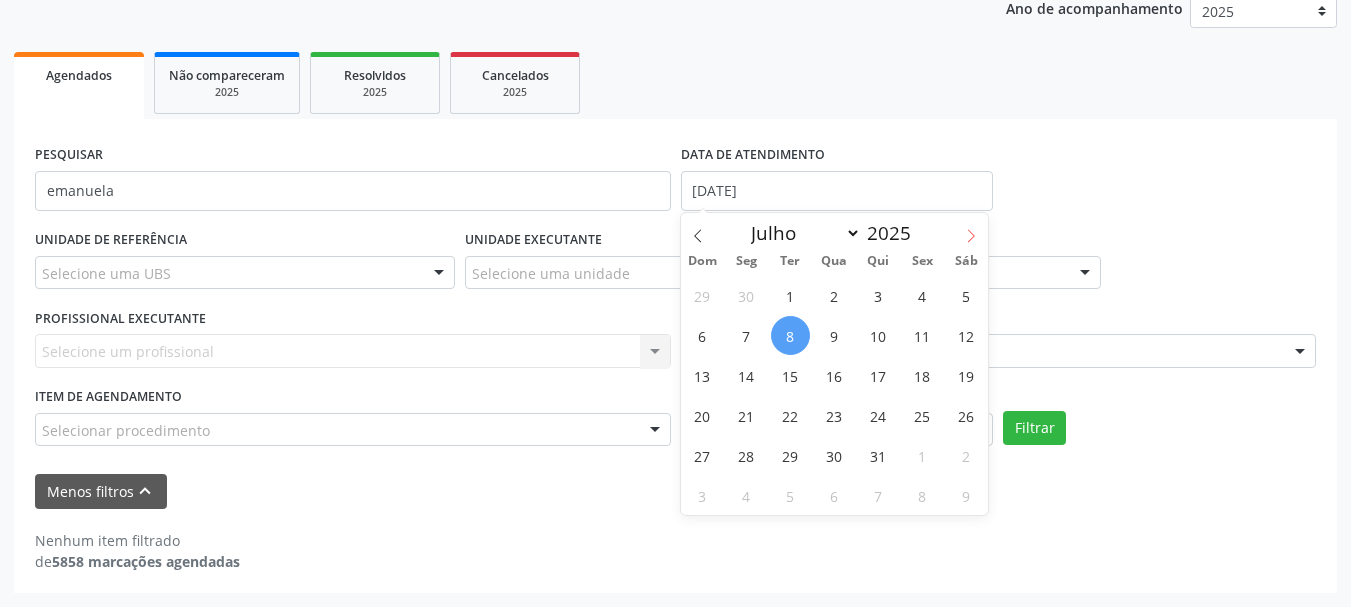 click 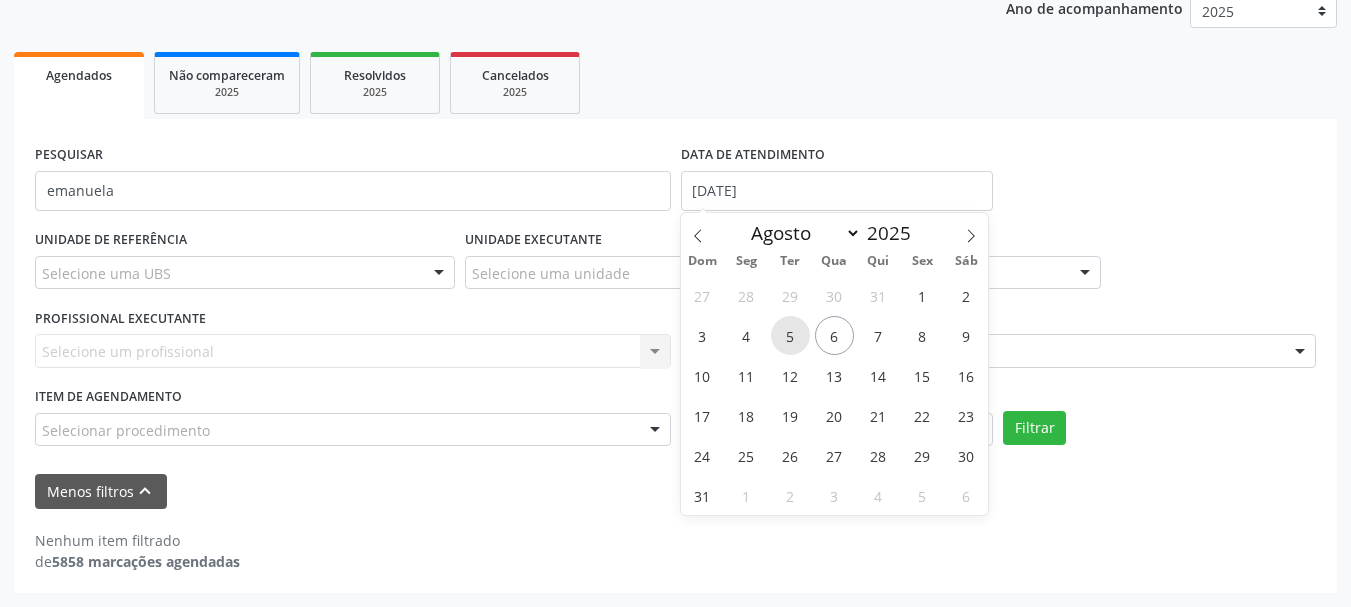 click on "5" at bounding box center [790, 335] 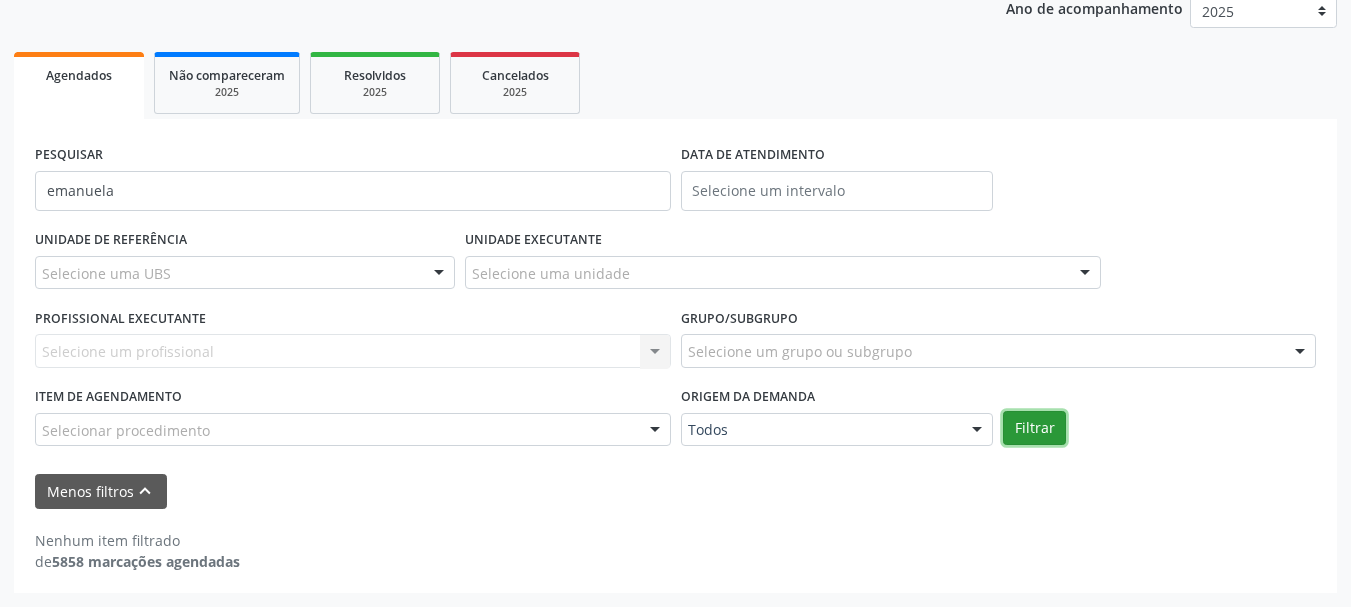 click on "Filtrar" at bounding box center (1034, 428) 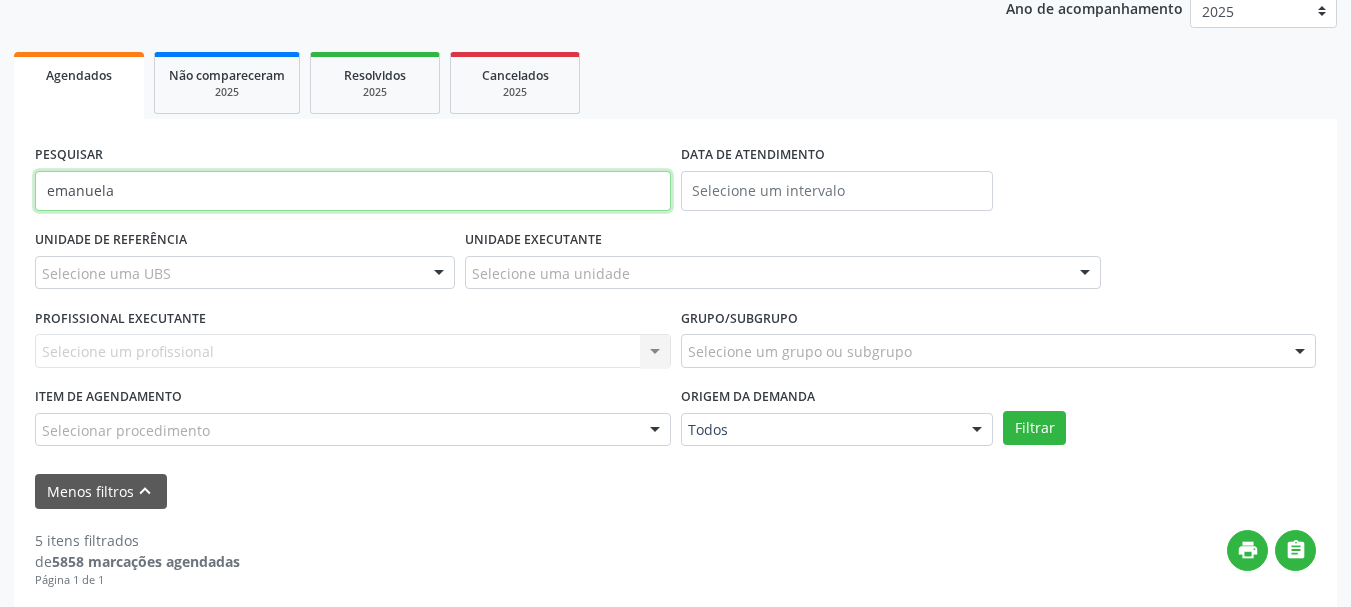click on "emanuela" at bounding box center [353, 191] 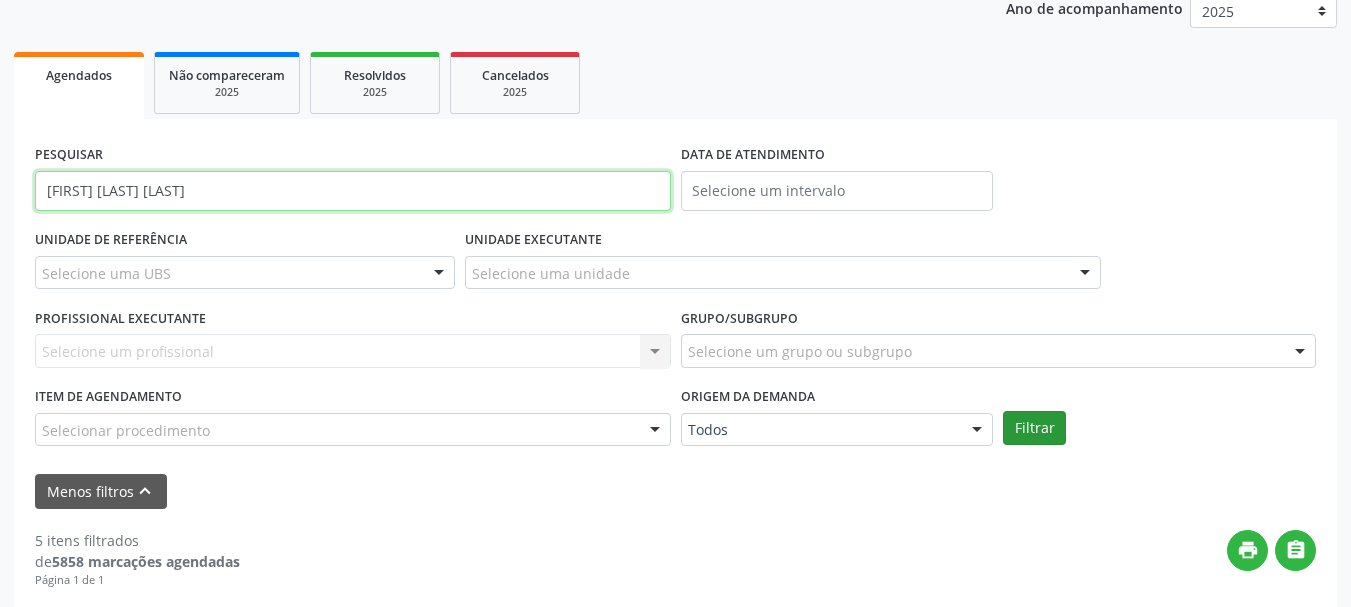type on "[FIRST] [LAST] [LAST]" 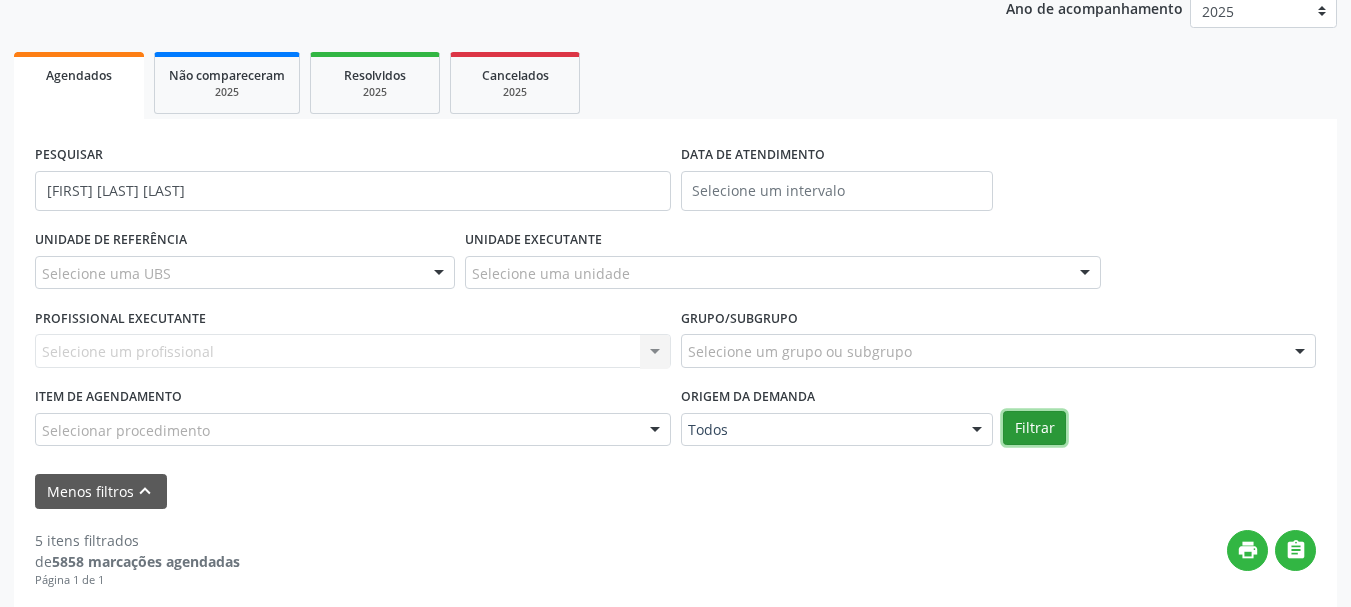 drag, startPoint x: 1053, startPoint y: 435, endPoint x: 1365, endPoint y: 263, distance: 356.26956 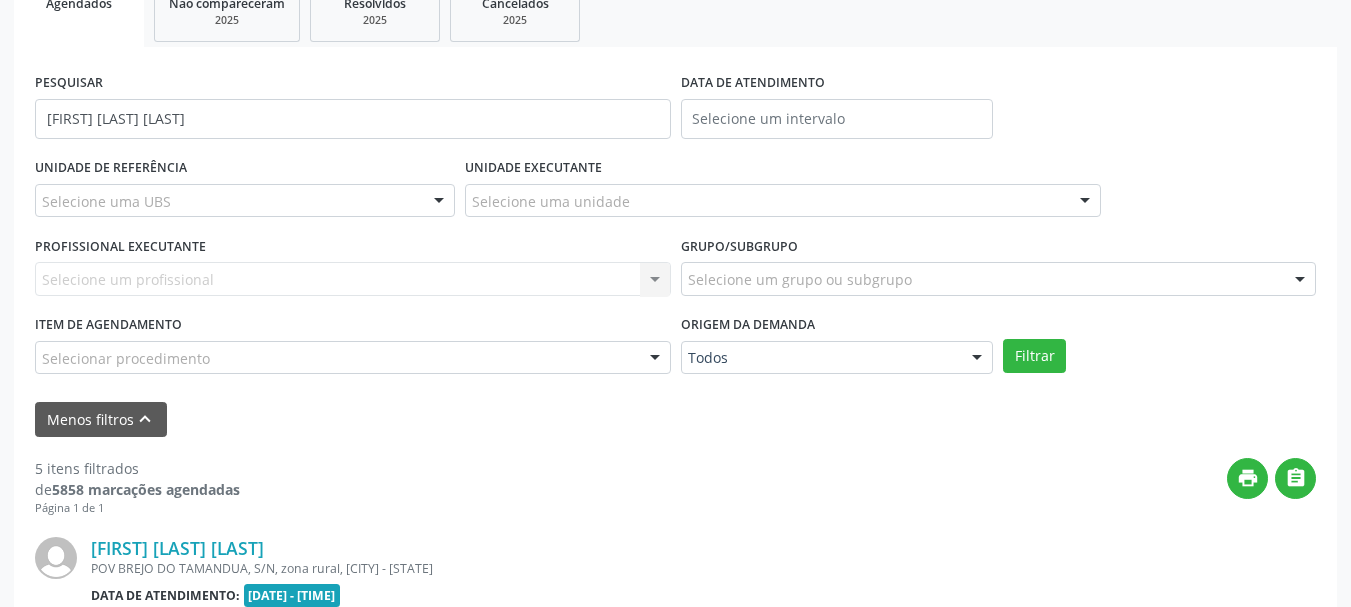 scroll, scrollTop: 318, scrollLeft: 0, axis: vertical 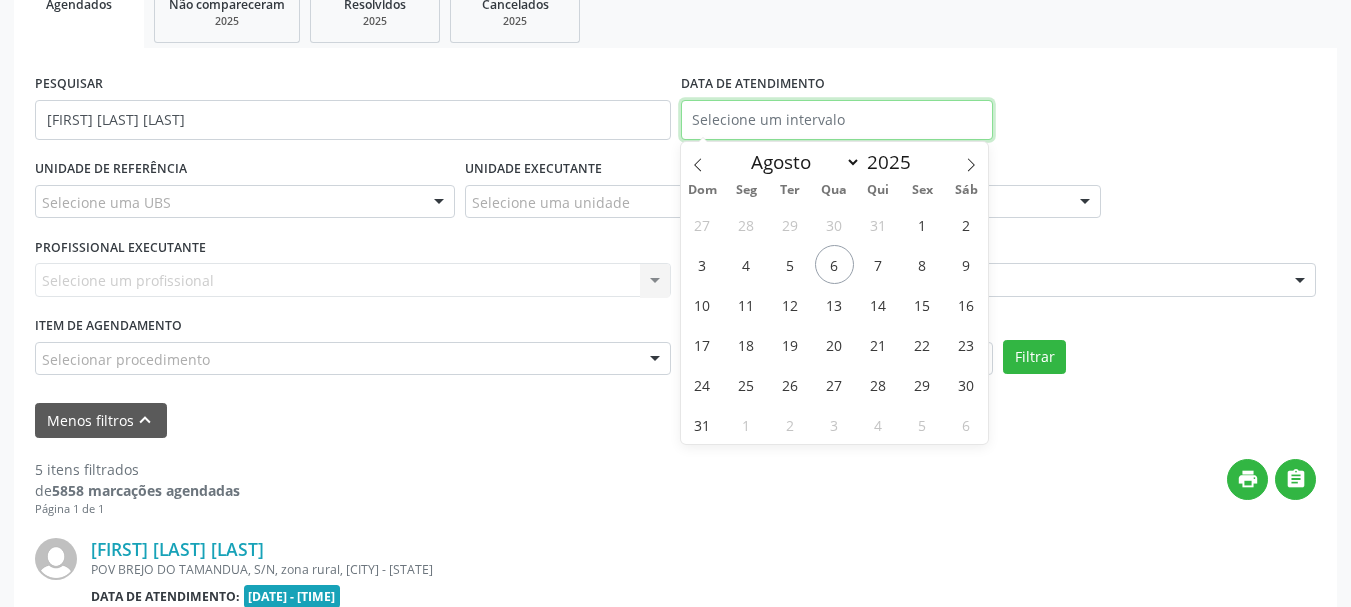 click at bounding box center (837, 120) 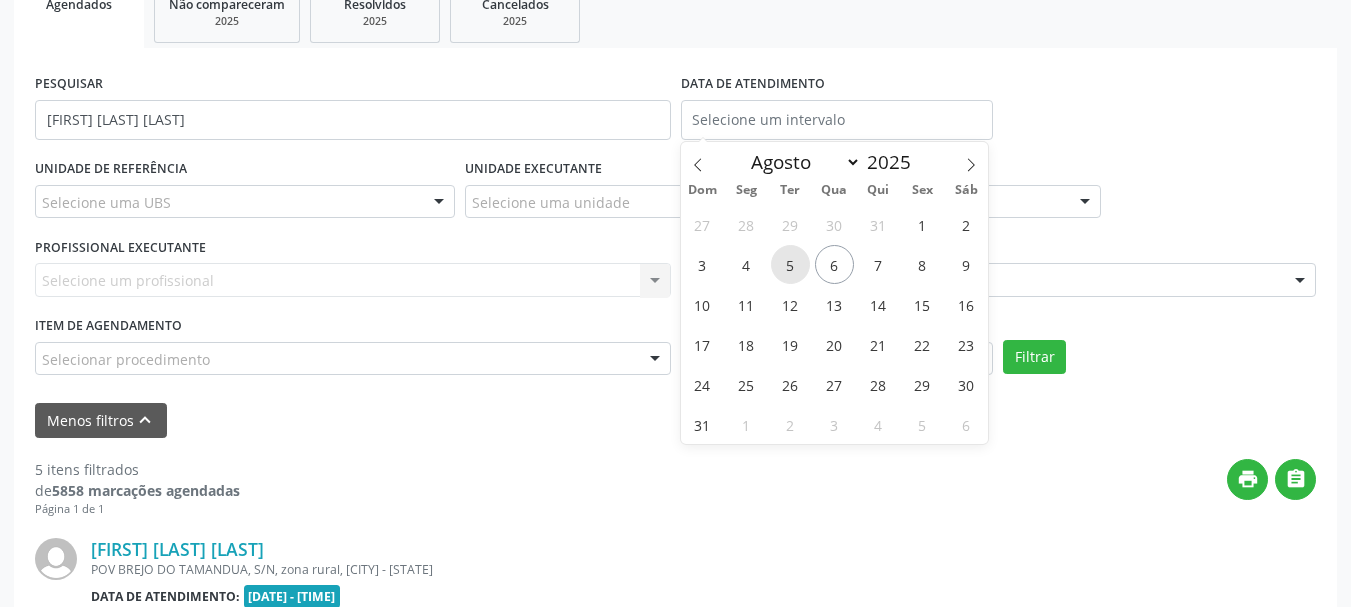 click on "5" at bounding box center [790, 264] 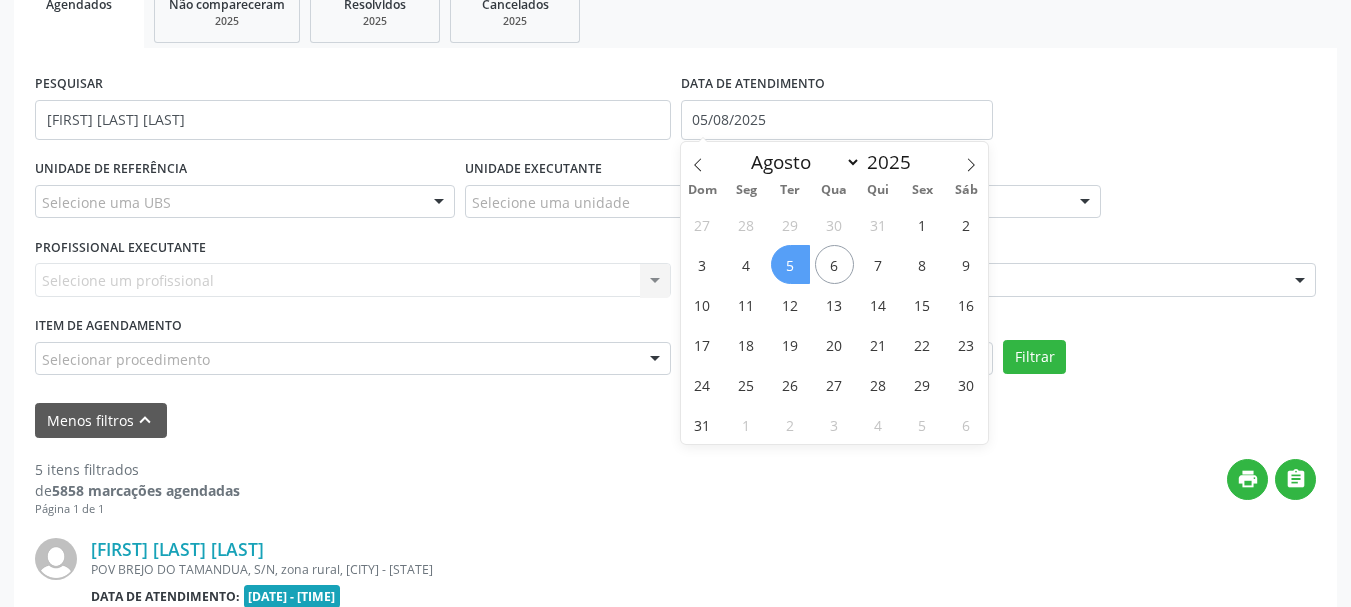 click on "5" at bounding box center (790, 264) 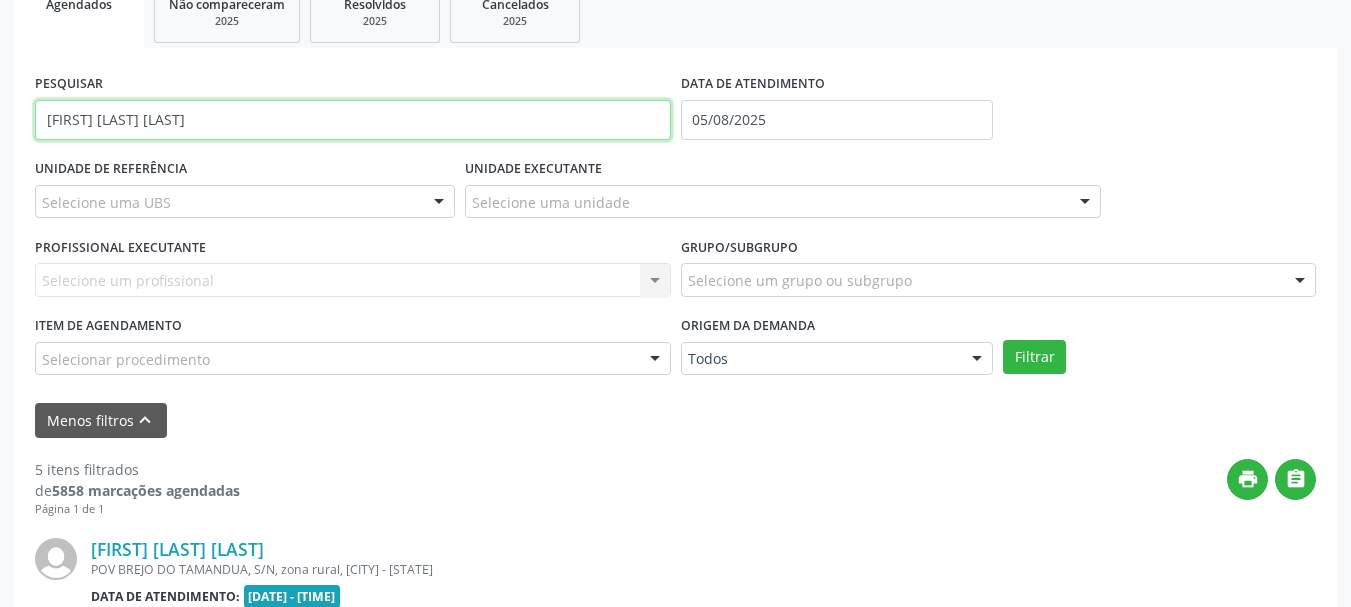 click on "[FIRST] [LAST] [LAST]" at bounding box center [353, 120] 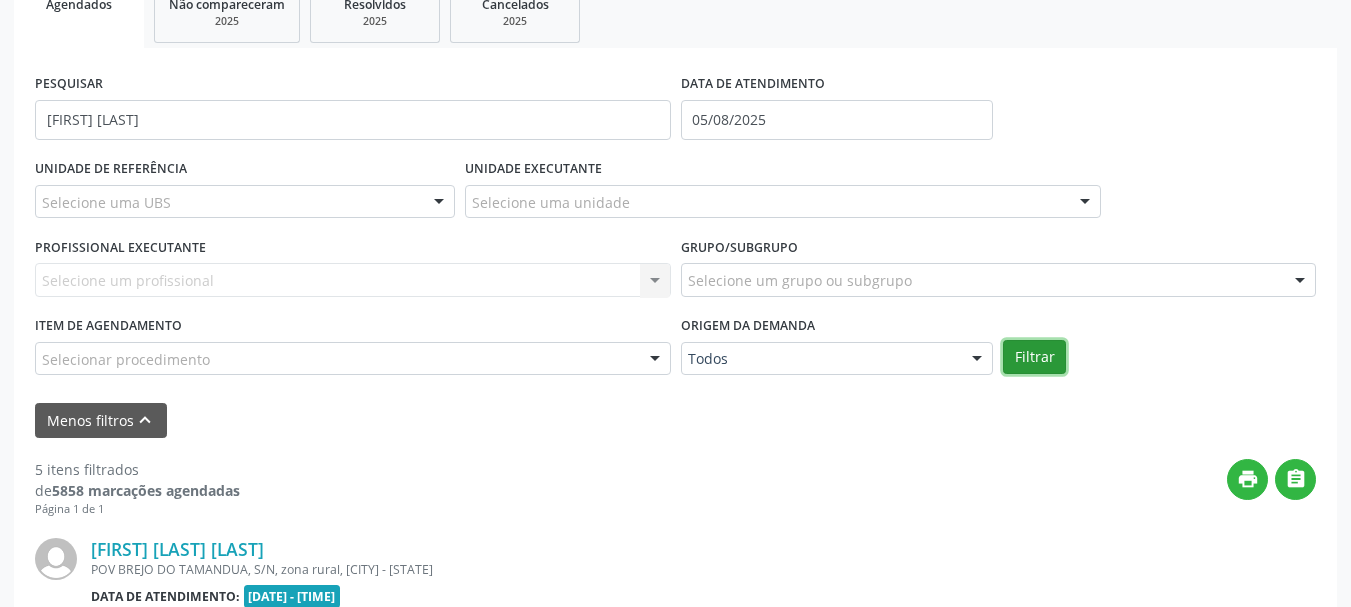click on "Filtrar" at bounding box center [1034, 357] 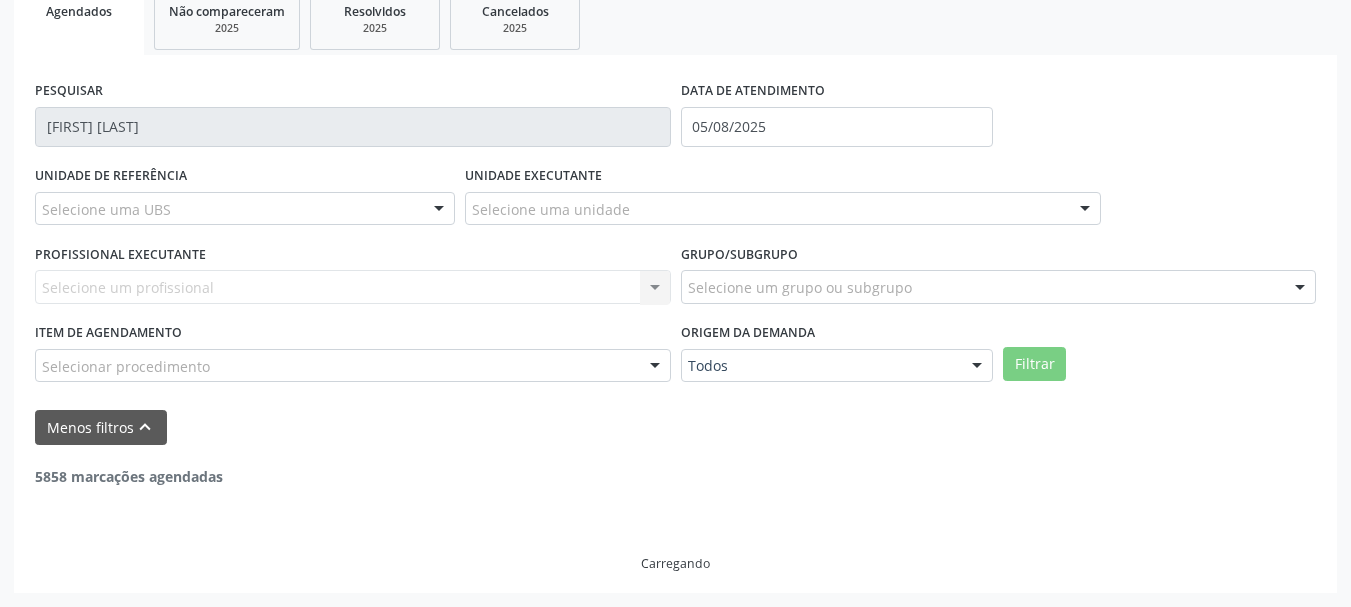 scroll, scrollTop: 247, scrollLeft: 0, axis: vertical 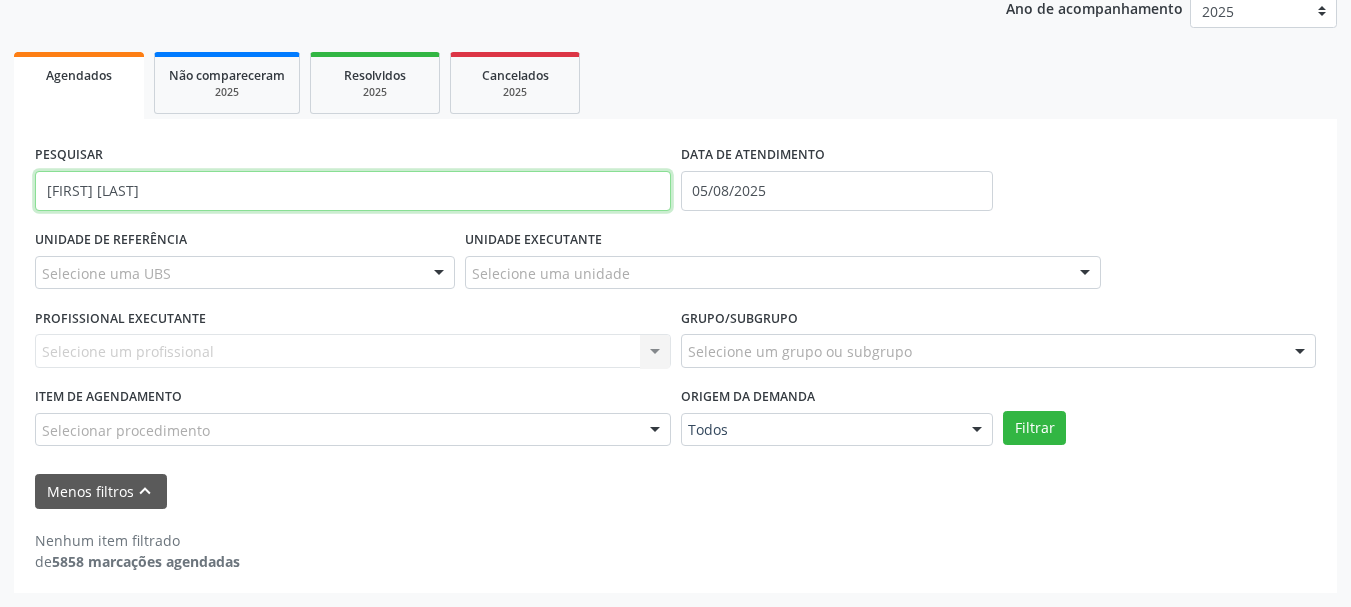 click on "[FIRST] [LAST]" at bounding box center [353, 191] 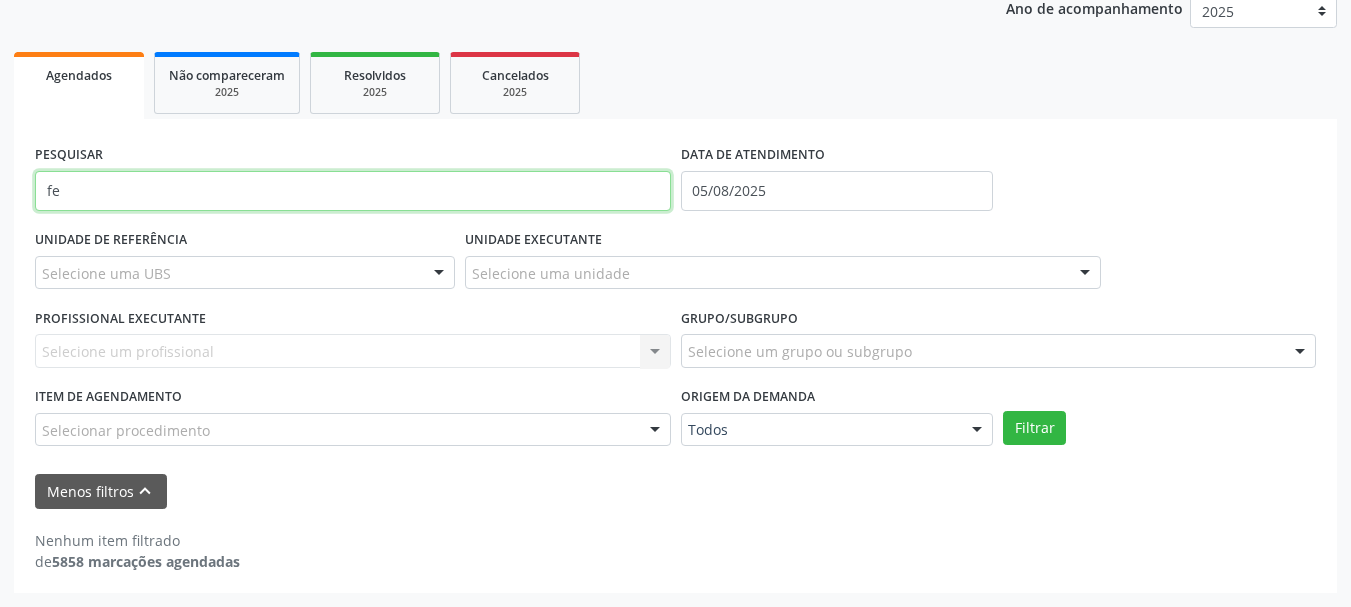 type on "f" 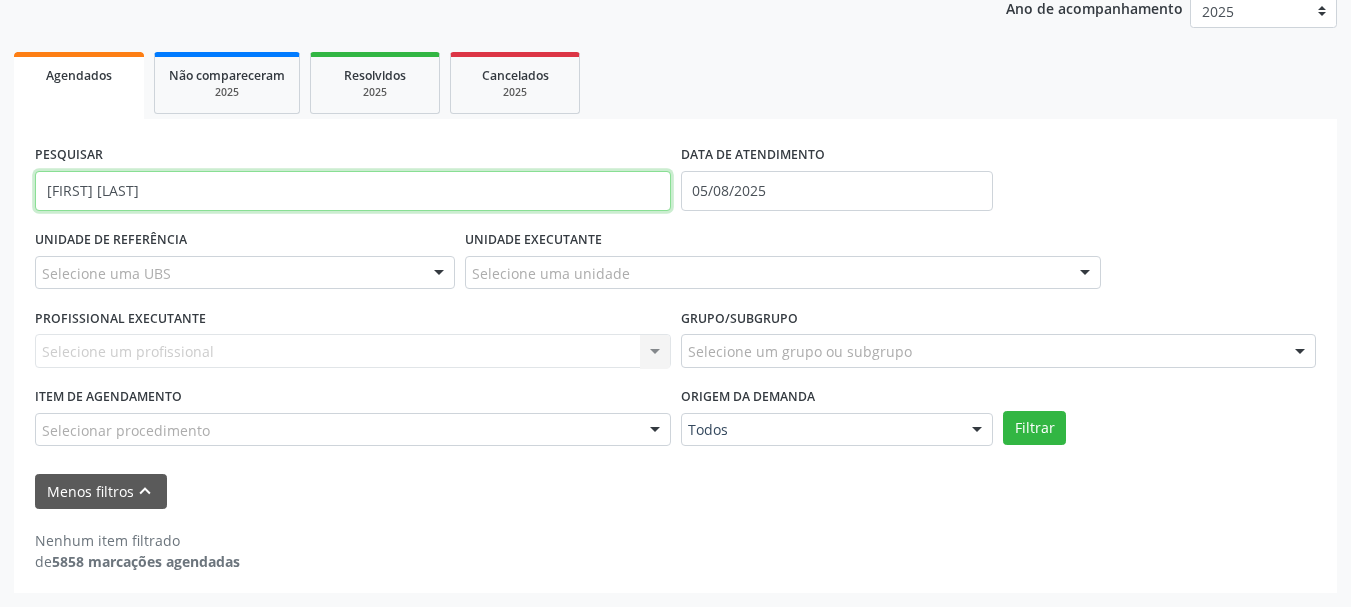 type on "[FIRST] [LAST]" 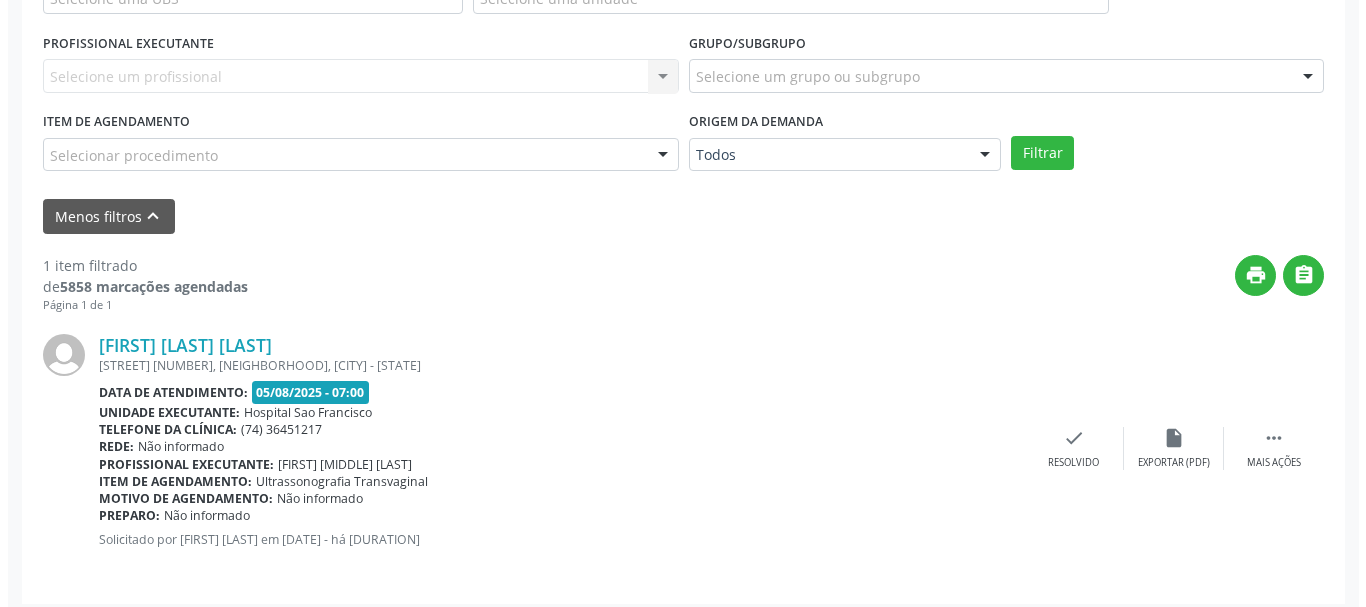 scroll, scrollTop: 533, scrollLeft: 0, axis: vertical 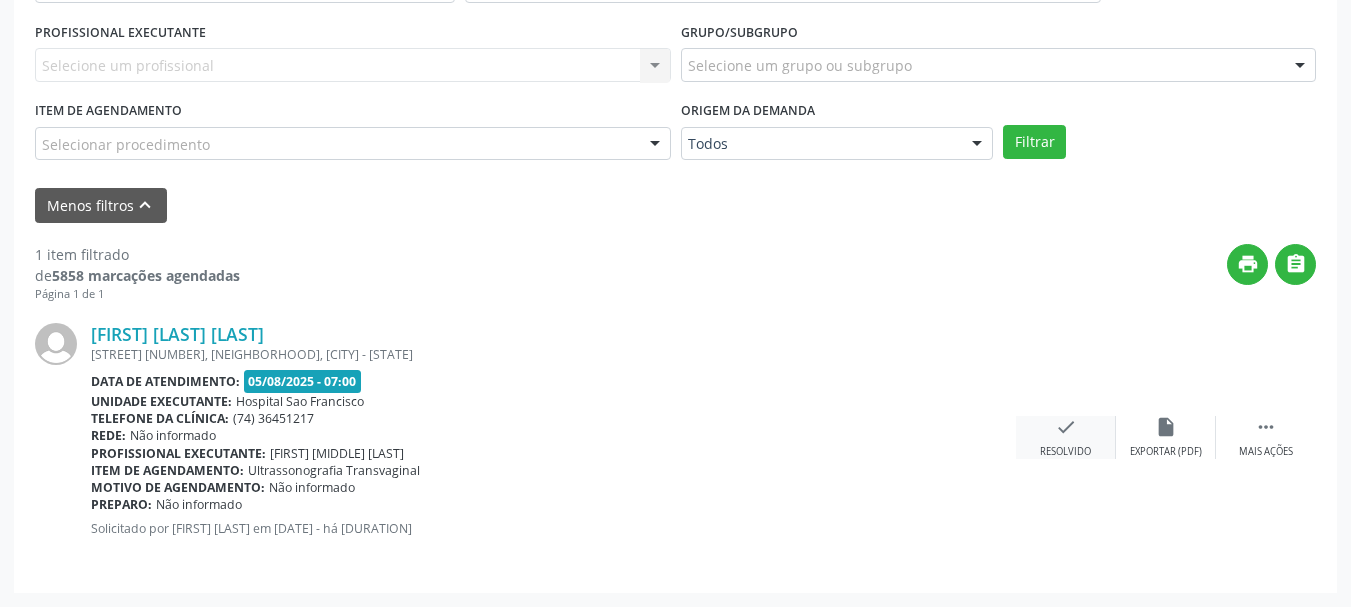 click on "check
Resolvido" at bounding box center [1066, 437] 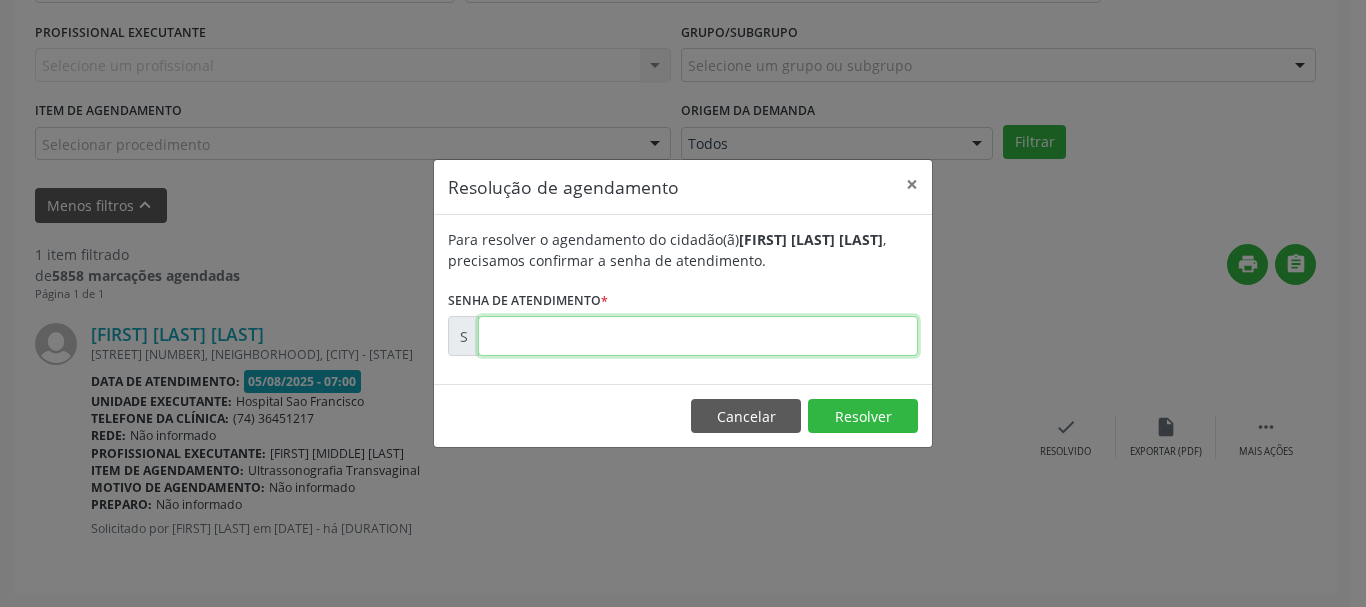 click at bounding box center (698, 336) 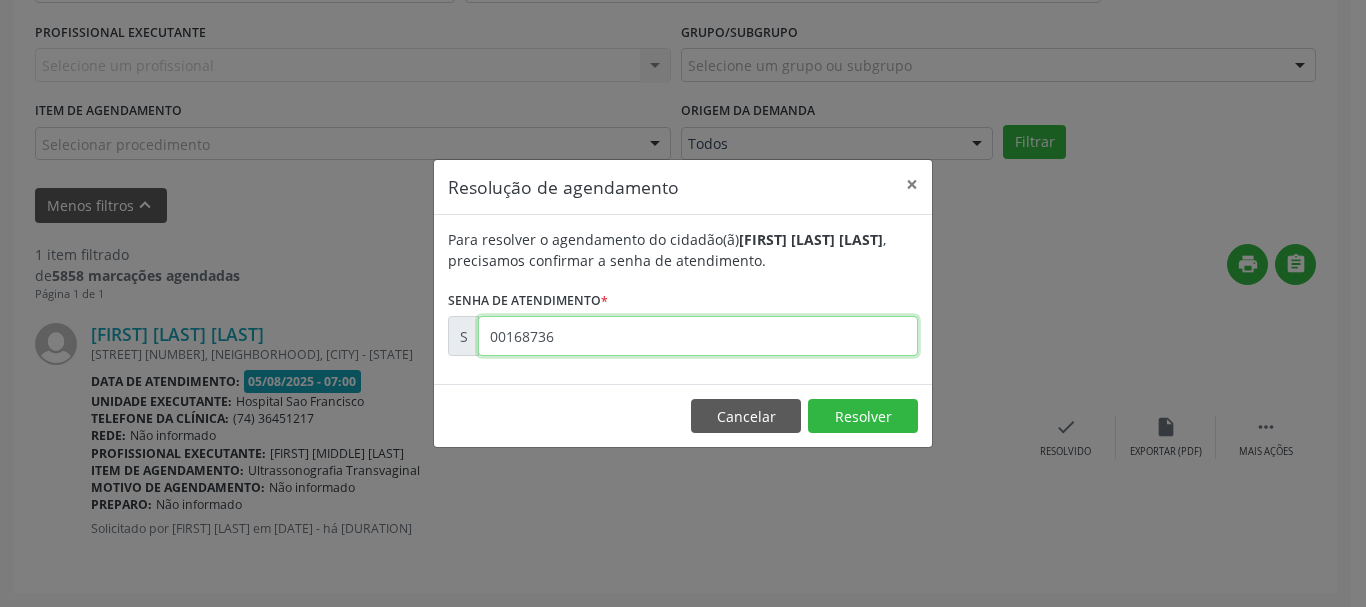 type on "00168736" 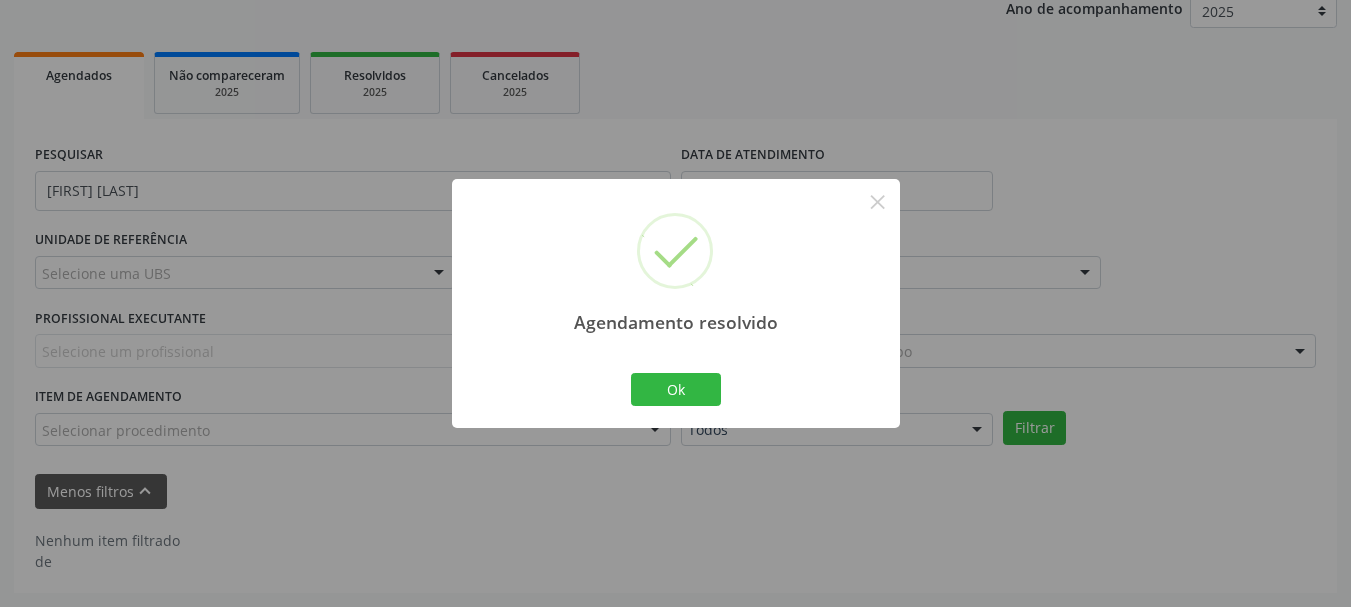scroll, scrollTop: 247, scrollLeft: 0, axis: vertical 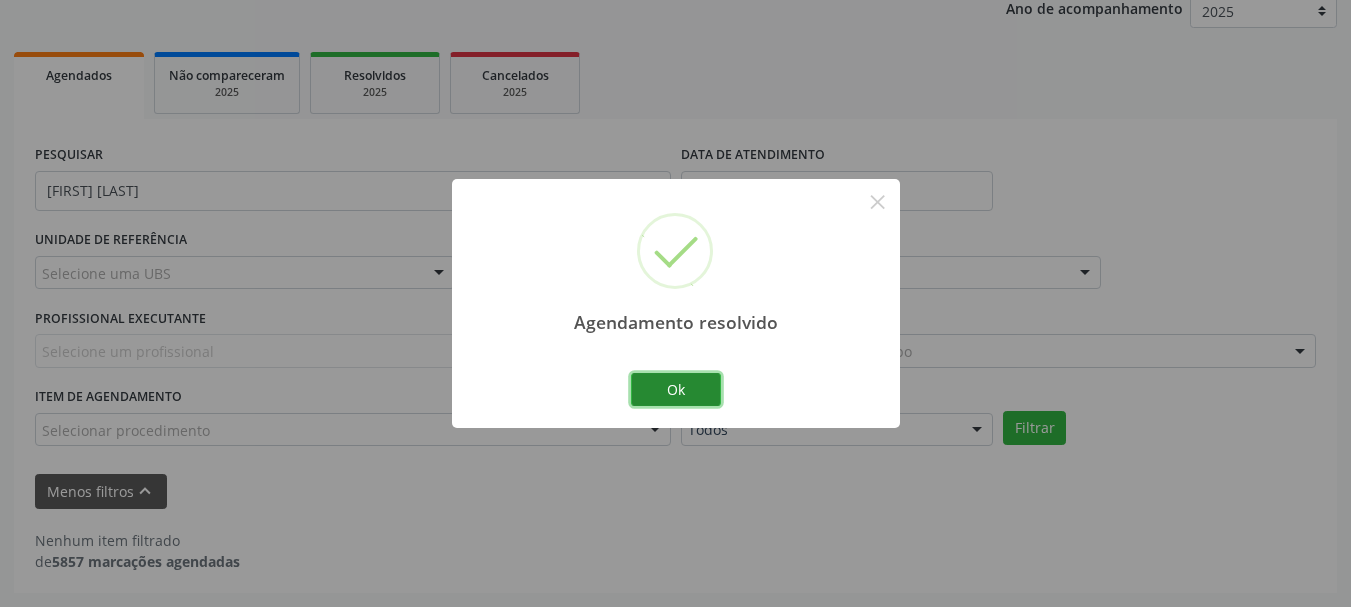 click on "Ok" at bounding box center [676, 390] 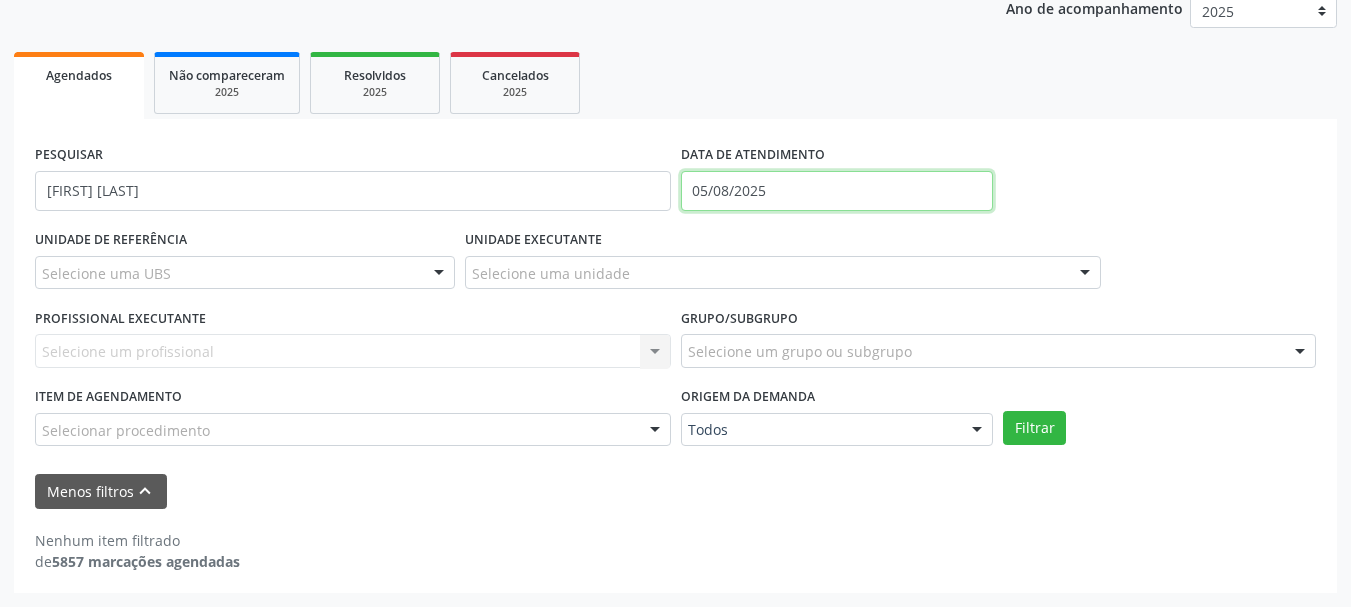 click on "05/08/2025" at bounding box center [837, 191] 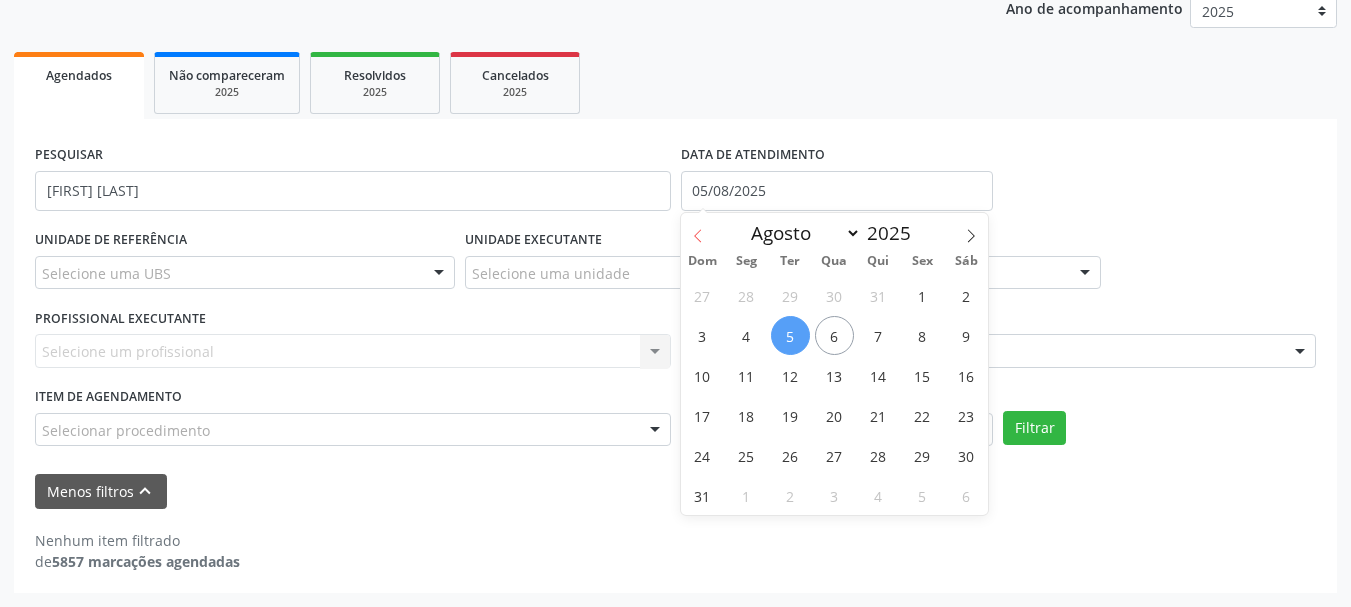 click 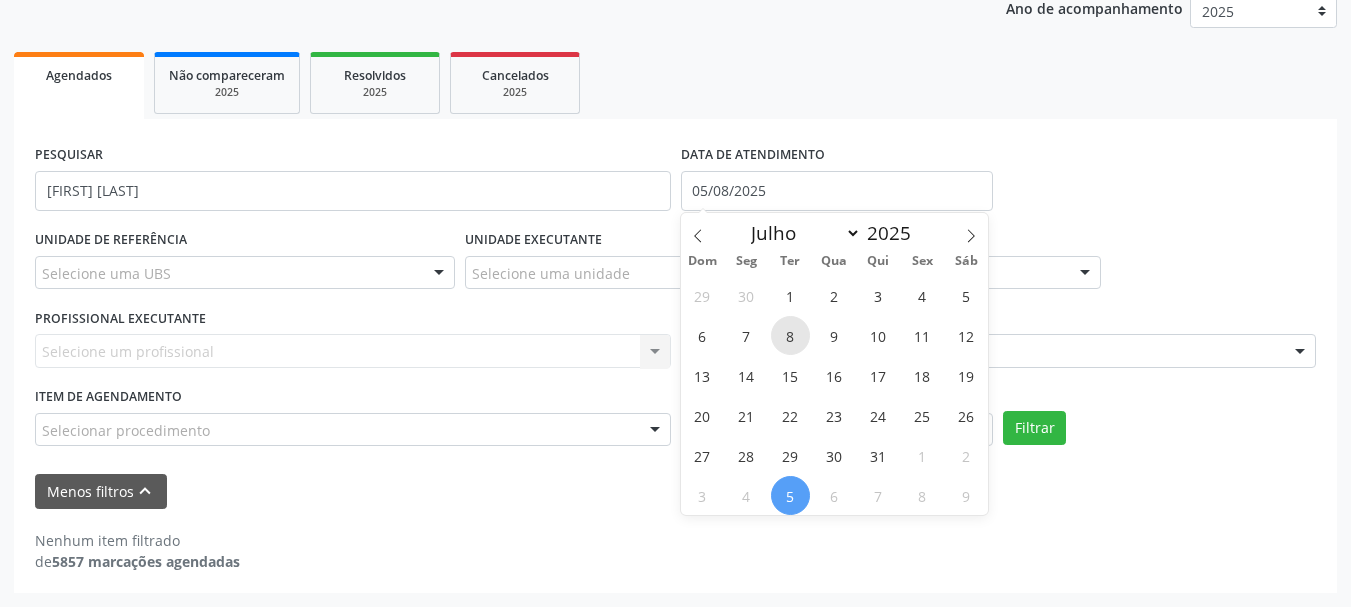 click on "8" at bounding box center [790, 335] 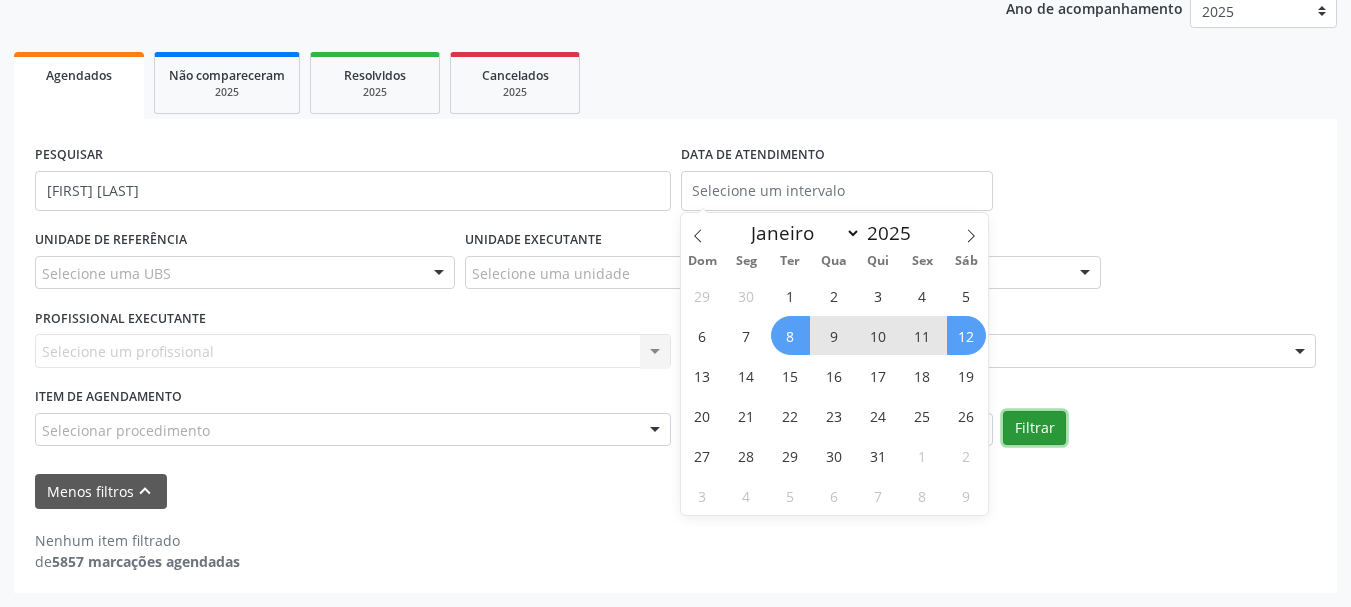 click on "Filtrar" at bounding box center [1034, 428] 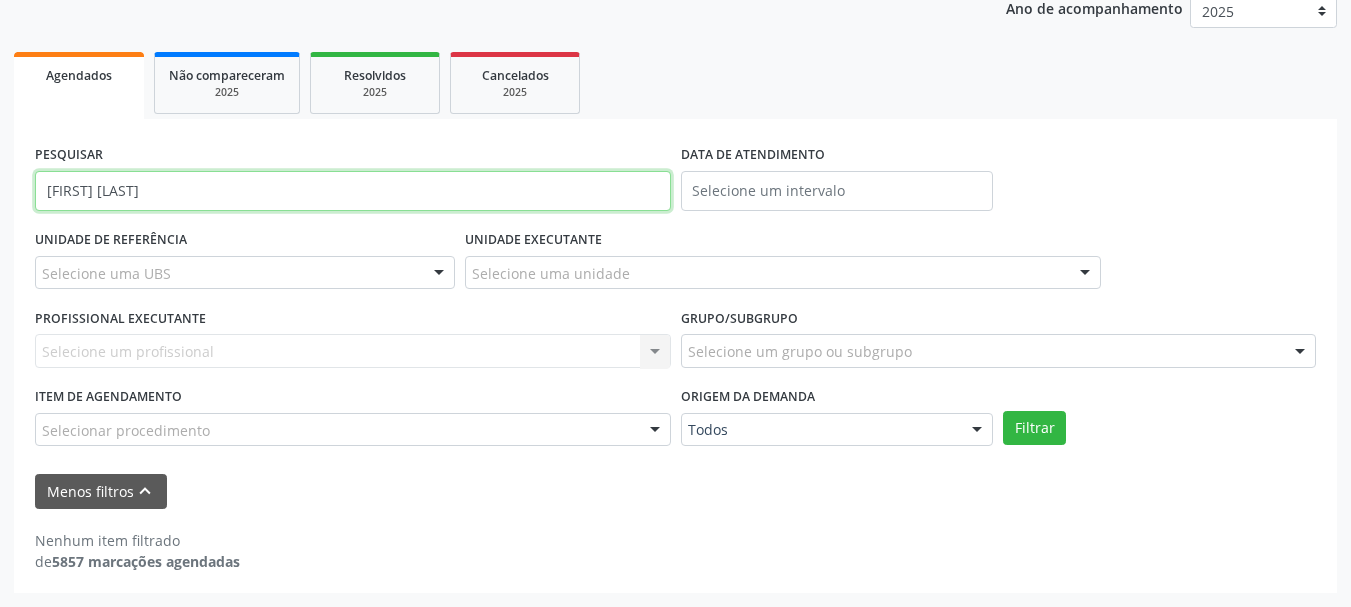 drag, startPoint x: 150, startPoint y: 190, endPoint x: 83, endPoint y: 234, distance: 80.1561 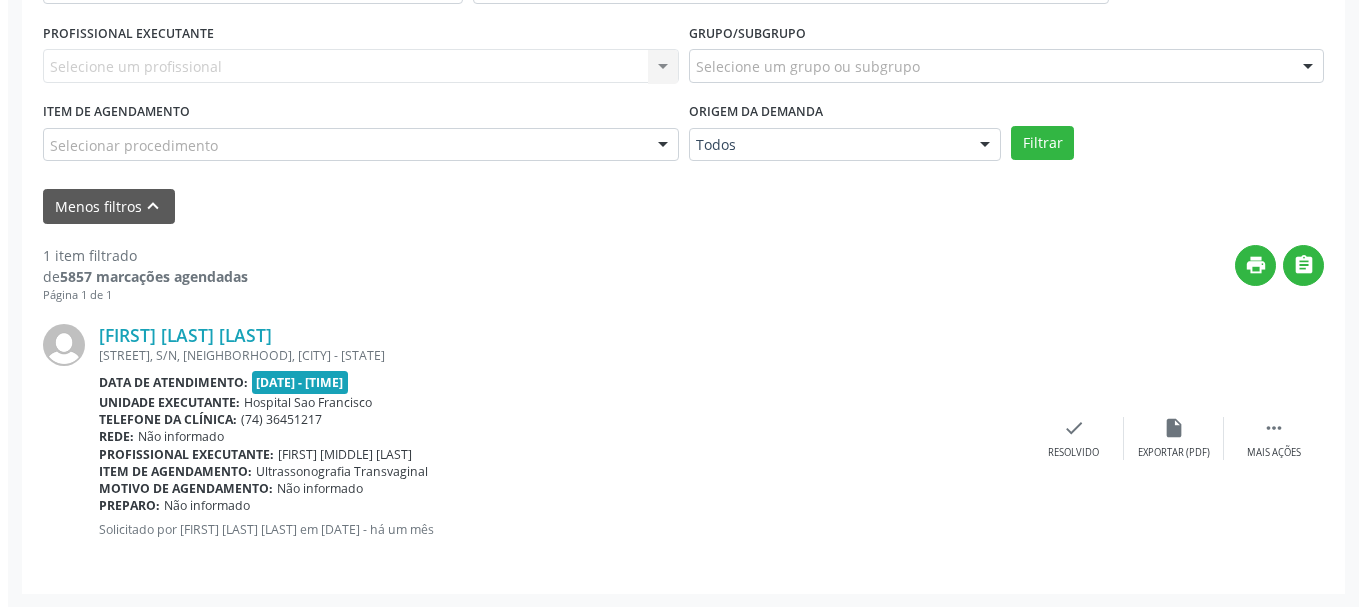 scroll, scrollTop: 533, scrollLeft: 0, axis: vertical 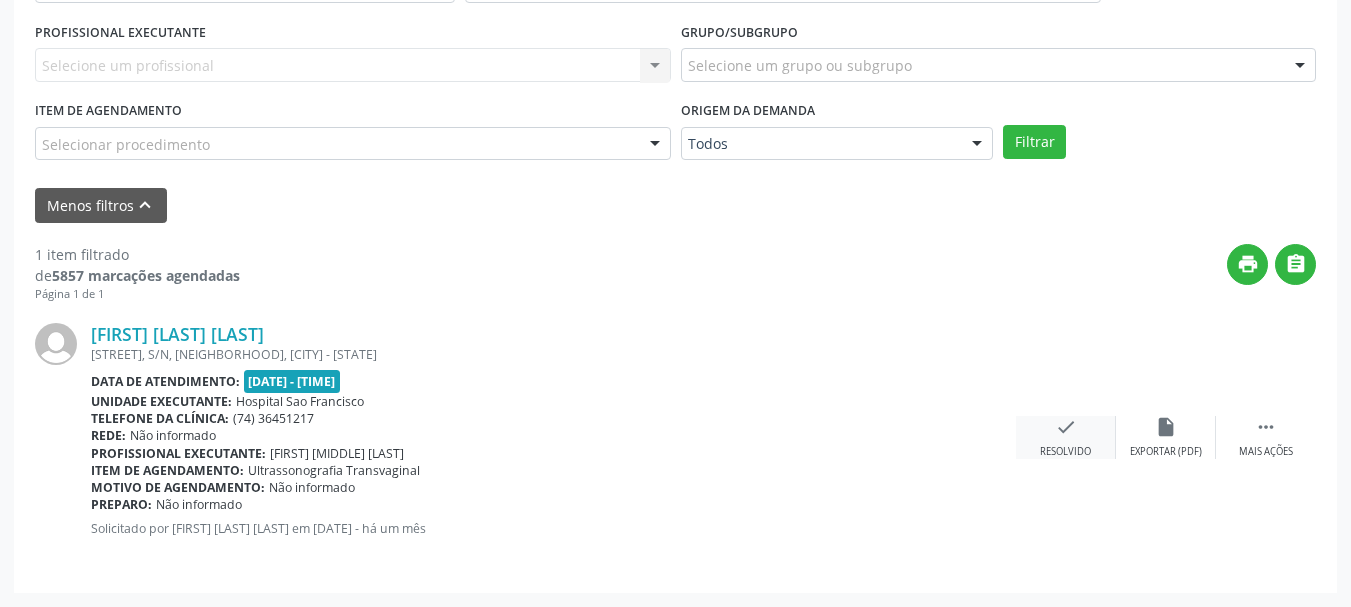 click on "check" at bounding box center (1066, 427) 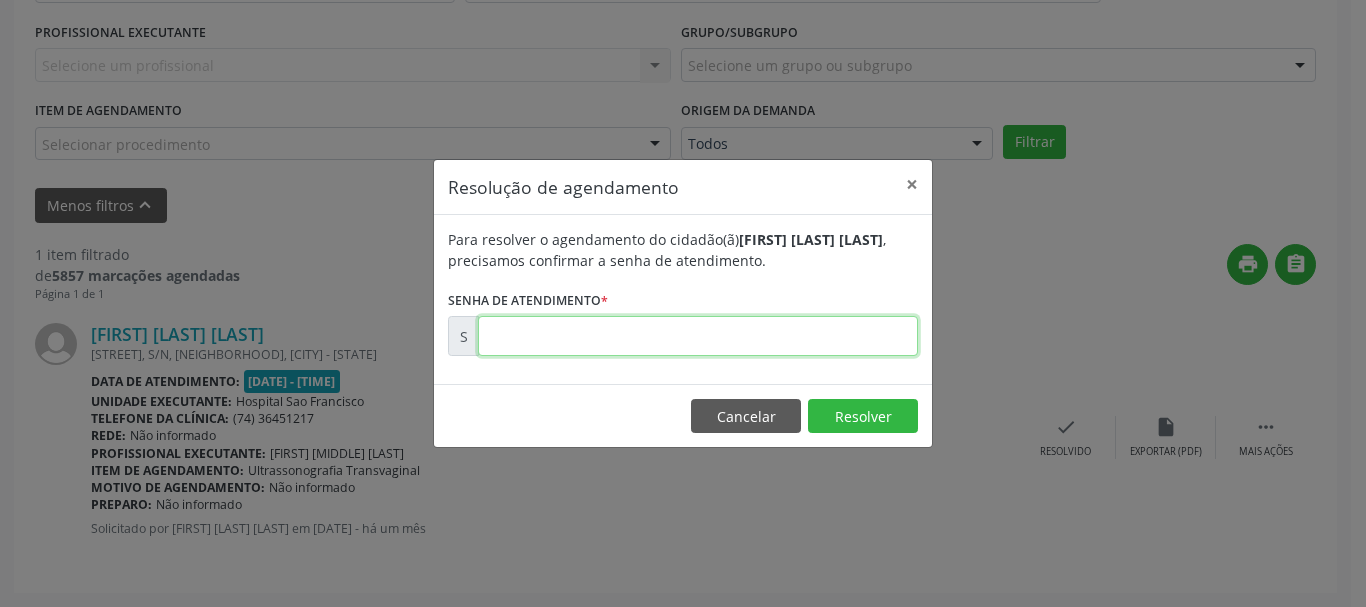 click at bounding box center (698, 336) 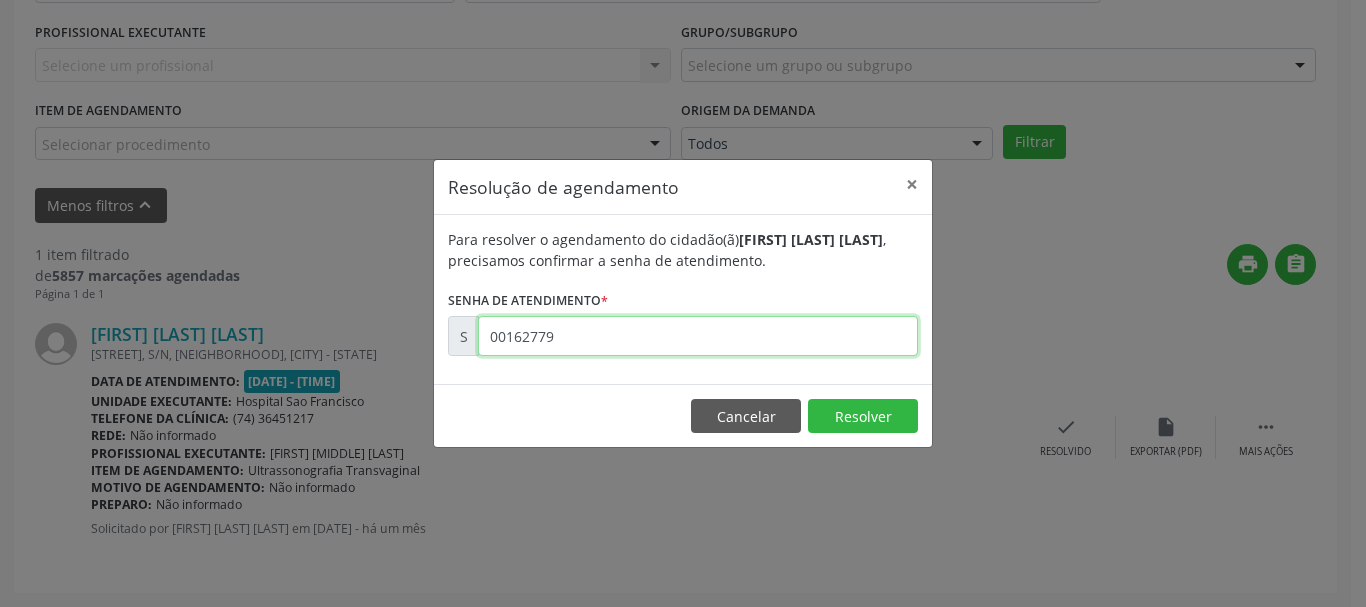 type on "00162779" 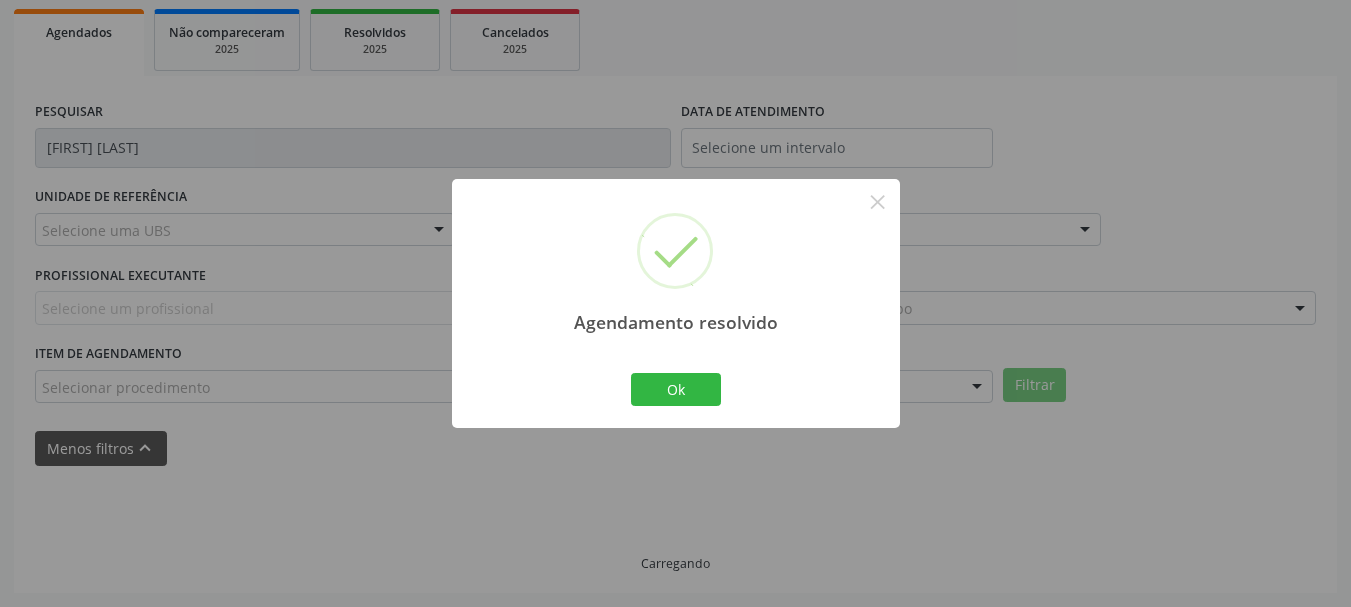 scroll, scrollTop: 247, scrollLeft: 0, axis: vertical 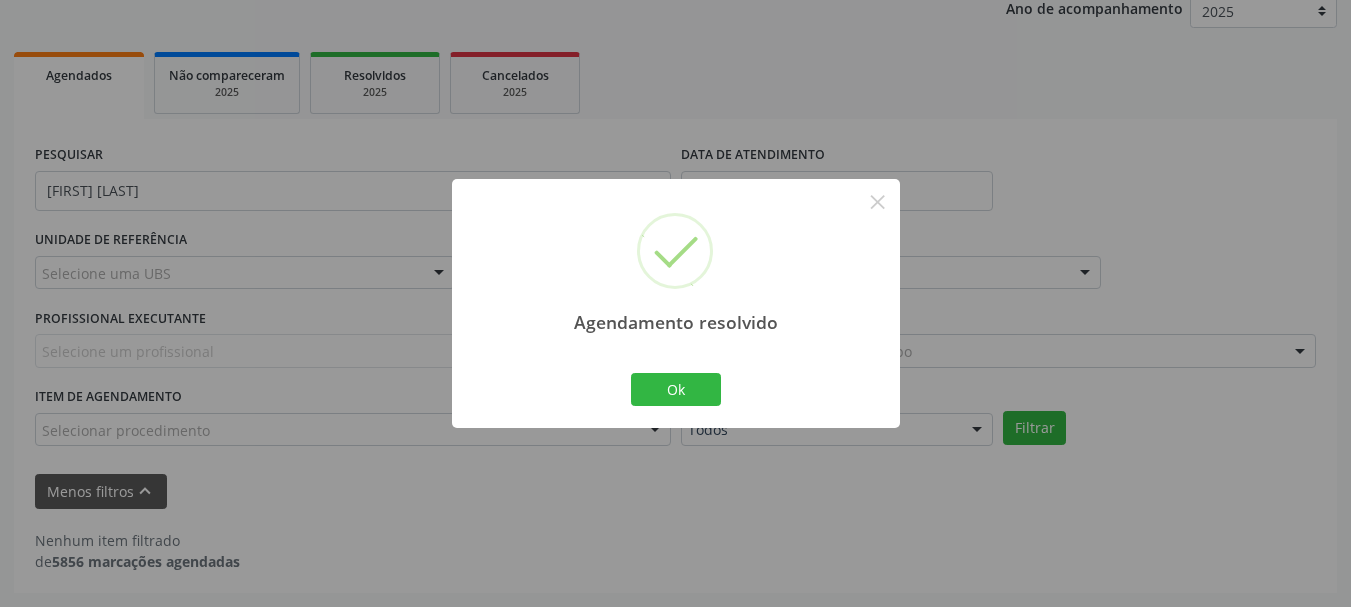 drag, startPoint x: 678, startPoint y: 407, endPoint x: 693, endPoint y: 390, distance: 22.671568 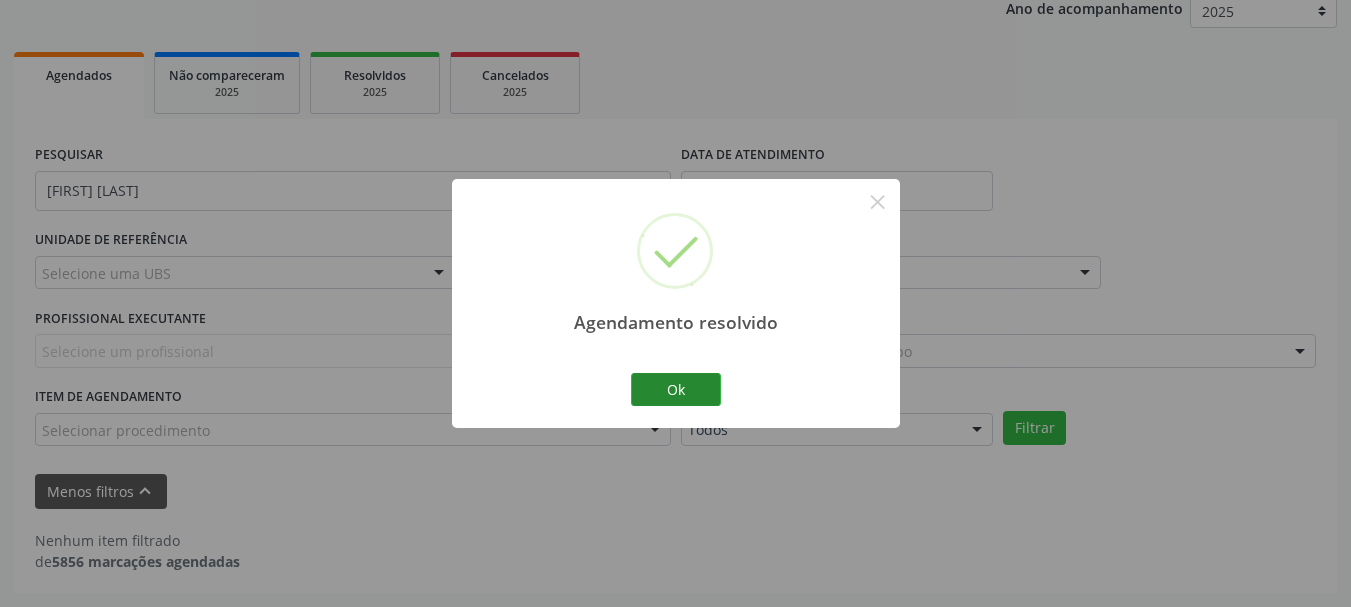 click on "Ok Cancel" at bounding box center [675, 389] 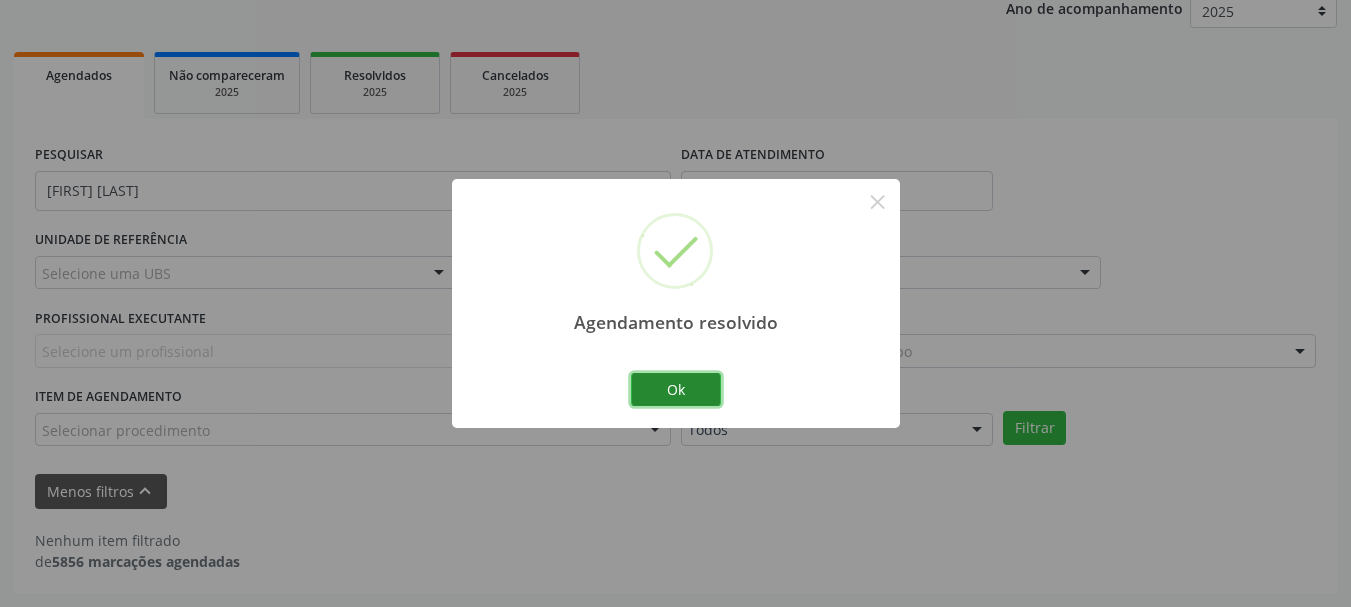 click on "Ok" at bounding box center [676, 390] 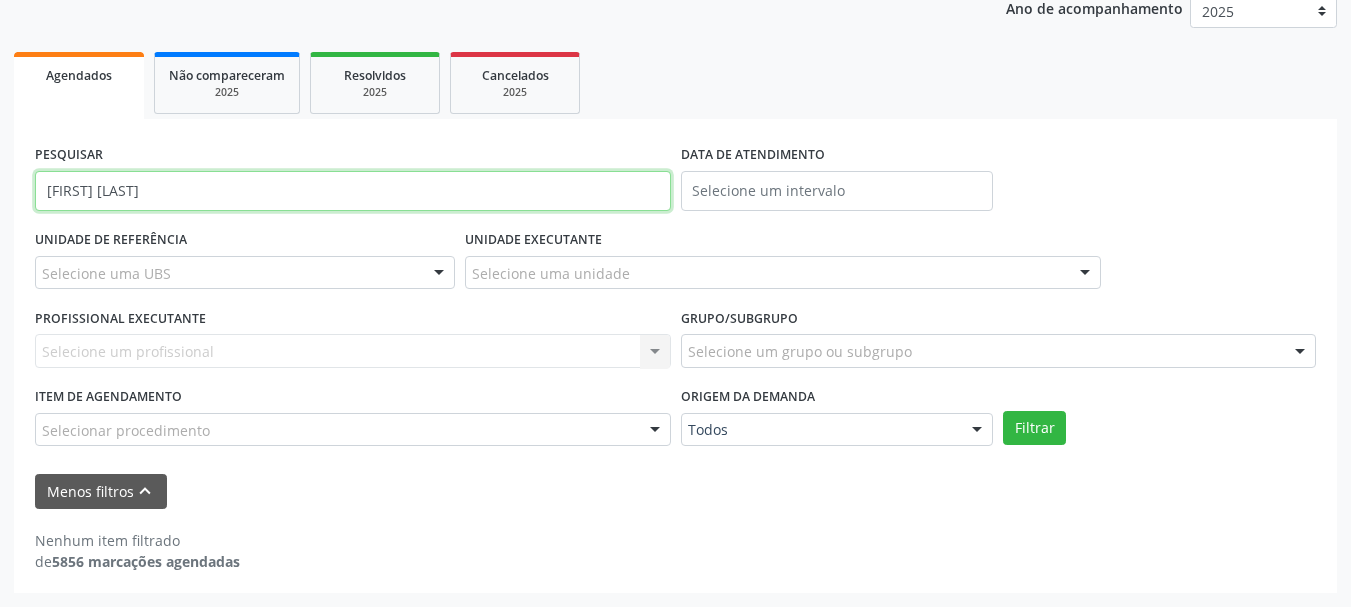 drag, startPoint x: 127, startPoint y: 190, endPoint x: 1, endPoint y: 244, distance: 137.08392 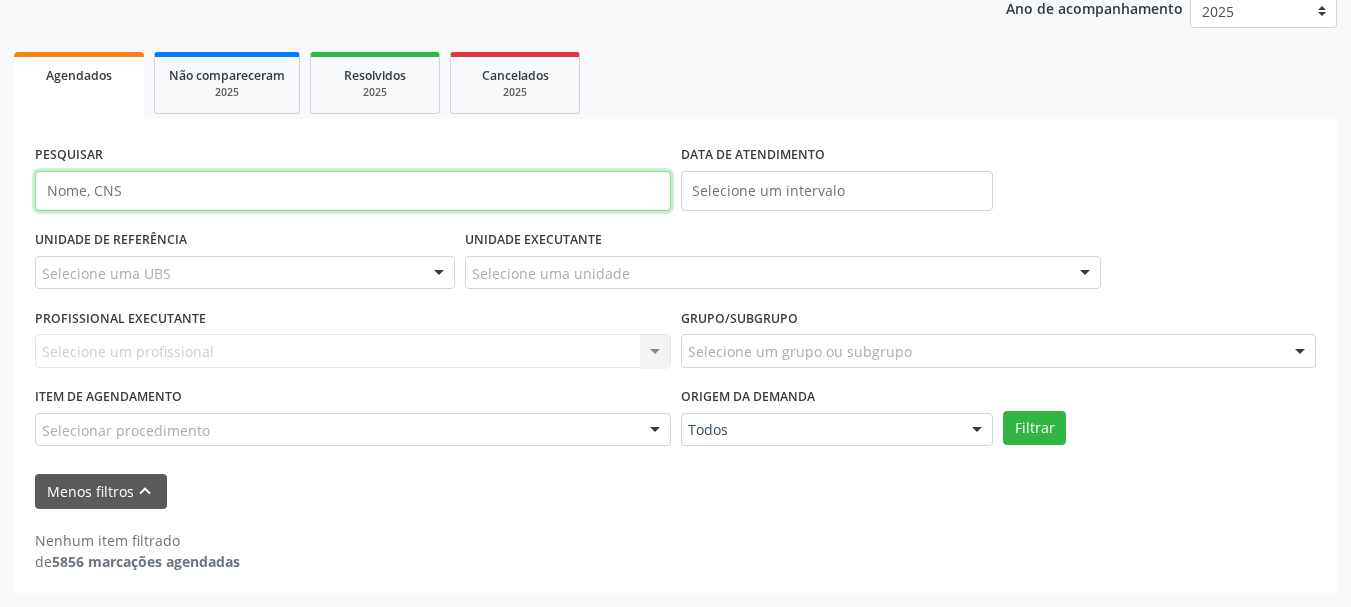 type 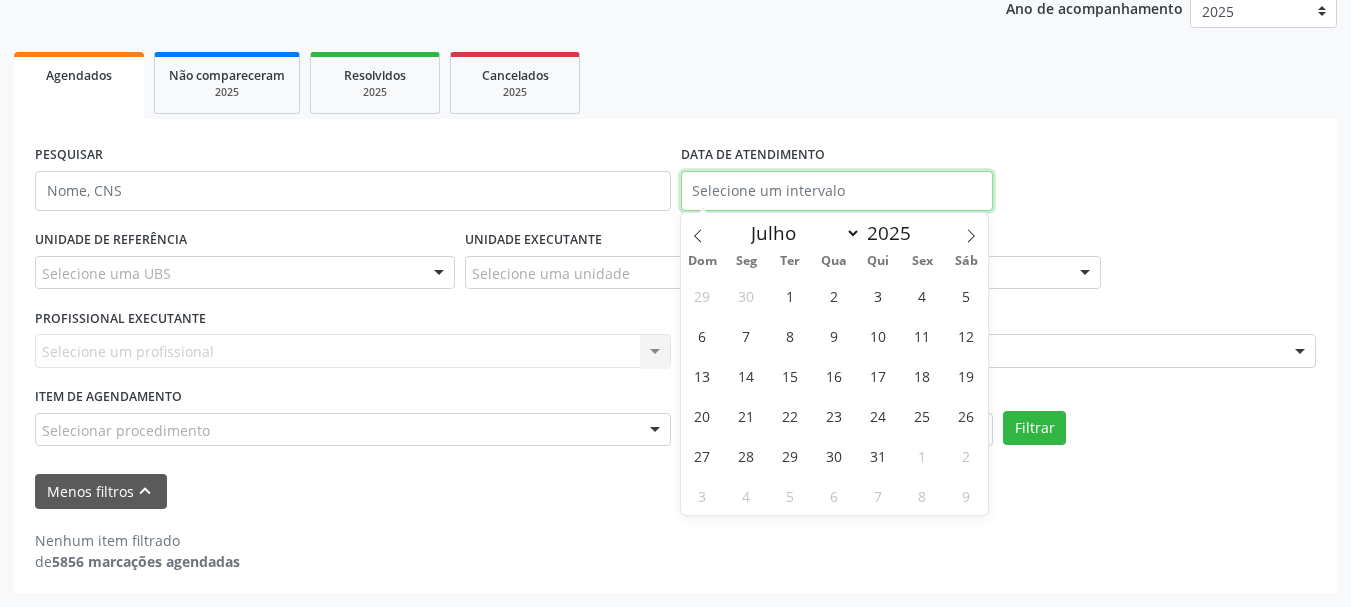 drag, startPoint x: 737, startPoint y: 199, endPoint x: 847, endPoint y: 209, distance: 110.45361 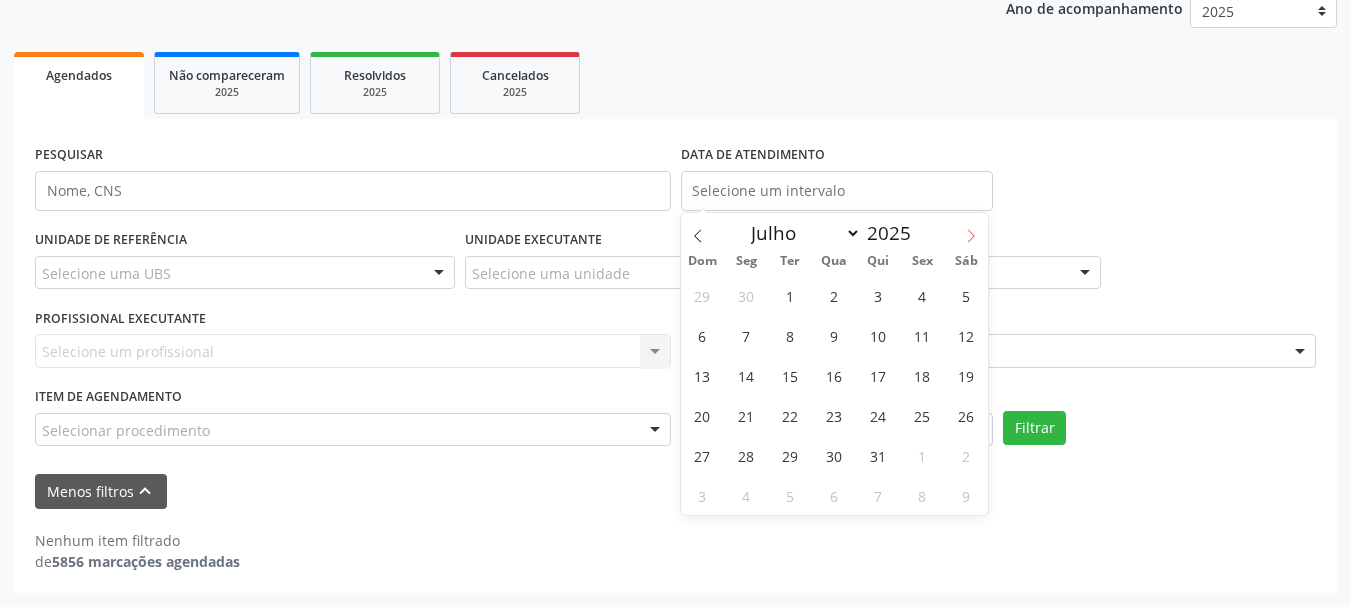 click 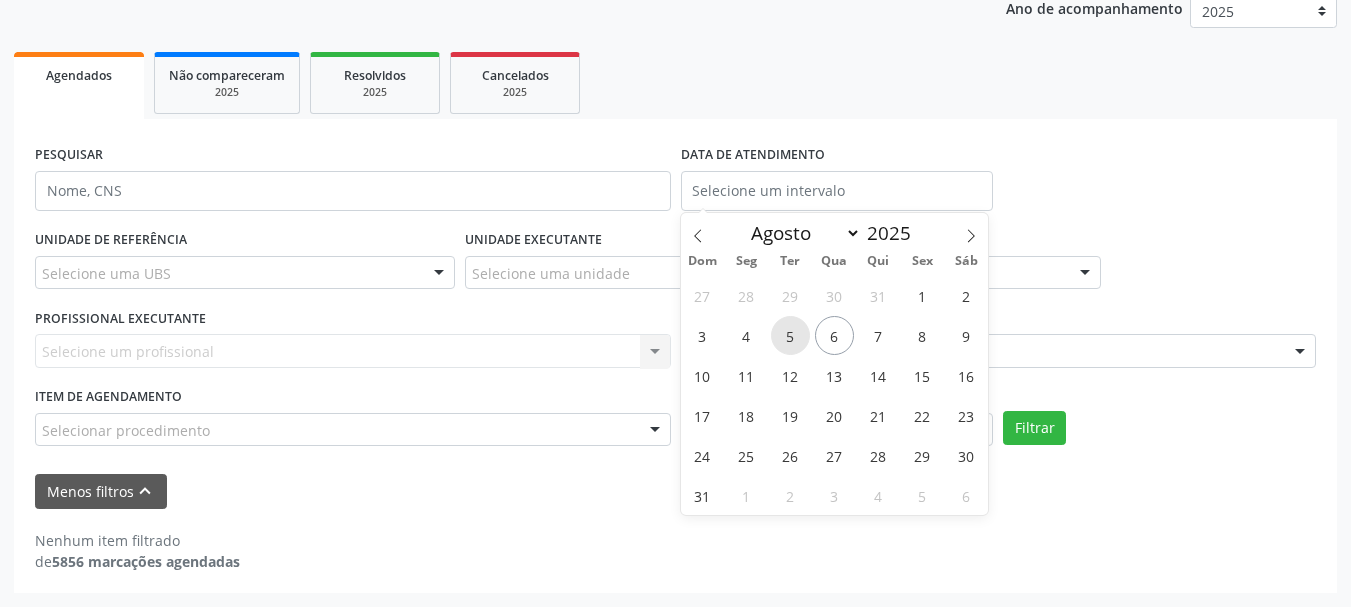 click on "5" at bounding box center [790, 335] 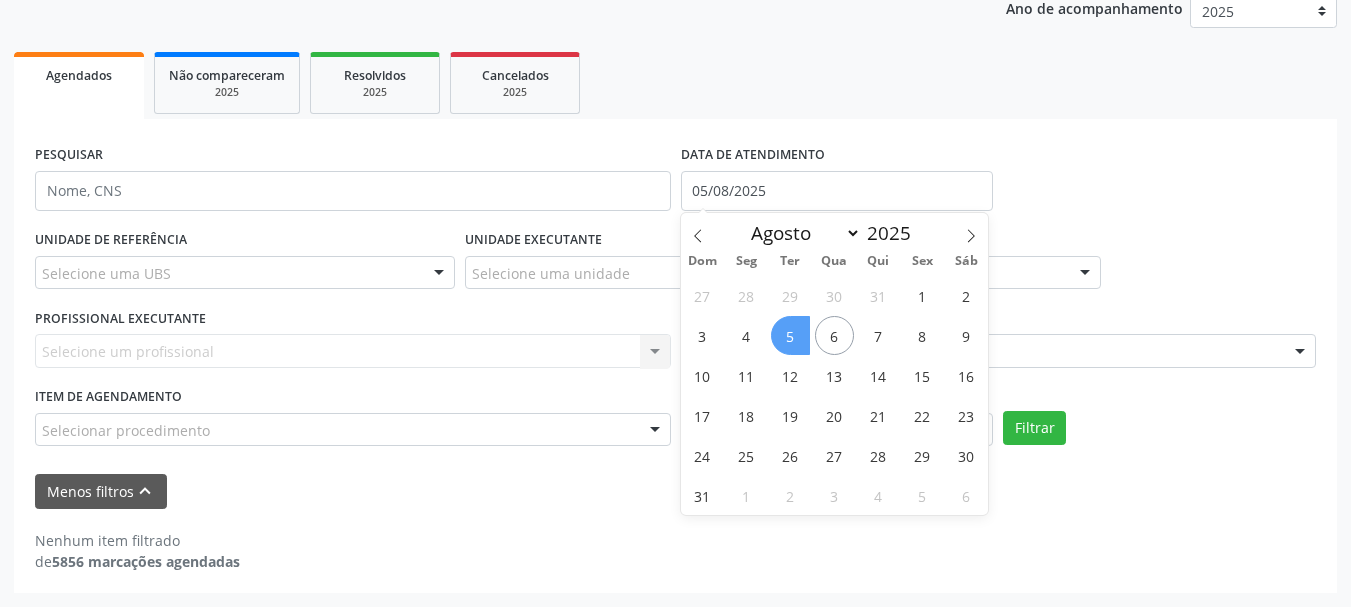 click on "5" at bounding box center [790, 335] 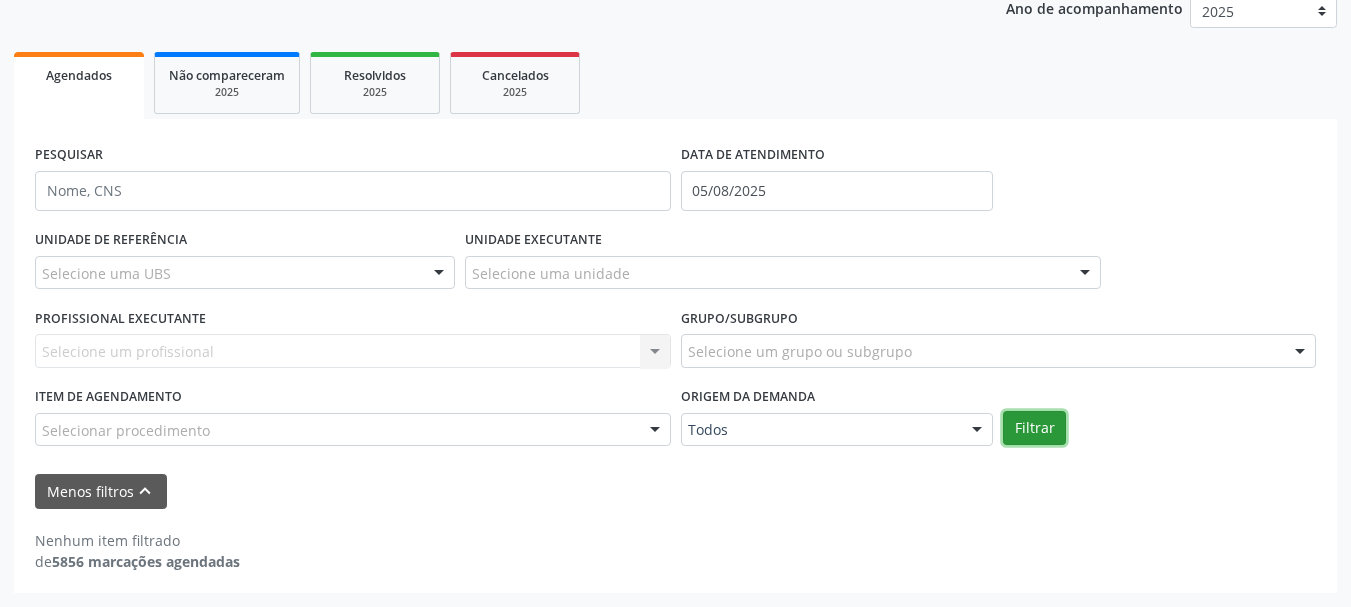 click on "Filtrar" at bounding box center (1034, 428) 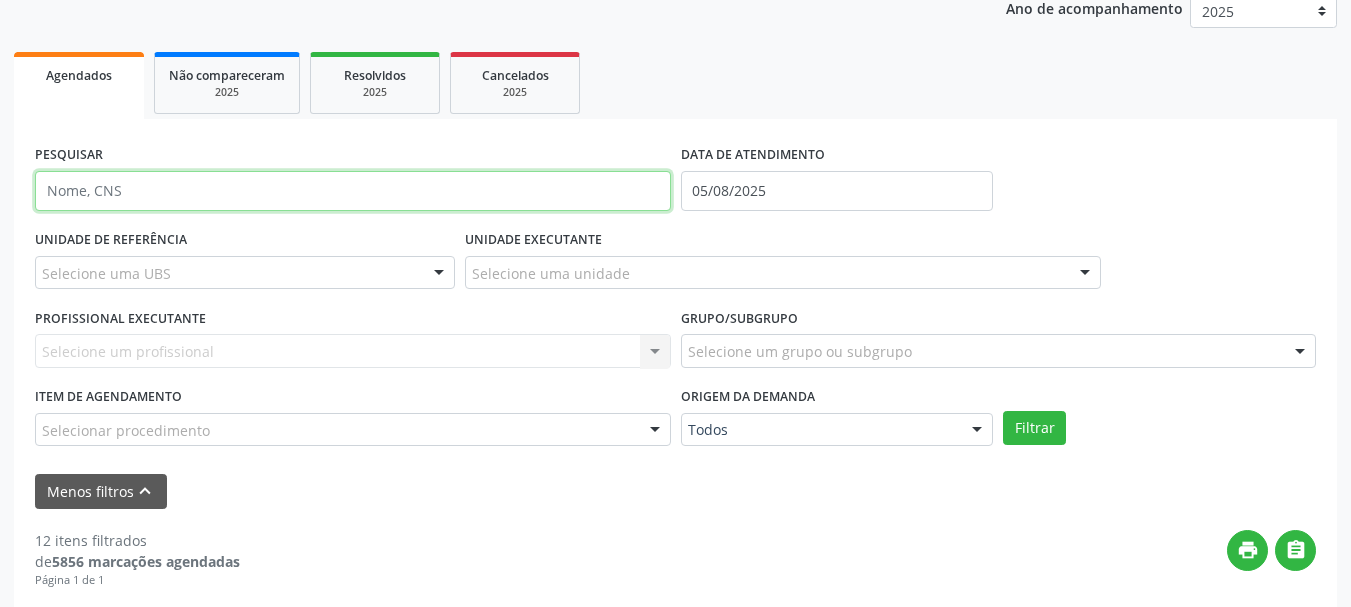 click at bounding box center [353, 191] 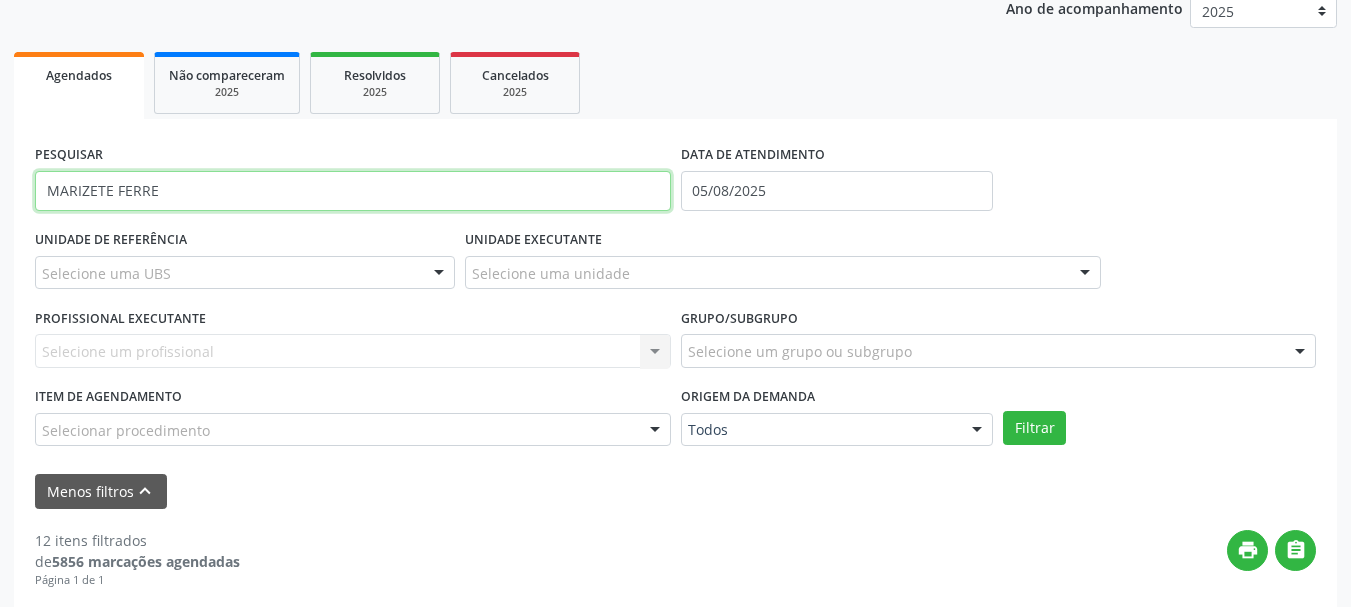 type on "MARIZETE FERRE" 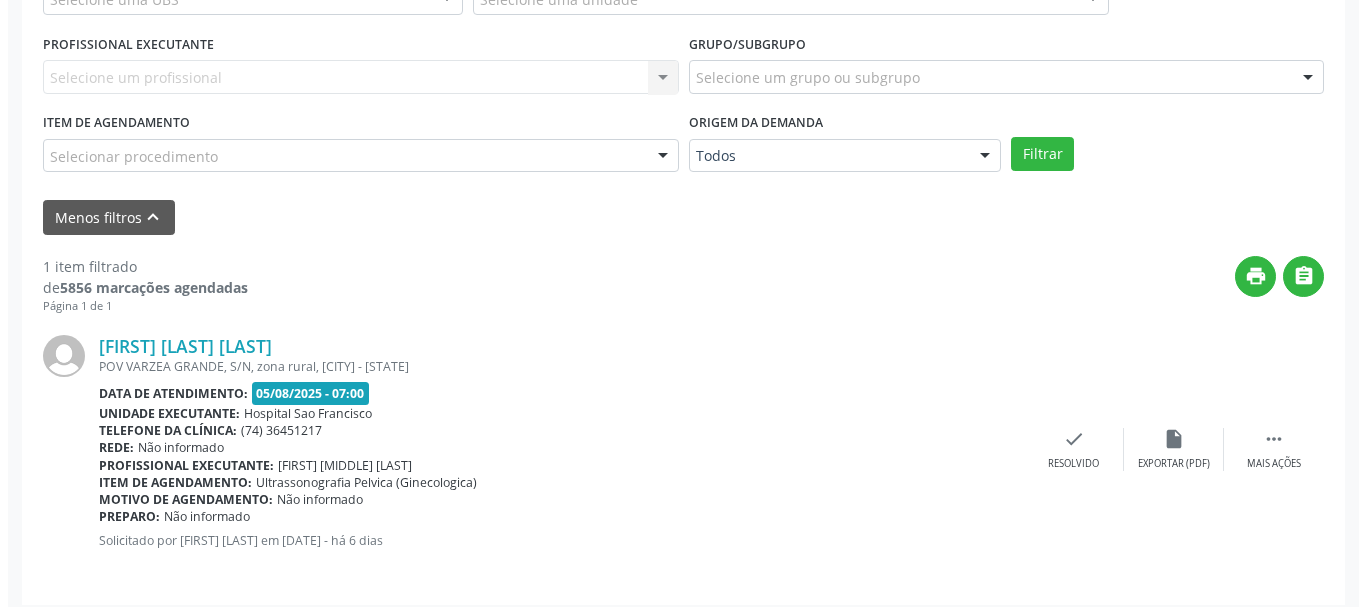 scroll, scrollTop: 533, scrollLeft: 0, axis: vertical 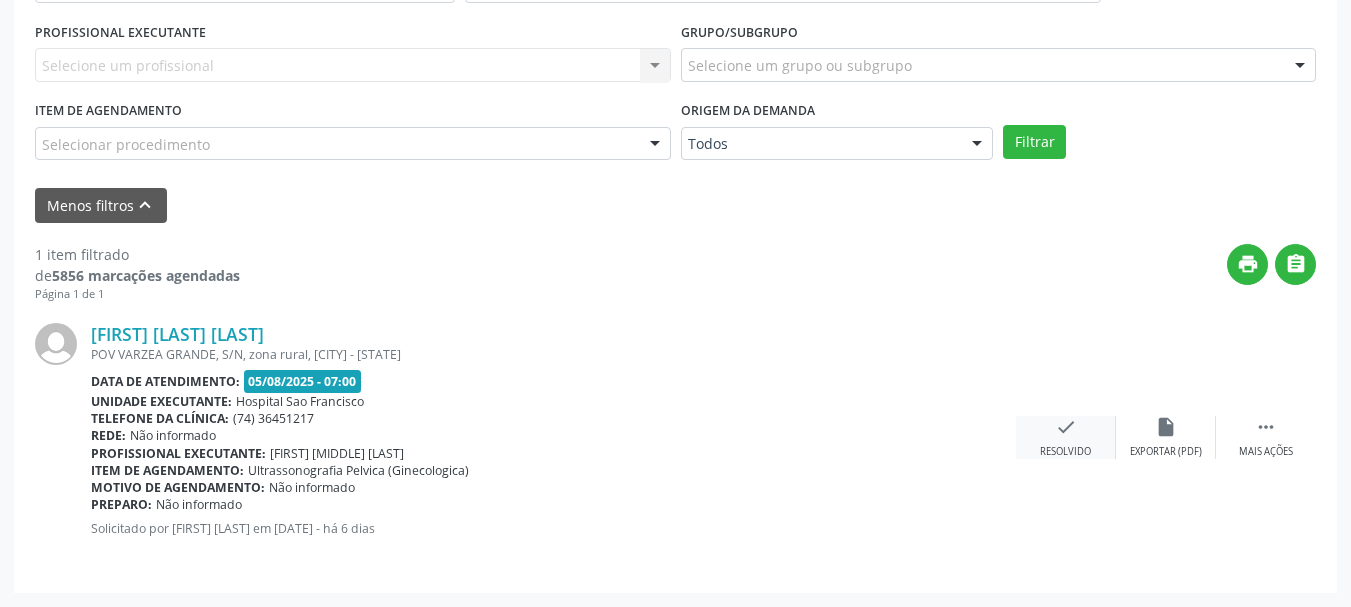 click on "Resolvido" at bounding box center [1065, 452] 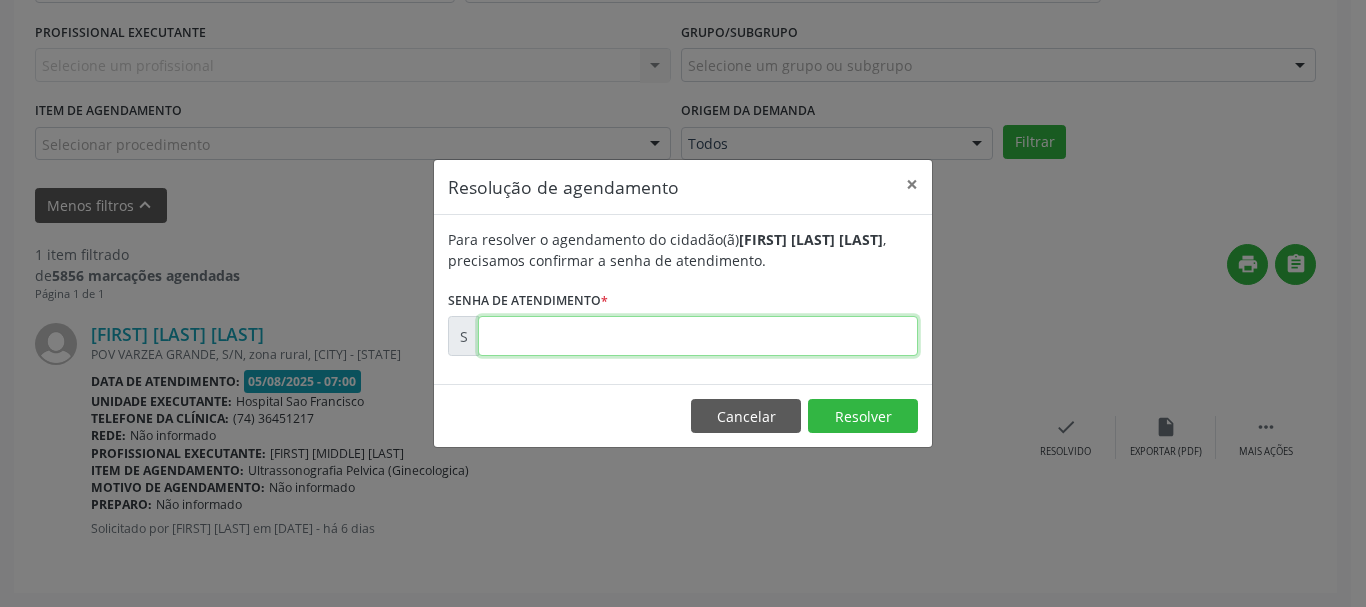 click at bounding box center (698, 336) 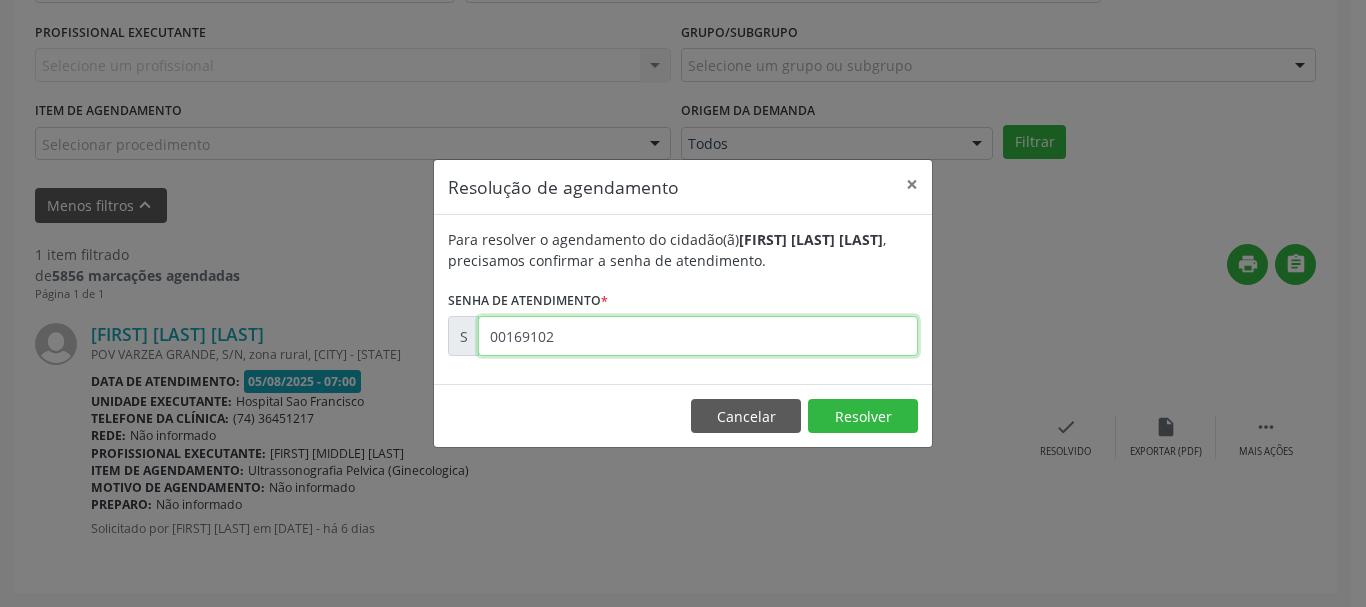 type on "00169102" 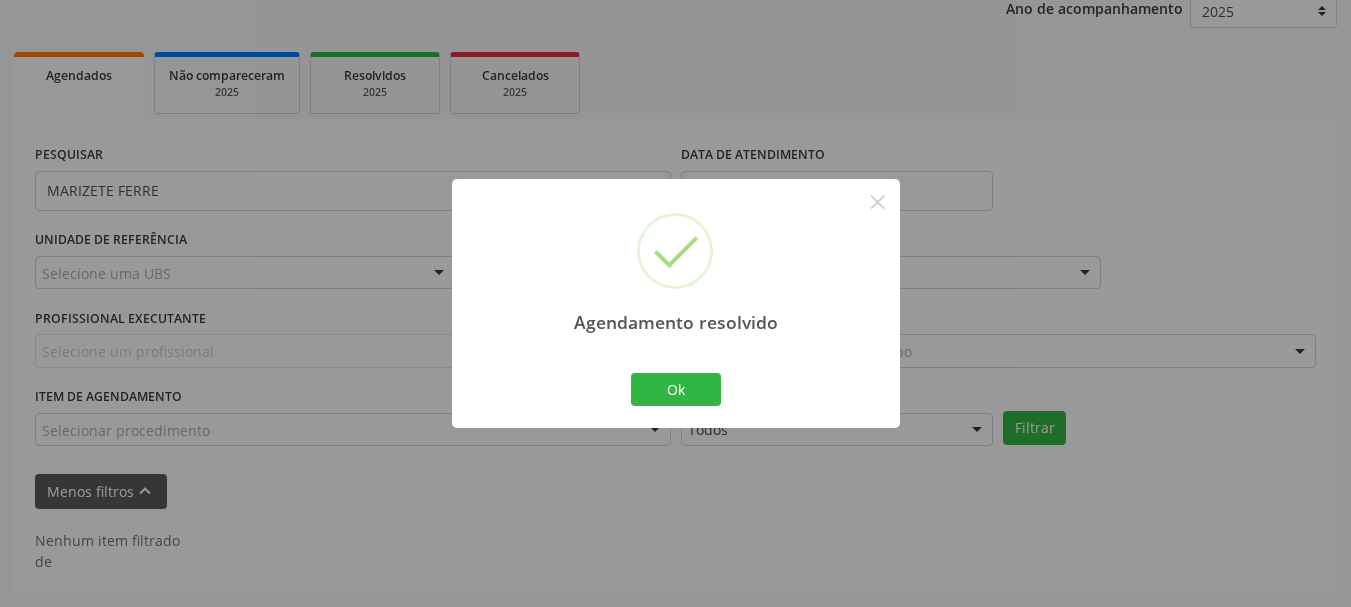 scroll, scrollTop: 247, scrollLeft: 0, axis: vertical 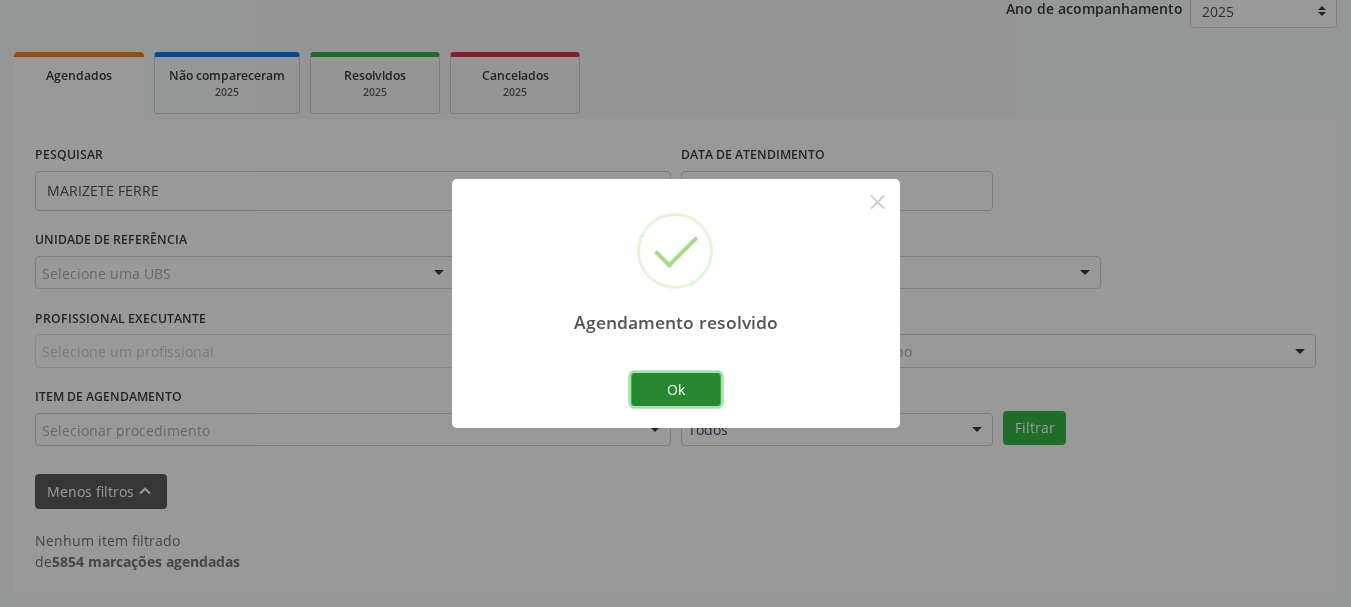 click on "Ok" at bounding box center [676, 390] 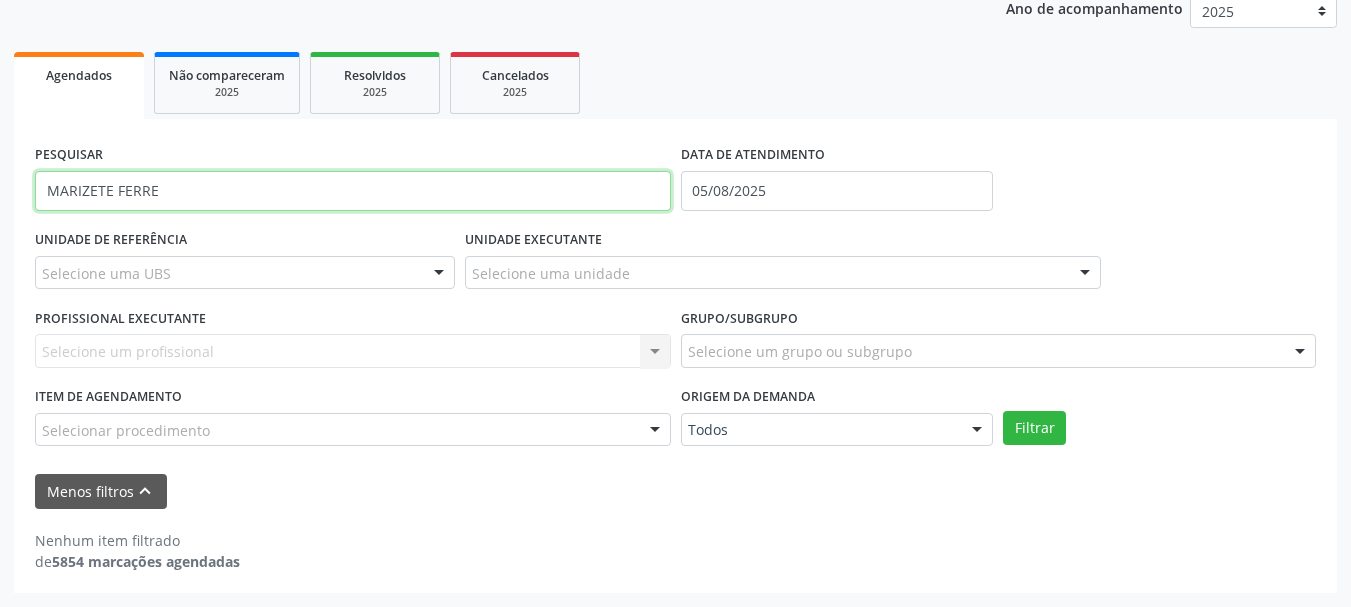 click on "MARIZETE FERRE" at bounding box center [353, 191] 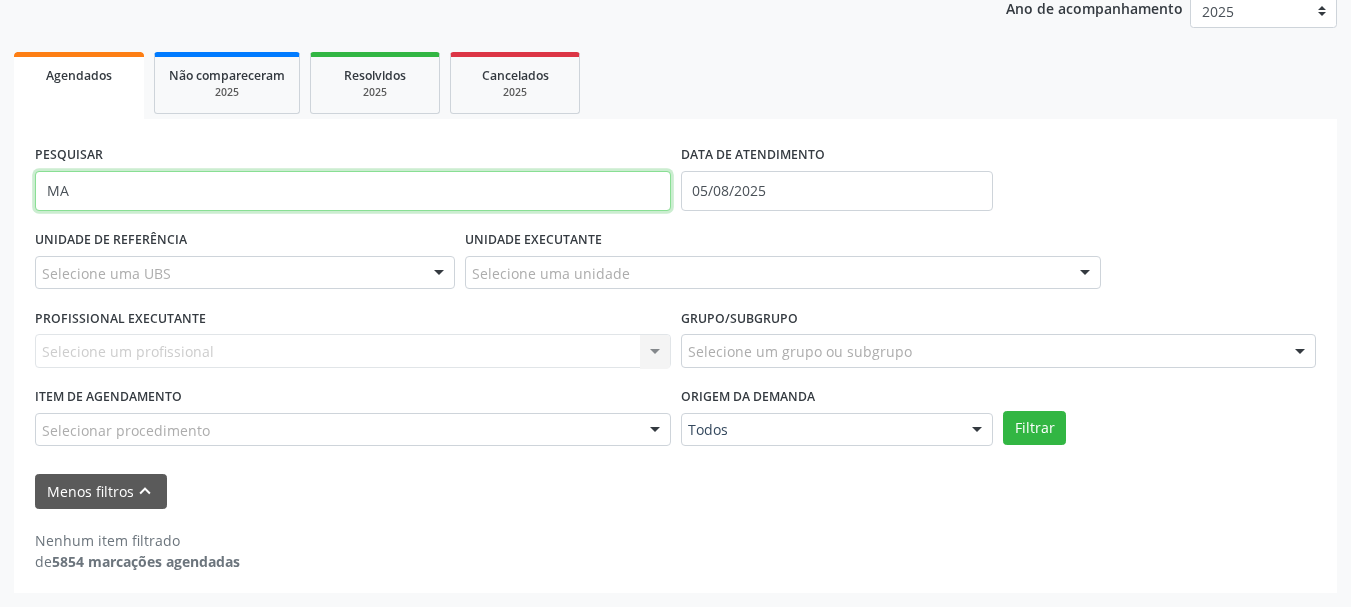 type on "M" 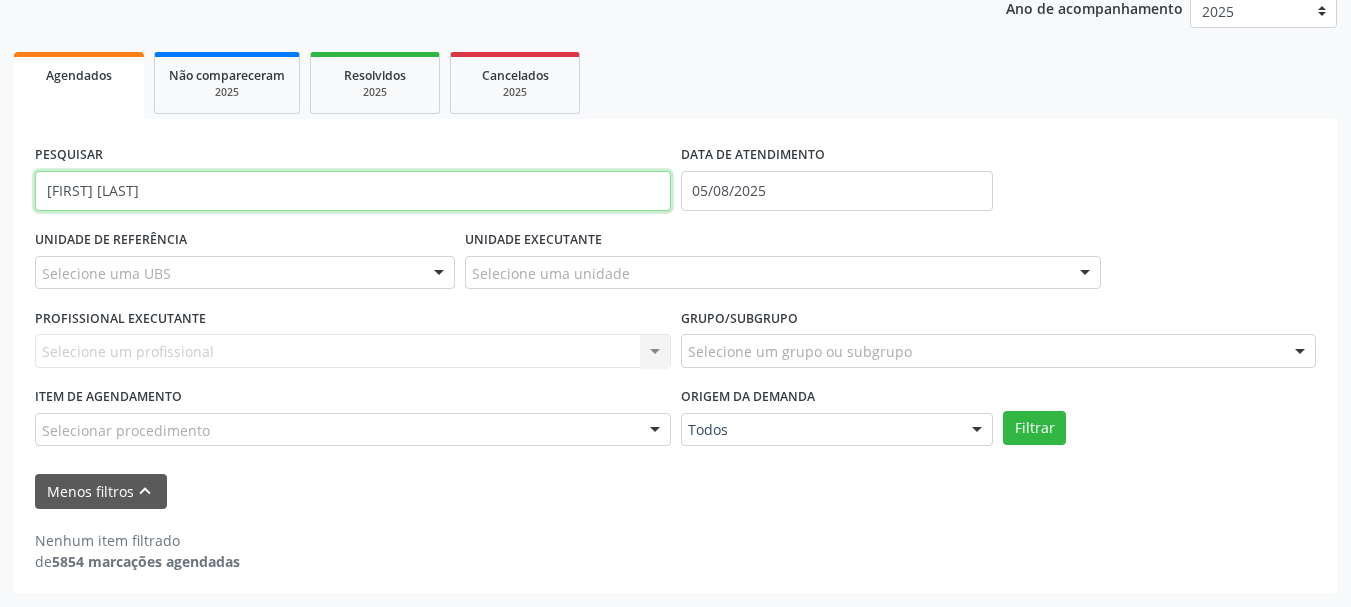 type on "[FIRST] [LAST]" 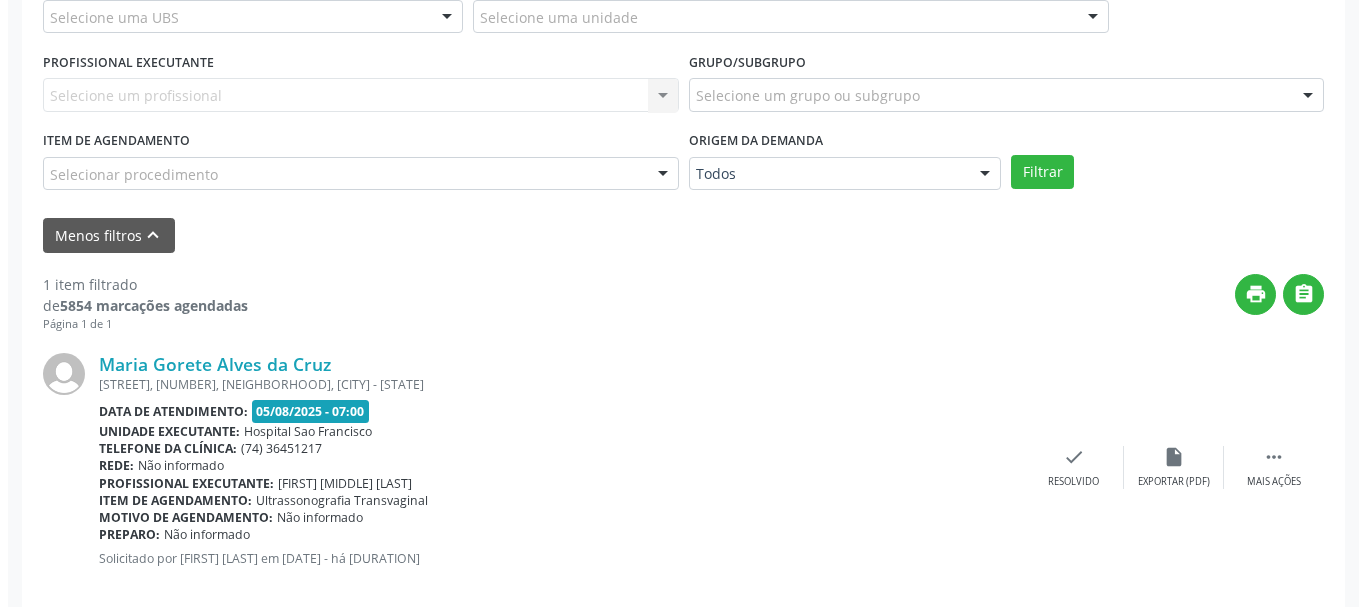 scroll, scrollTop: 533, scrollLeft: 0, axis: vertical 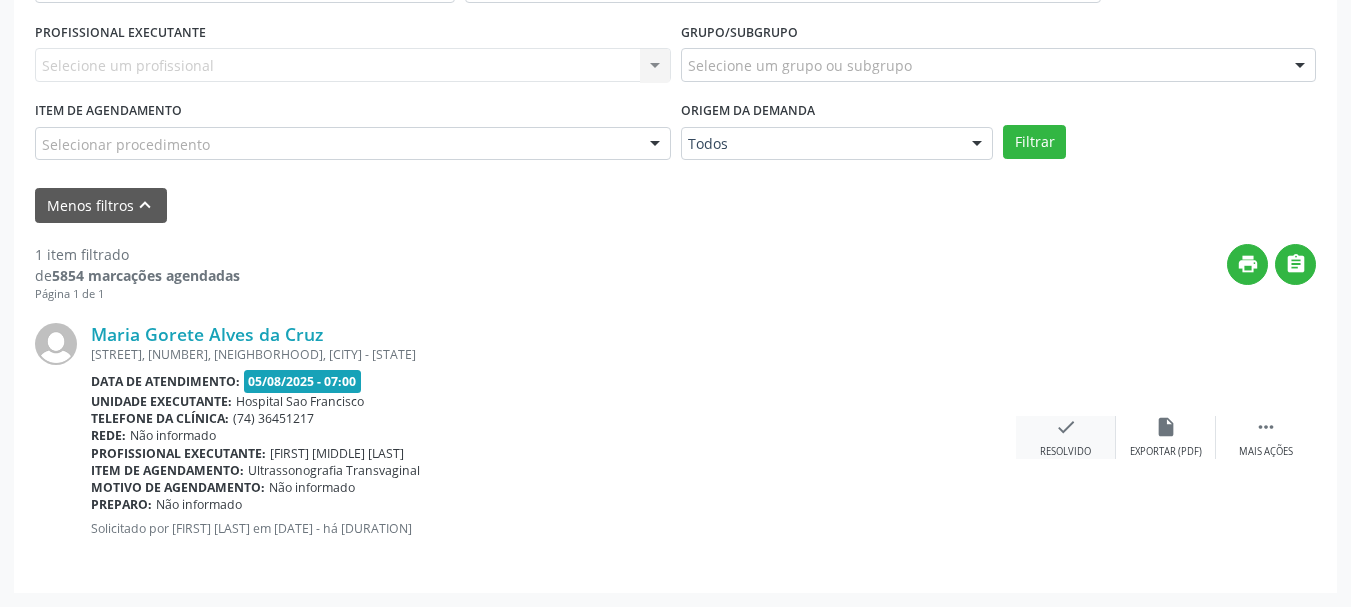 click on "check" at bounding box center [1066, 427] 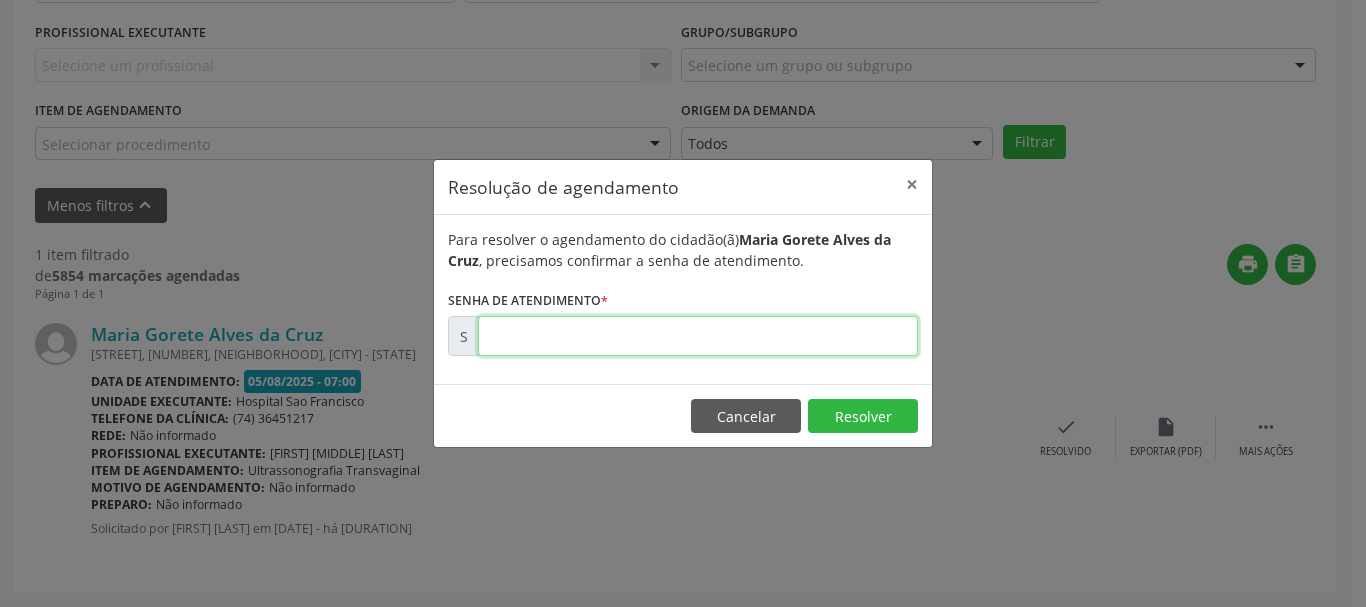 click at bounding box center (698, 336) 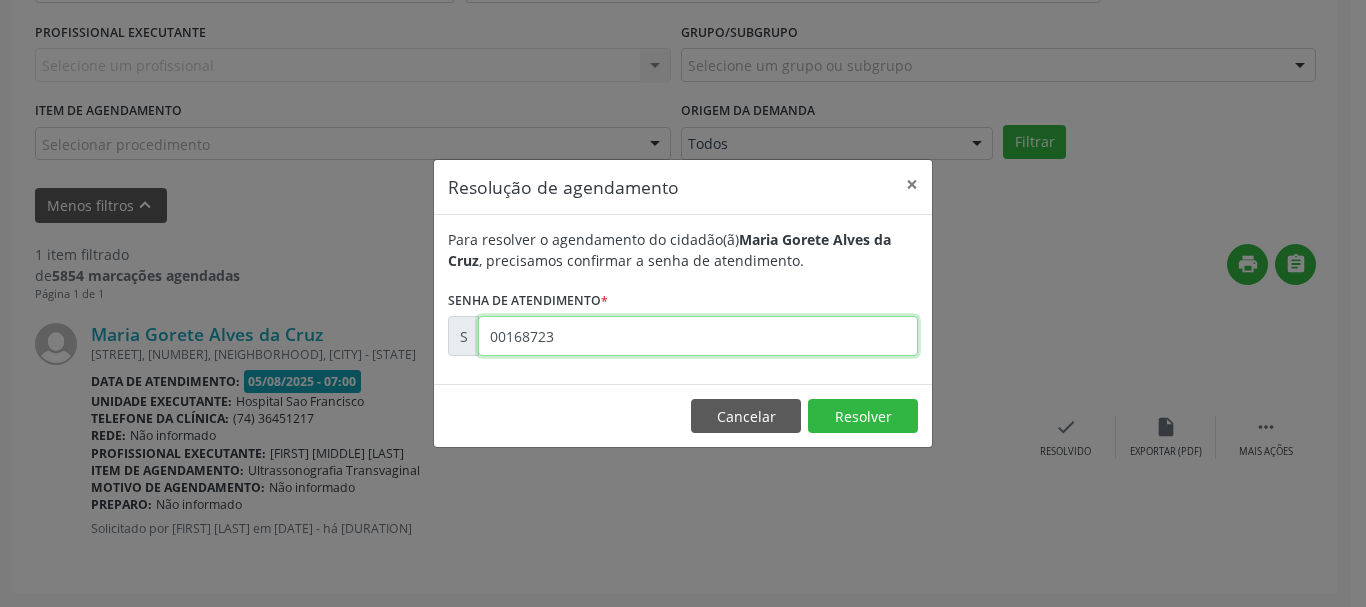 type on "00168723" 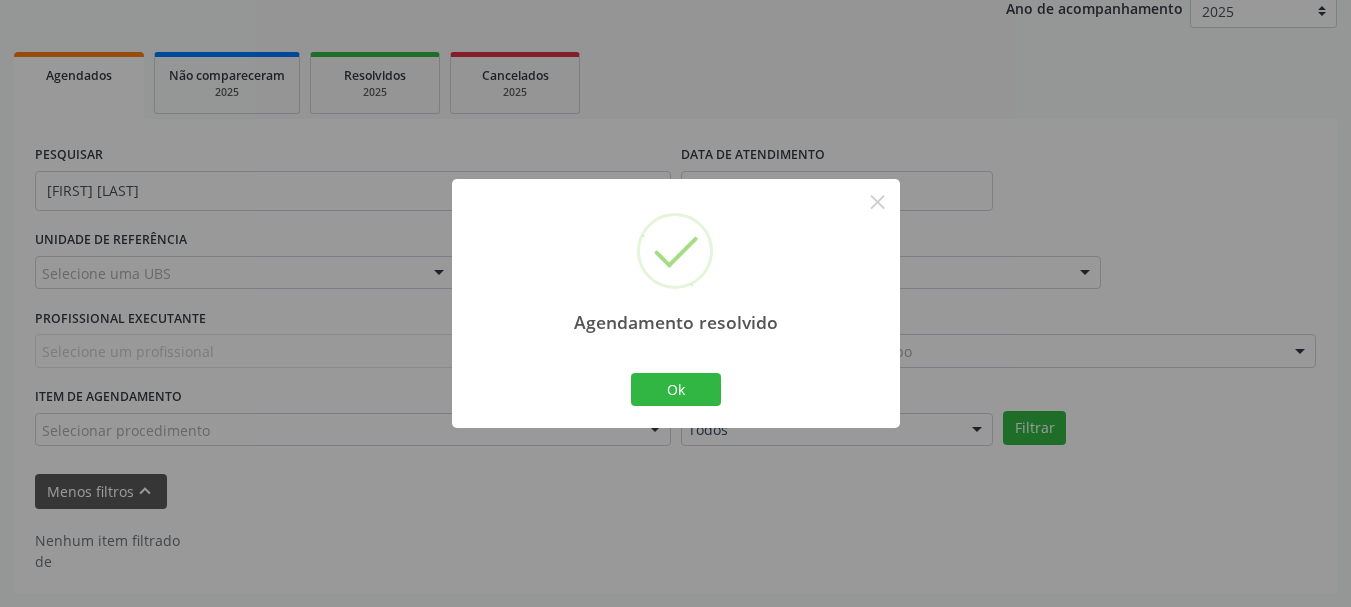 scroll, scrollTop: 247, scrollLeft: 0, axis: vertical 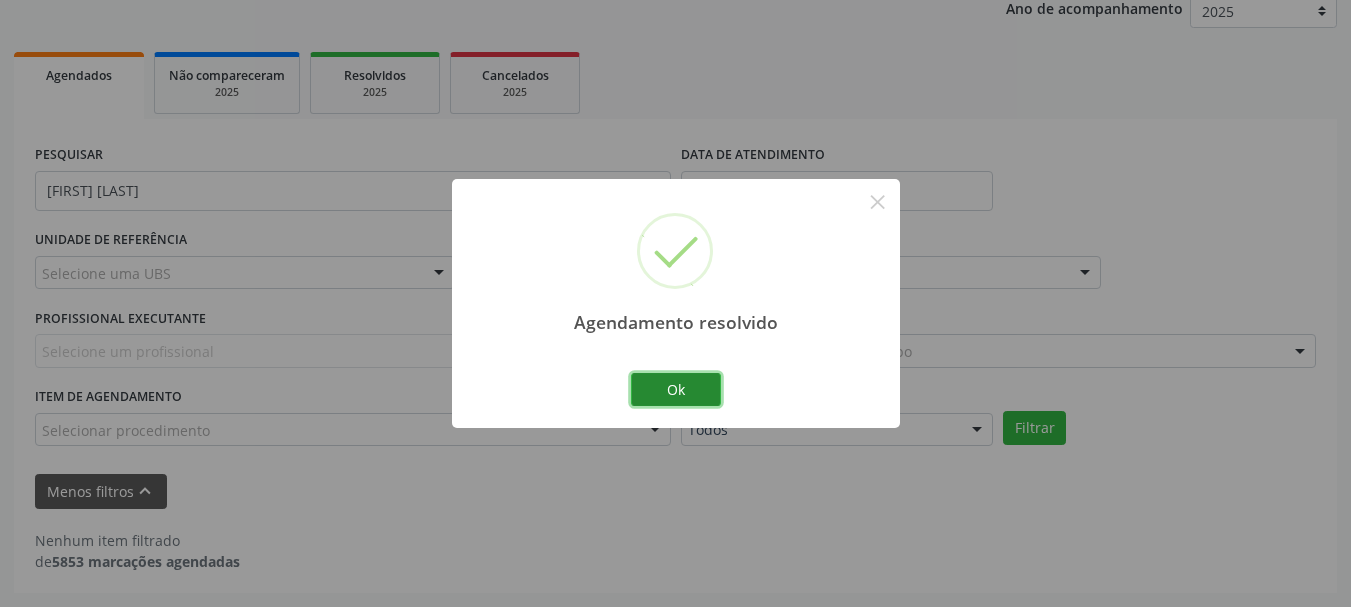 click on "Ok" at bounding box center (676, 390) 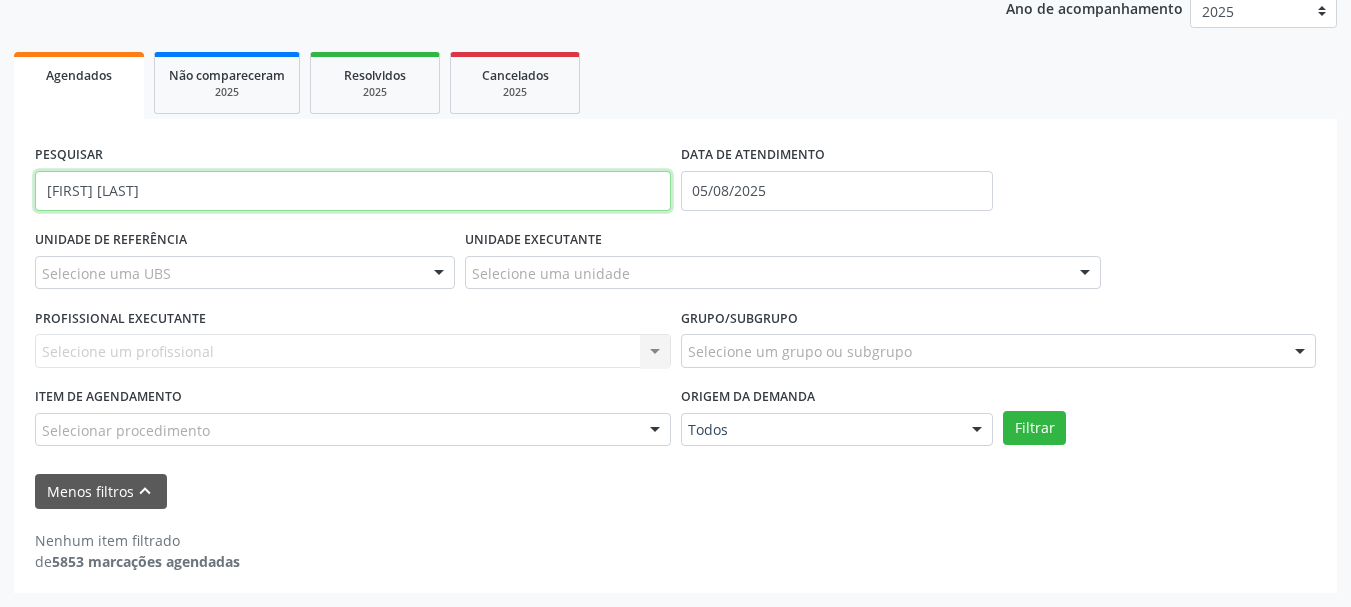 drag, startPoint x: 172, startPoint y: 199, endPoint x: 278, endPoint y: 242, distance: 114.38969 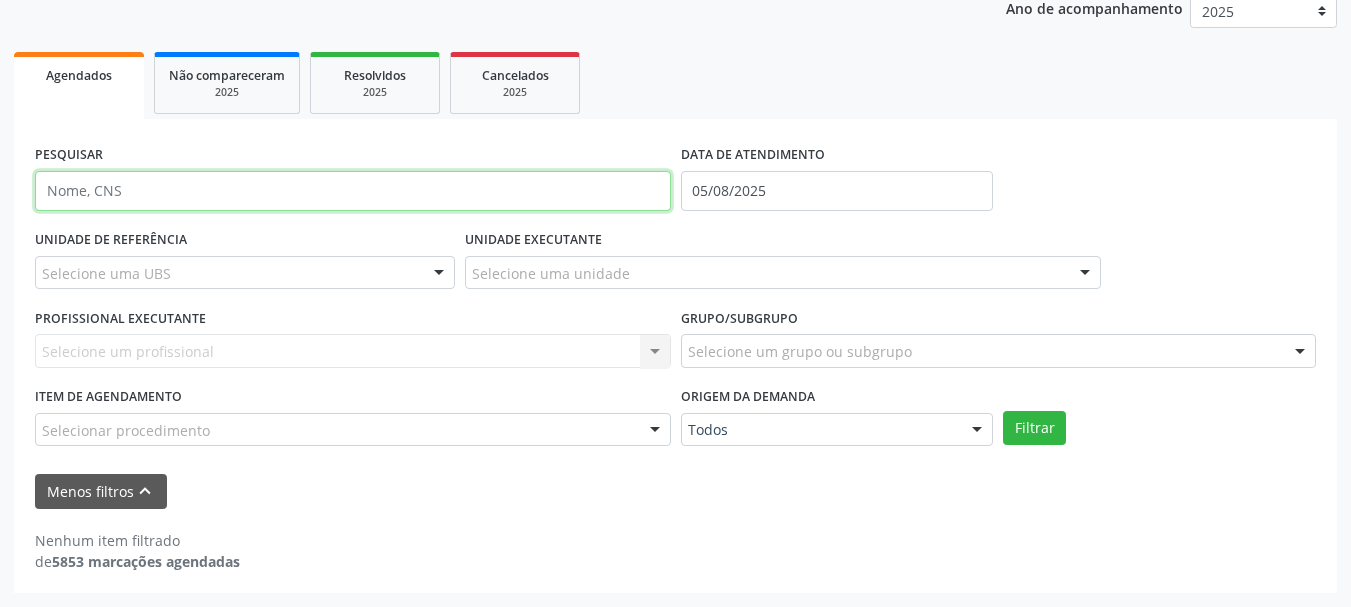 type 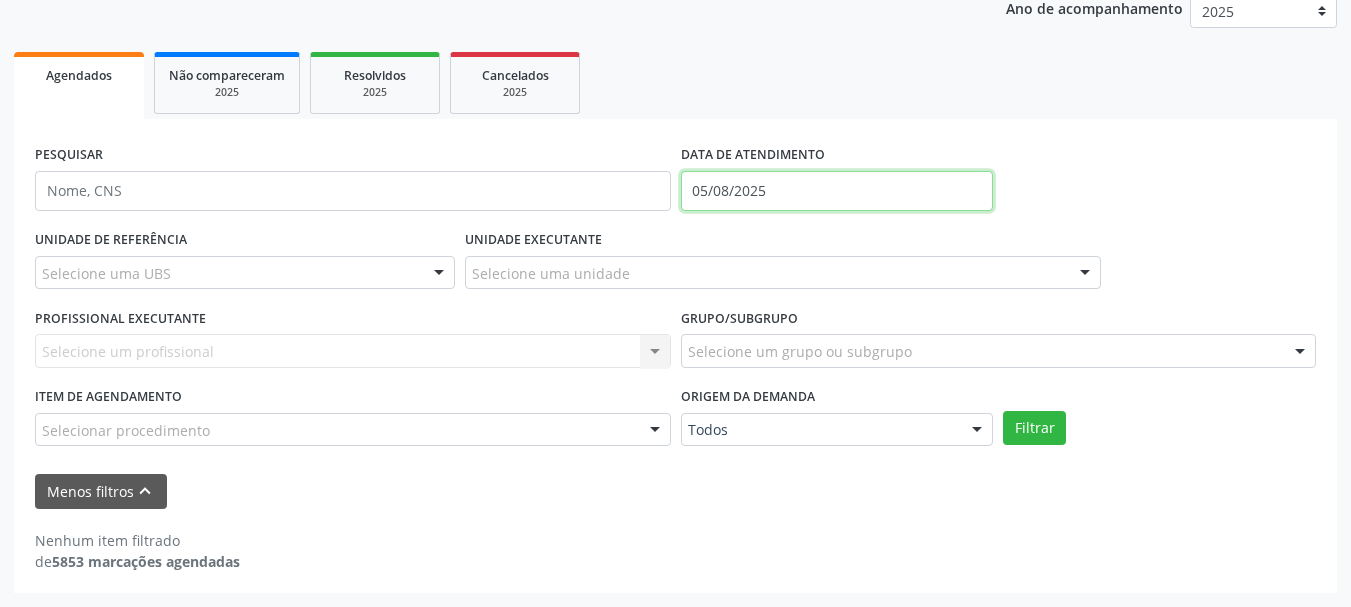 click on "05/08/2025" at bounding box center [837, 191] 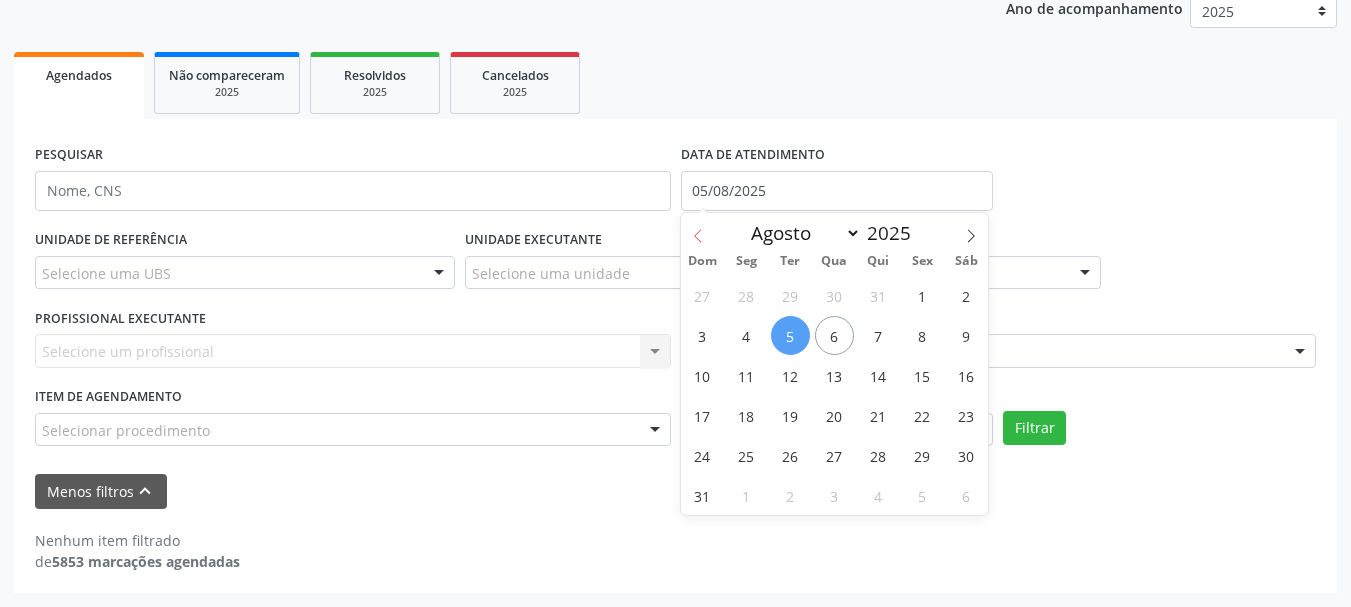 click 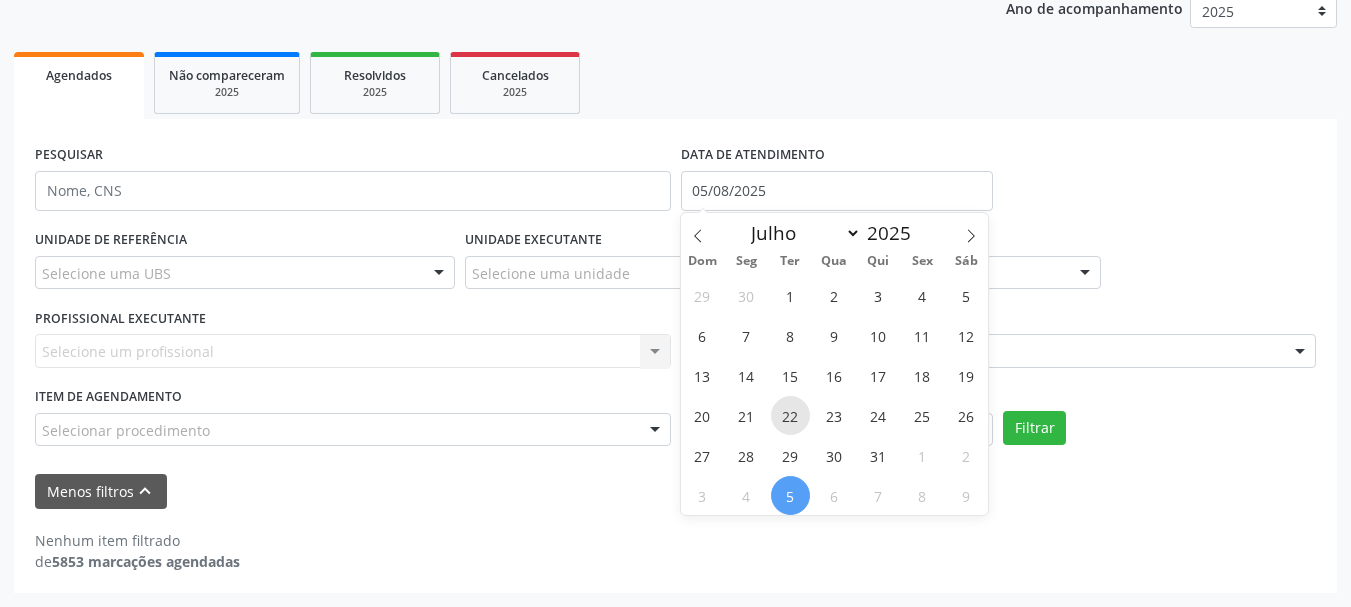 click on "22" at bounding box center (790, 415) 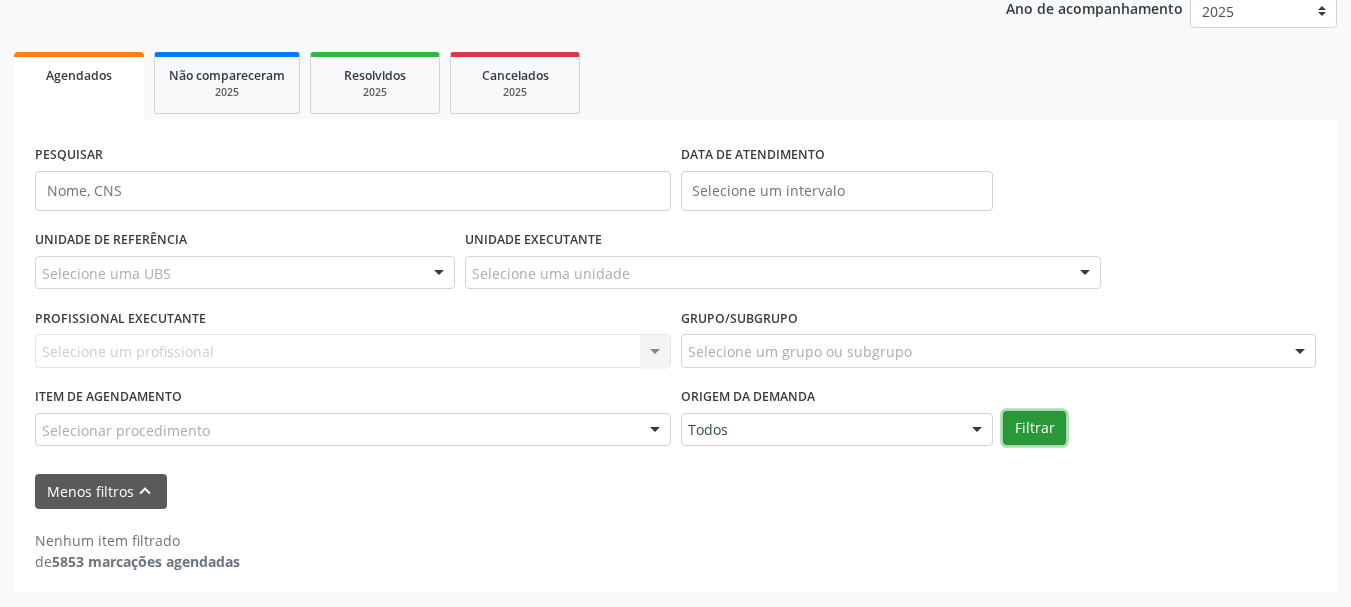 drag, startPoint x: 1014, startPoint y: 433, endPoint x: 1050, endPoint y: 425, distance: 36.878178 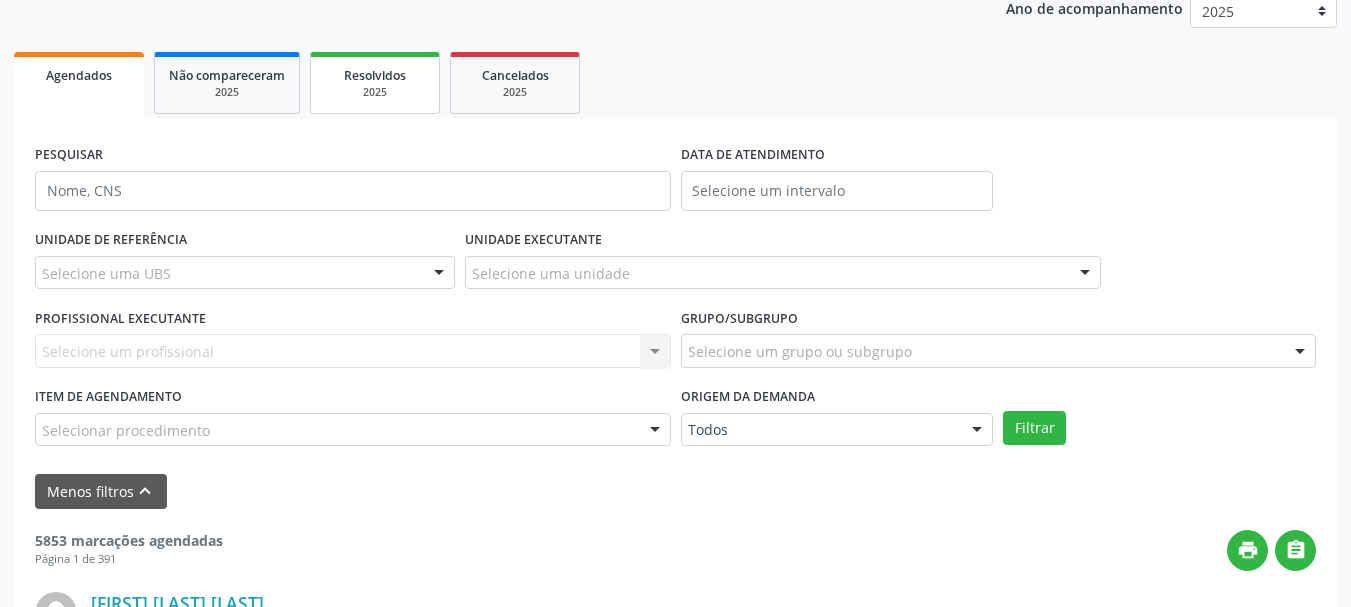 click on "Resolvidos" at bounding box center (375, 74) 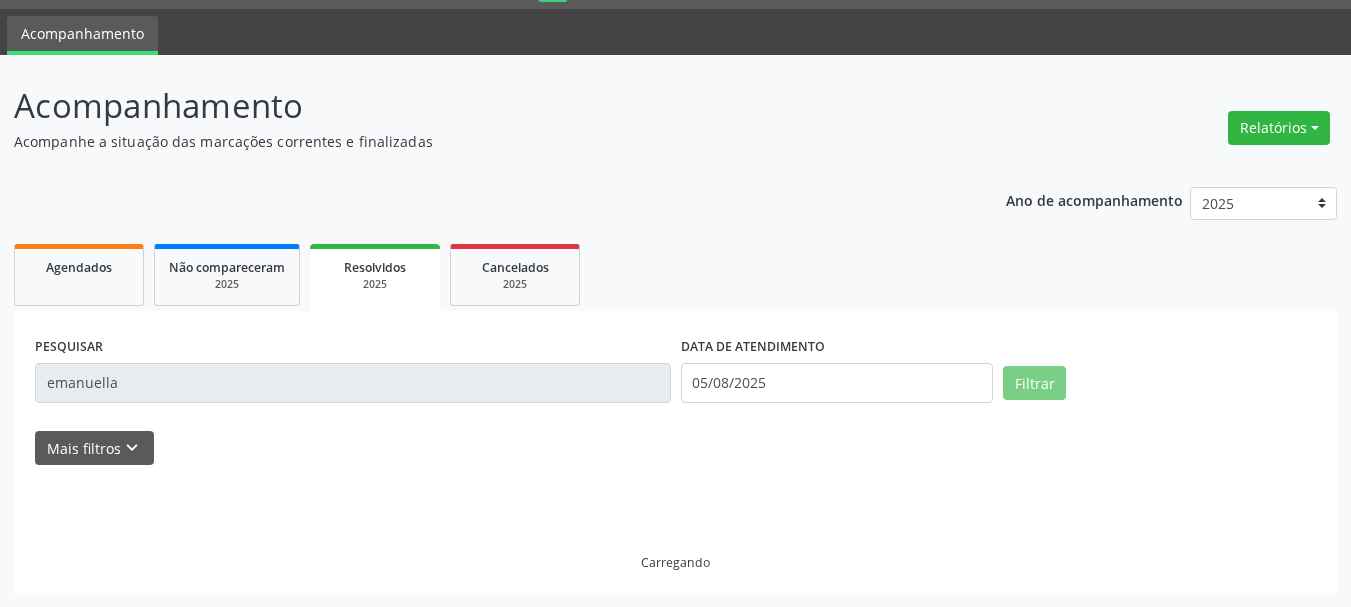 scroll, scrollTop: 11, scrollLeft: 0, axis: vertical 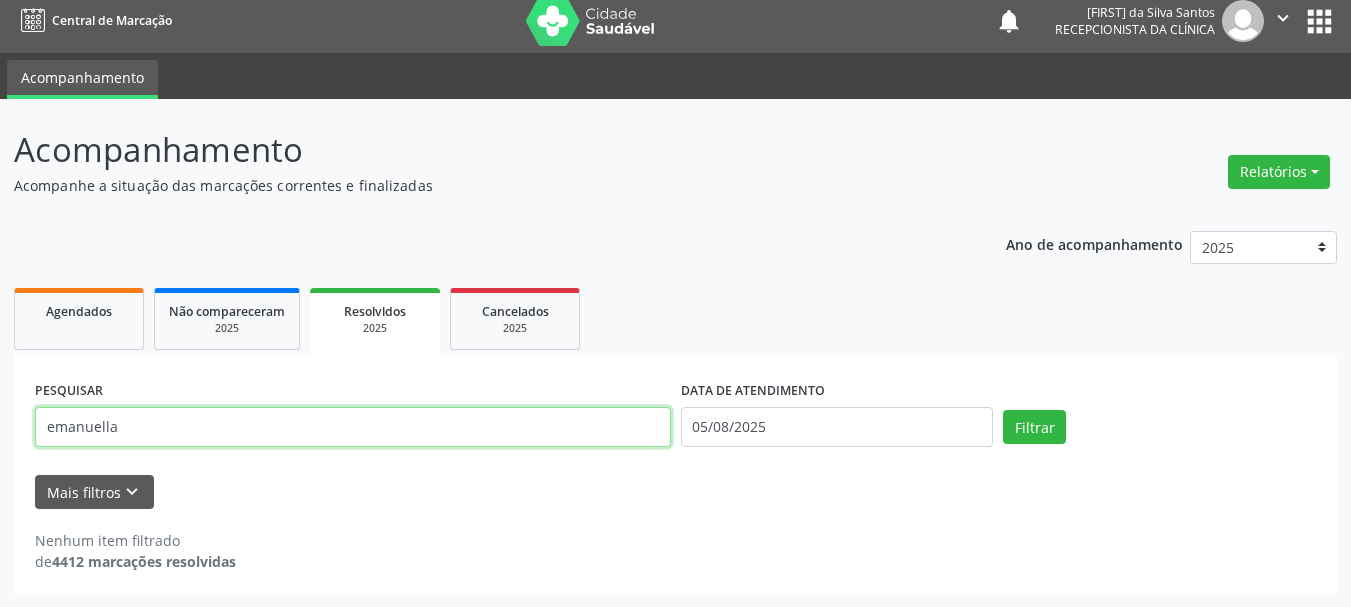 drag, startPoint x: 139, startPoint y: 437, endPoint x: 0, endPoint y: 408, distance: 141.99295 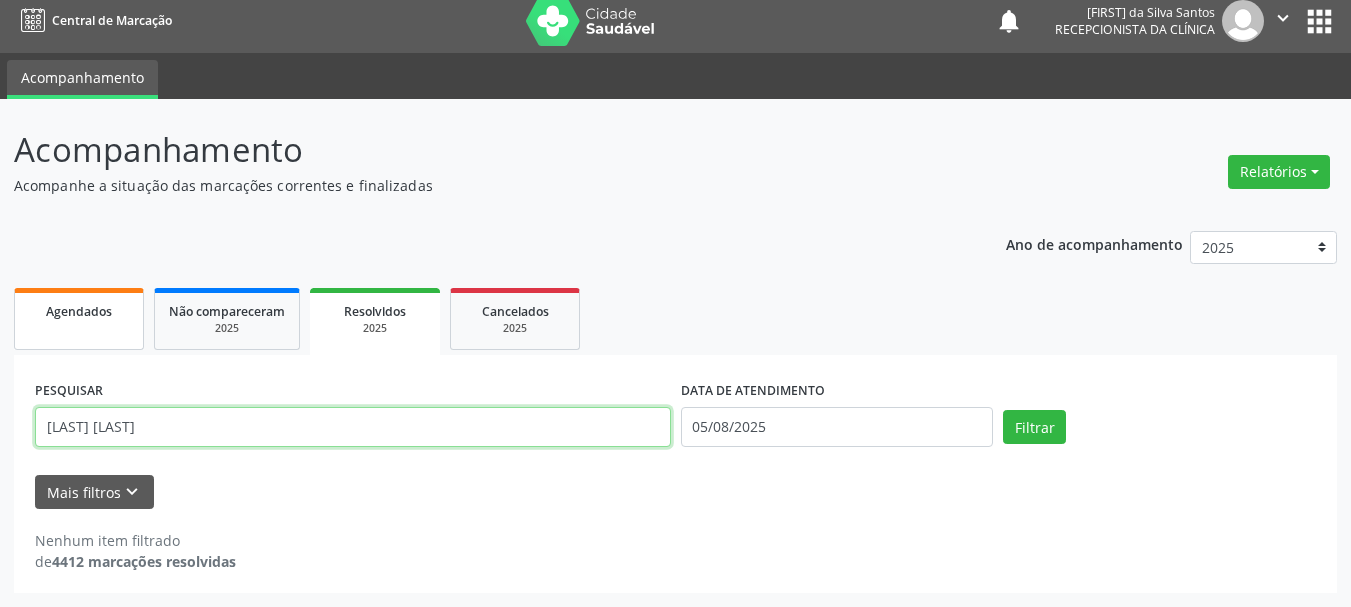 type on "[LAST] [LAST]" 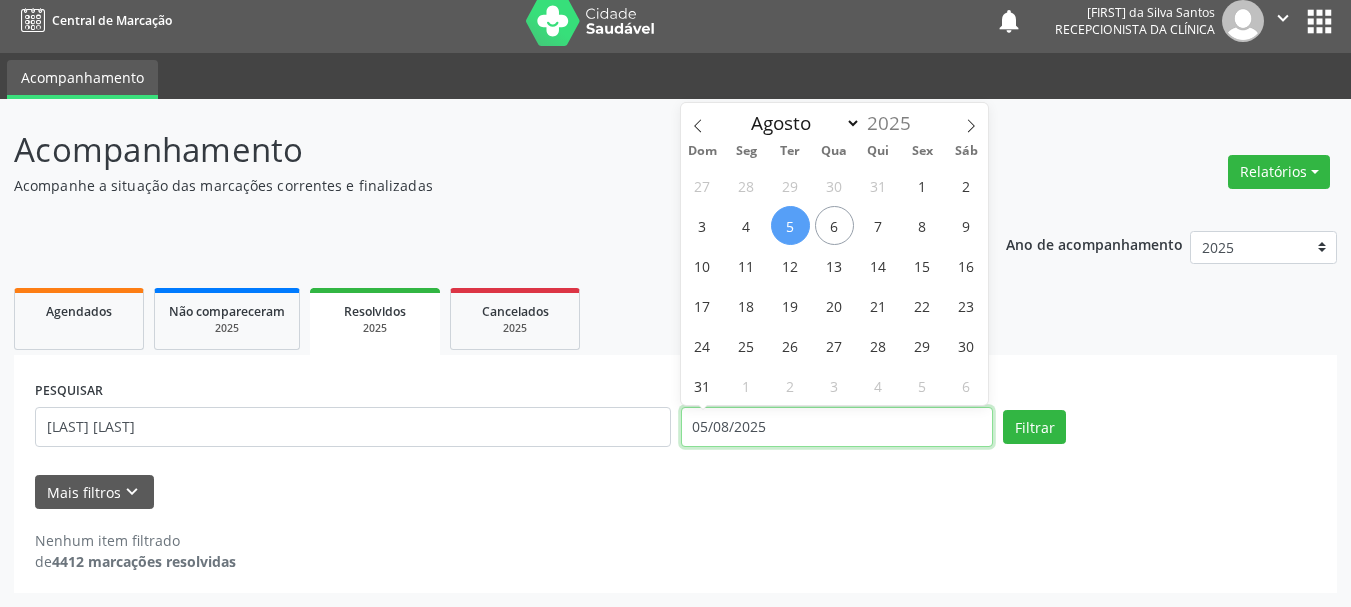 click on "05/08/2025" at bounding box center (837, 427) 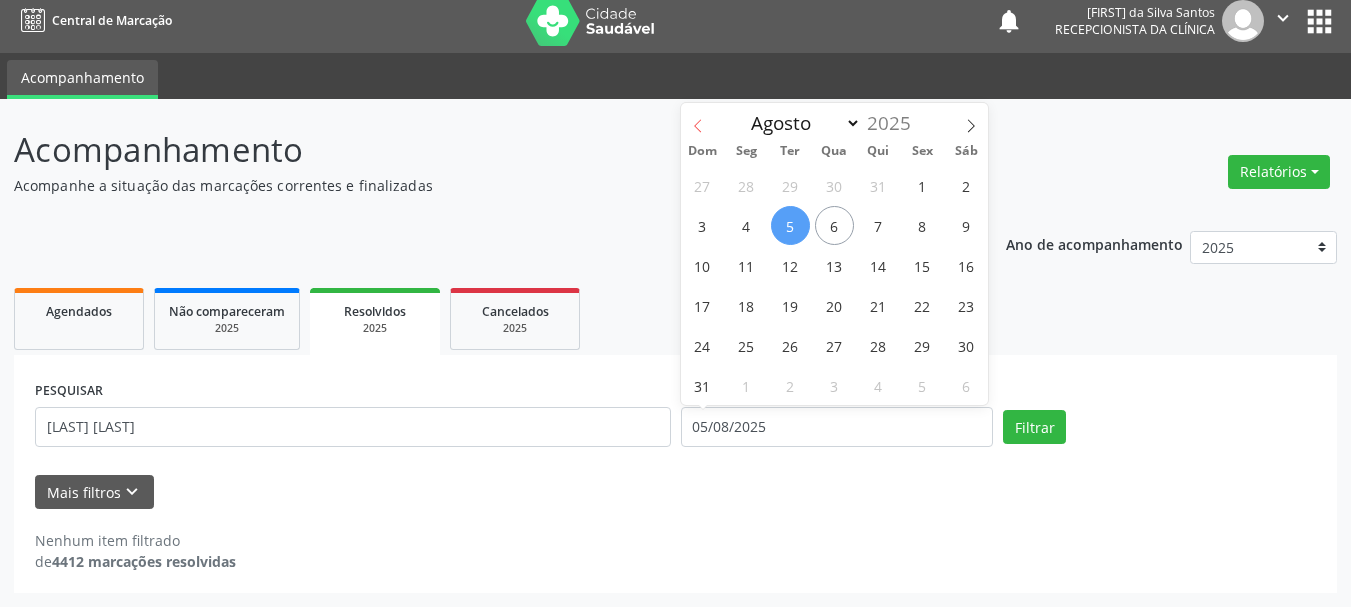 click 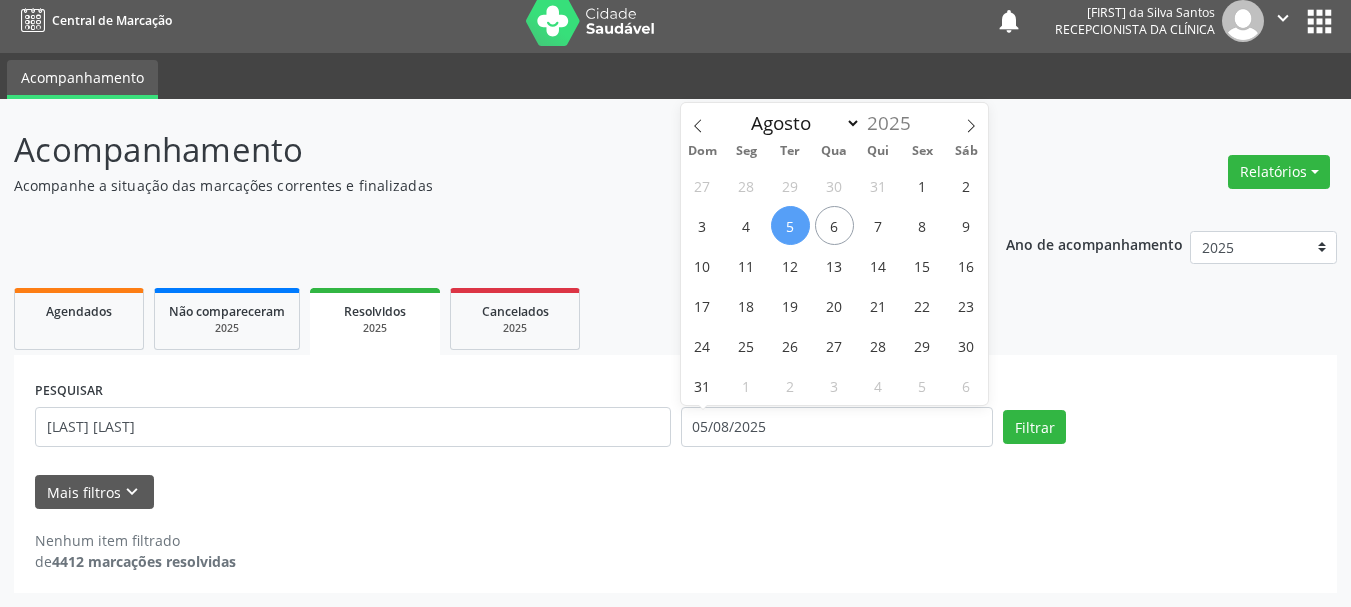 select on "6" 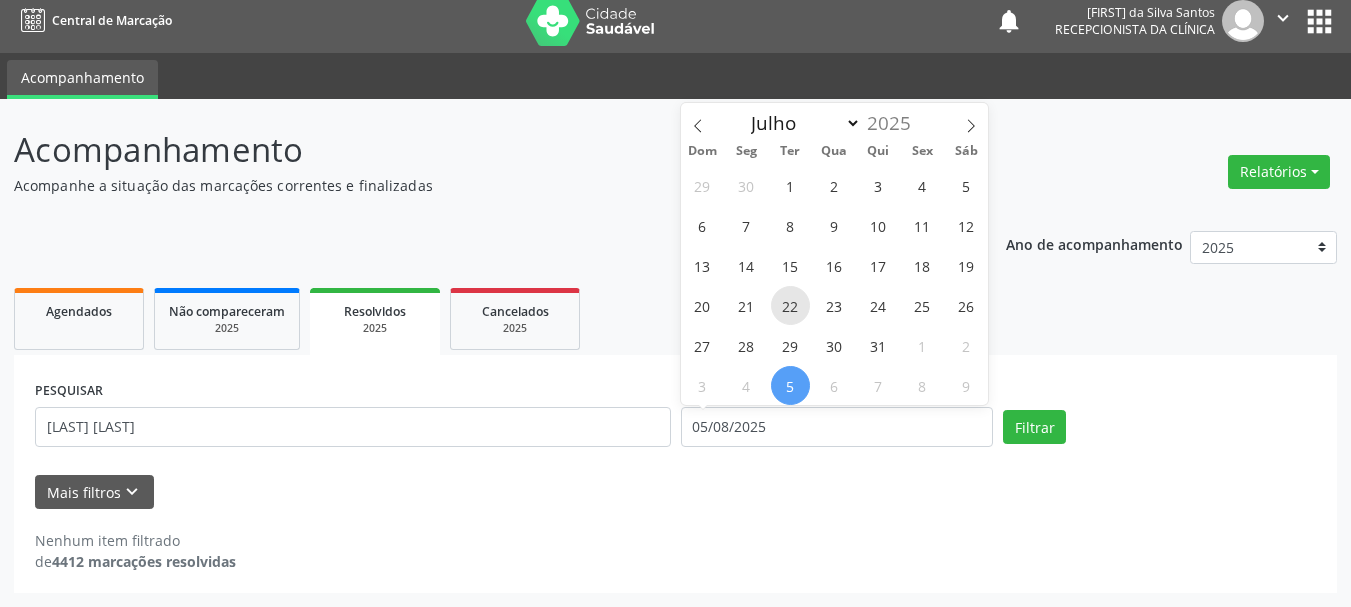 click on "22" at bounding box center (790, 305) 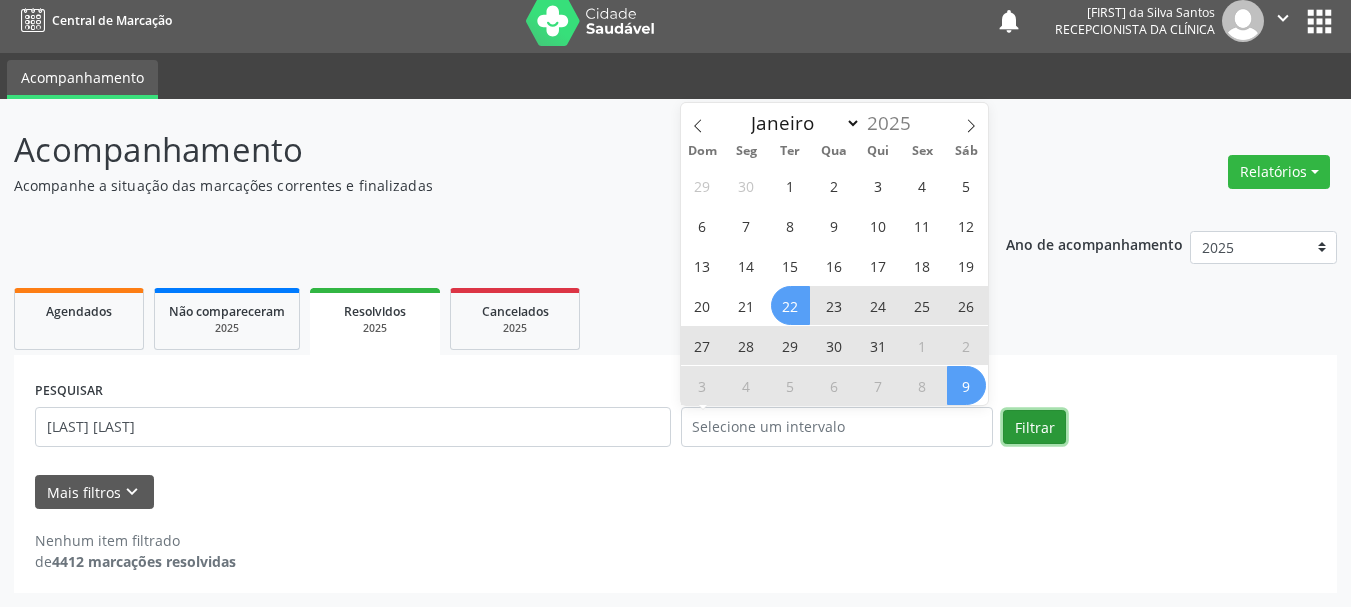 click on "Filtrar" at bounding box center (1034, 427) 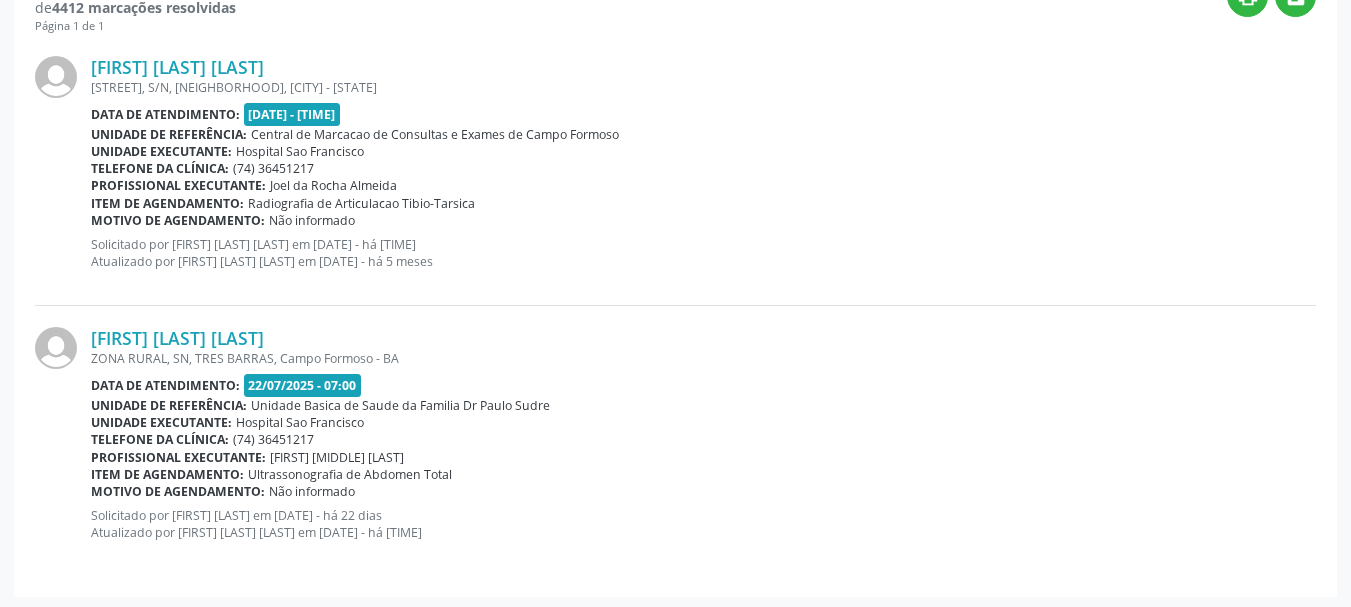 scroll, scrollTop: 569, scrollLeft: 0, axis: vertical 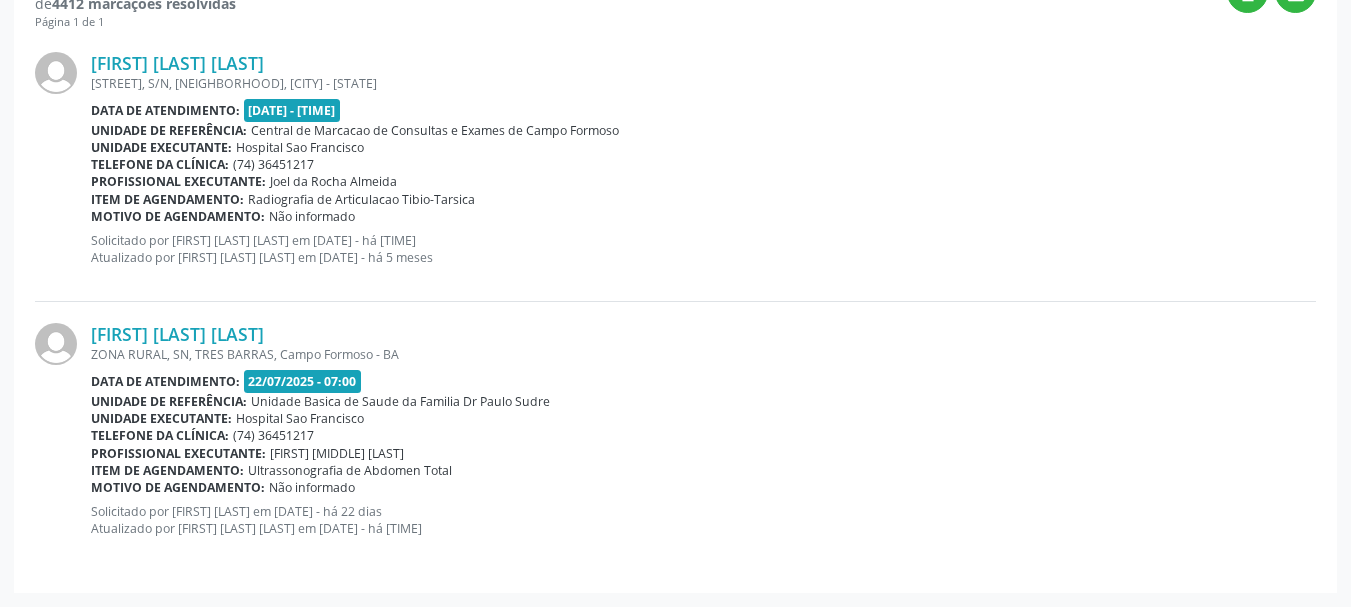 drag, startPoint x: 433, startPoint y: 78, endPoint x: 446, endPoint y: 98, distance: 23.853722 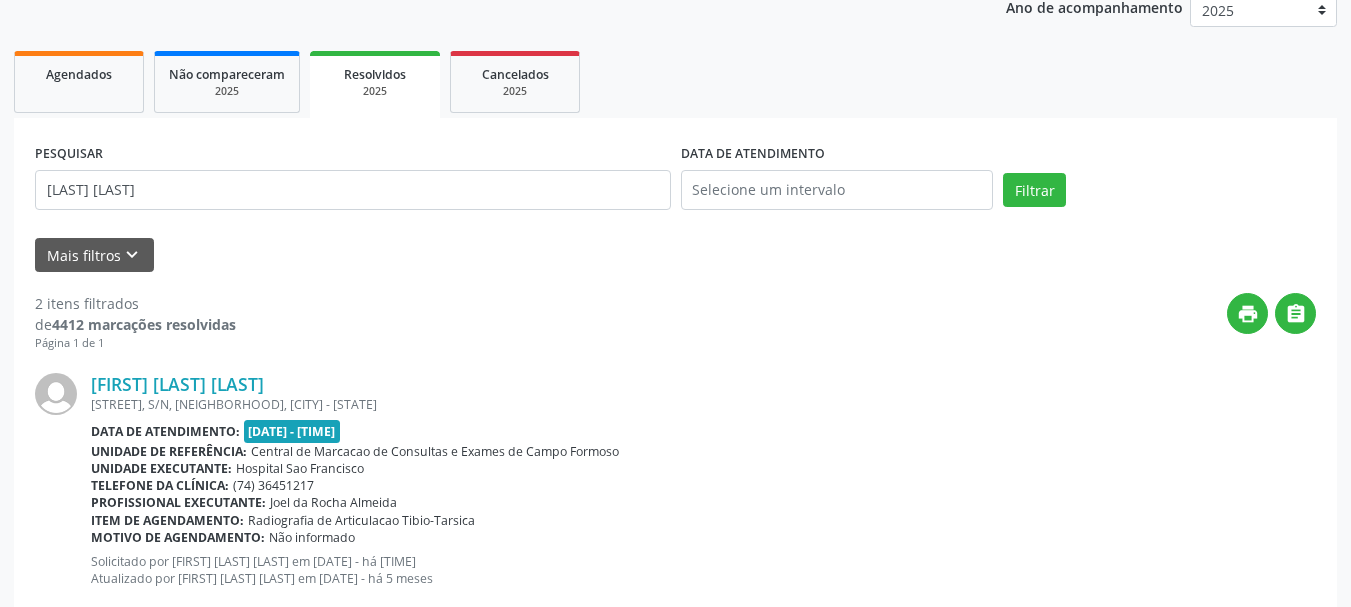 scroll, scrollTop: 249, scrollLeft: 0, axis: vertical 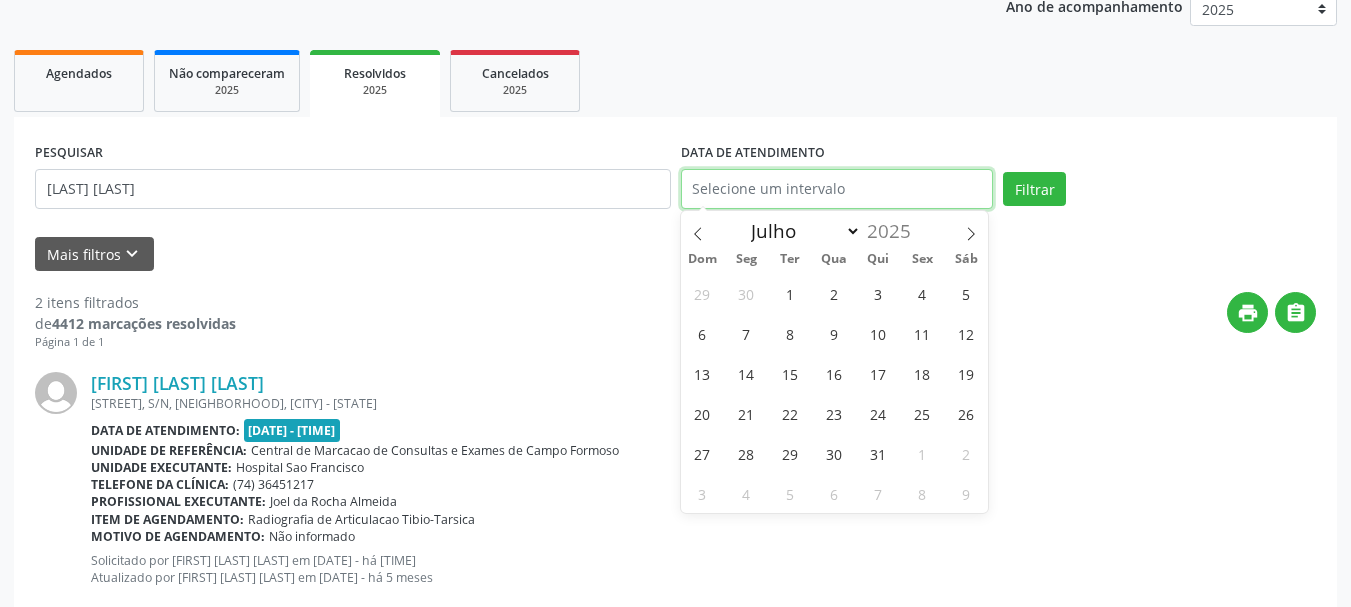 drag, startPoint x: 710, startPoint y: 195, endPoint x: 724, endPoint y: 194, distance: 14.035668 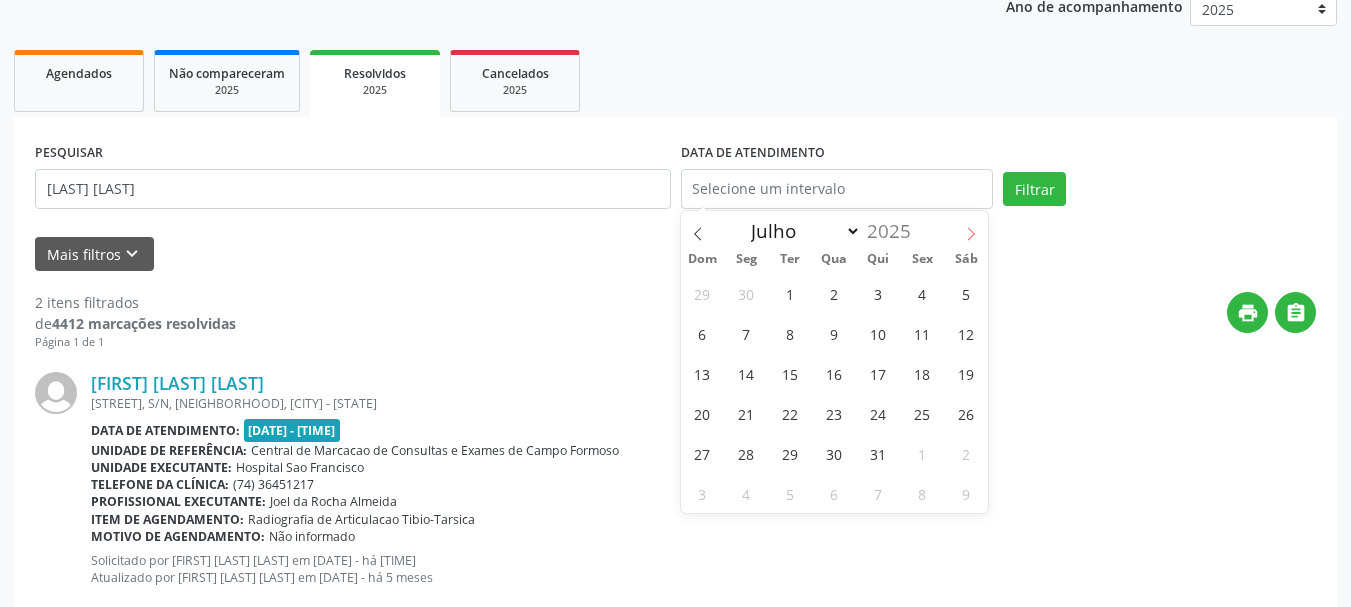 click 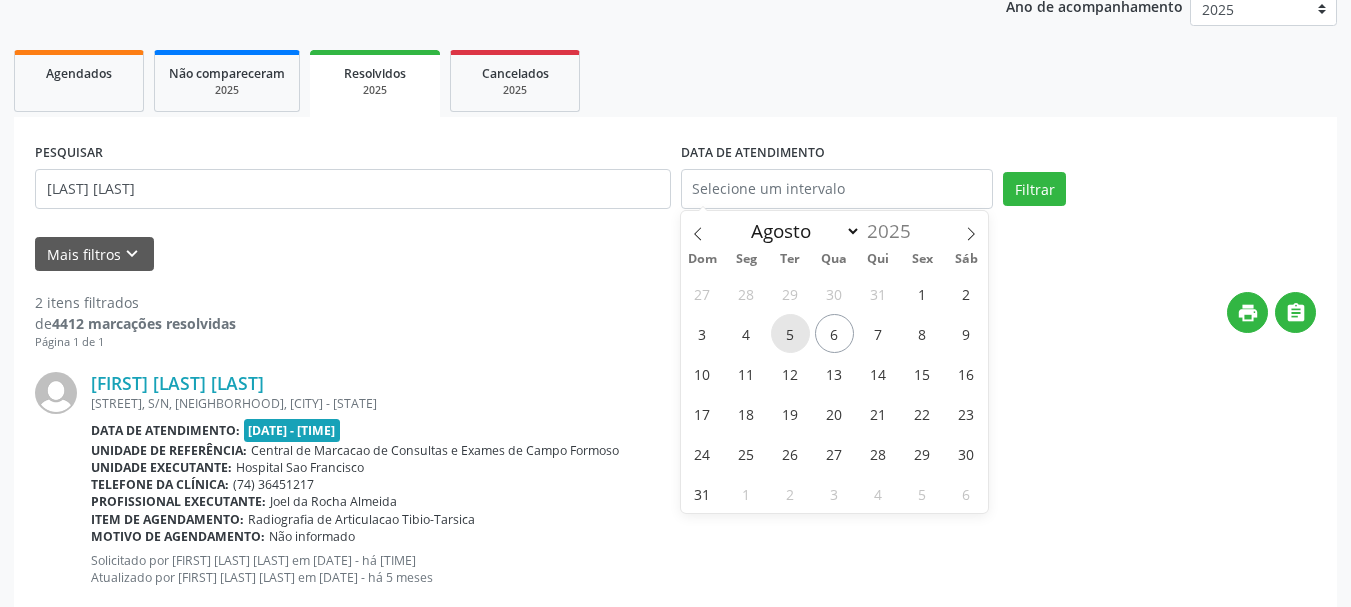 click on "5" at bounding box center (790, 333) 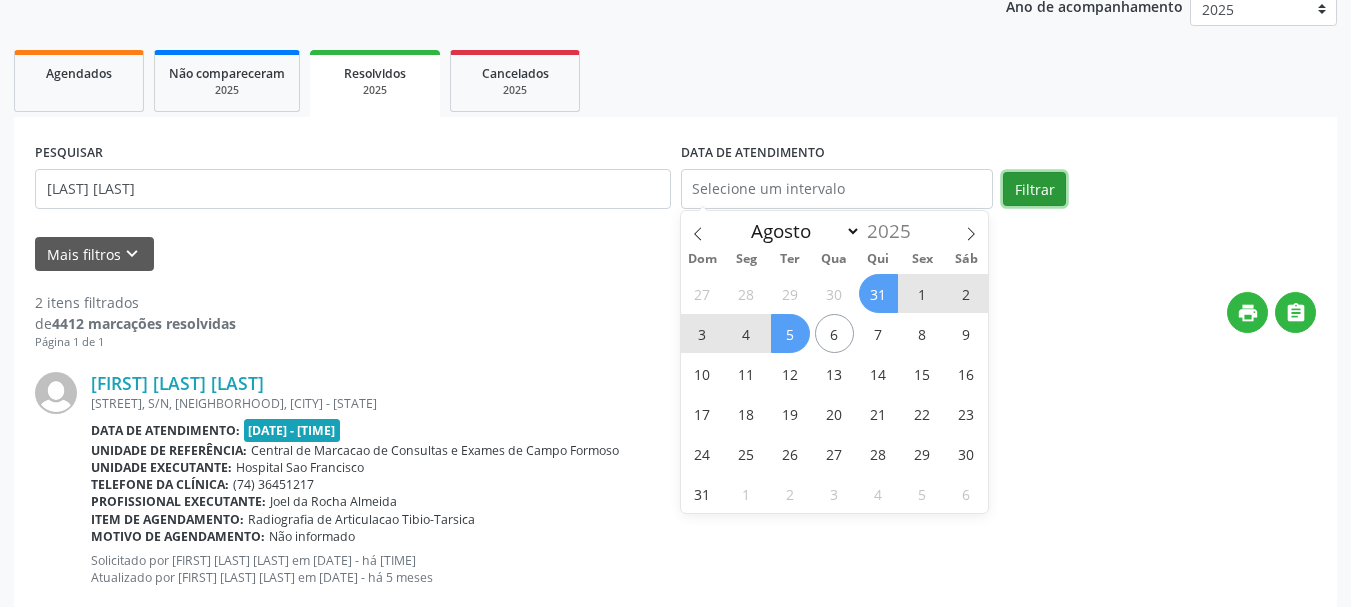 click on "Filtrar" at bounding box center [1034, 189] 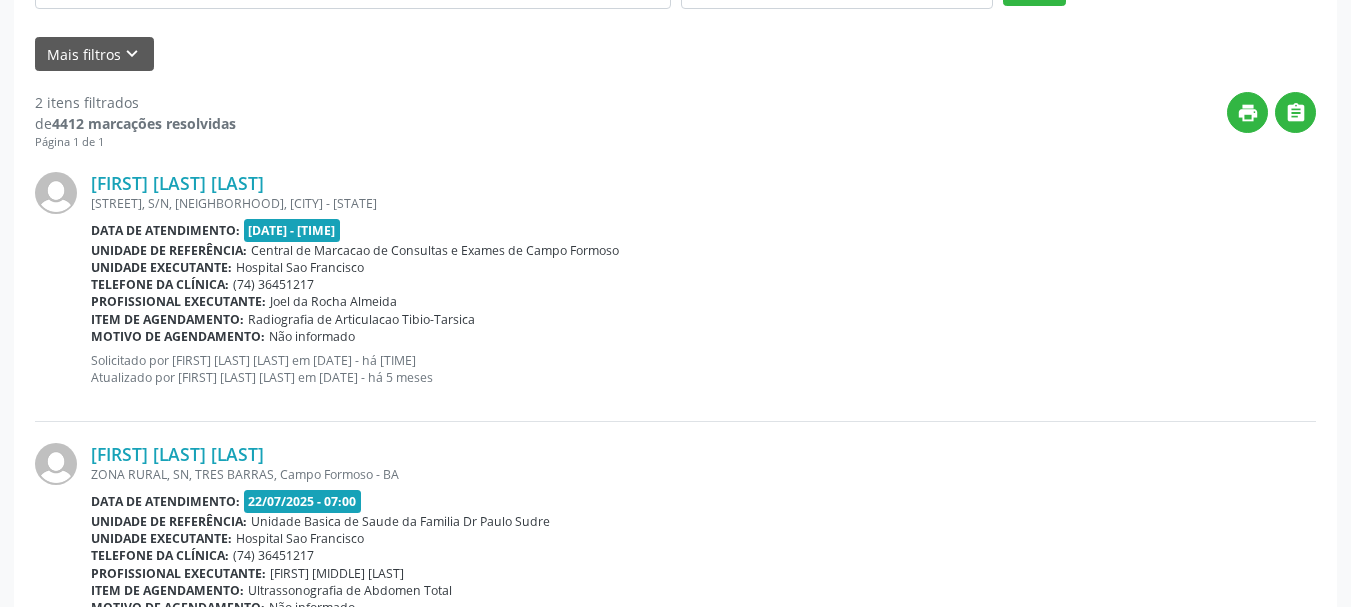scroll, scrollTop: 149, scrollLeft: 0, axis: vertical 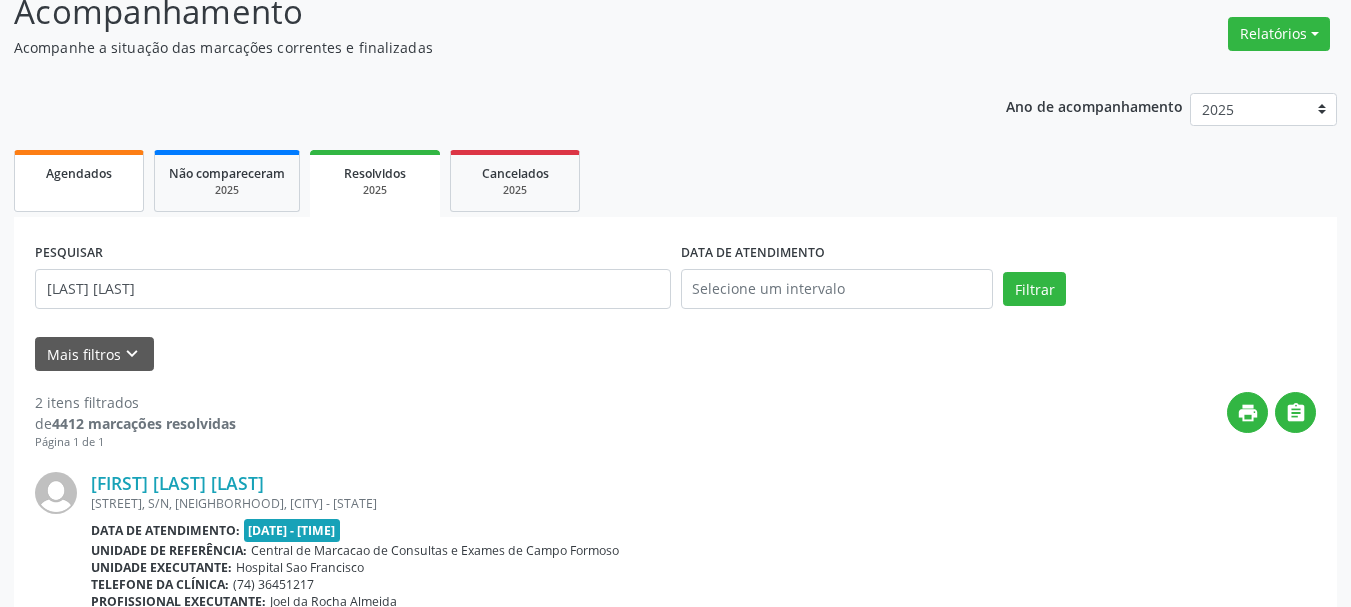 click on "Agendados" at bounding box center (79, 181) 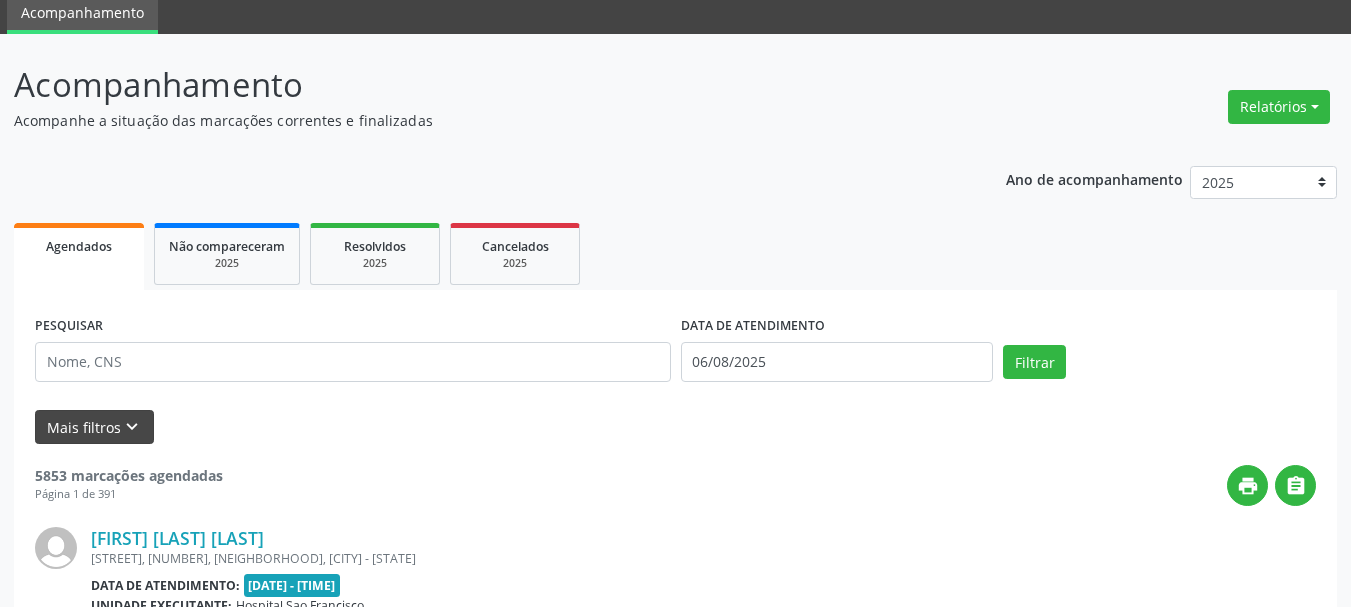 scroll, scrollTop: 149, scrollLeft: 0, axis: vertical 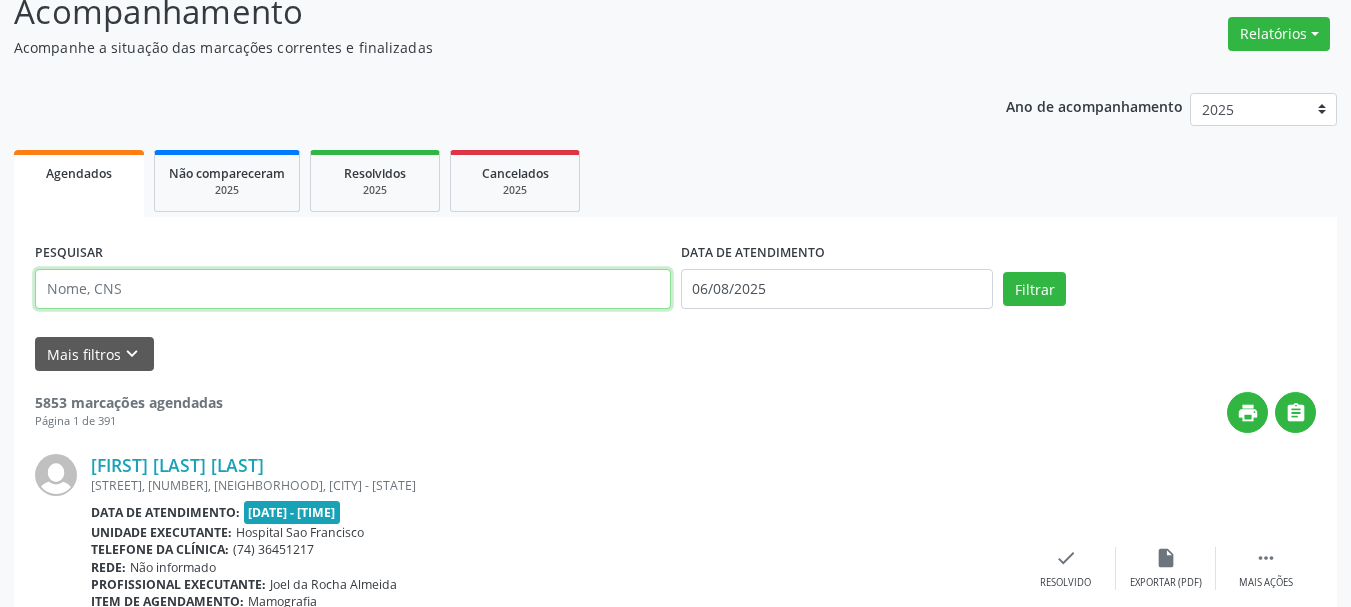 click at bounding box center (353, 289) 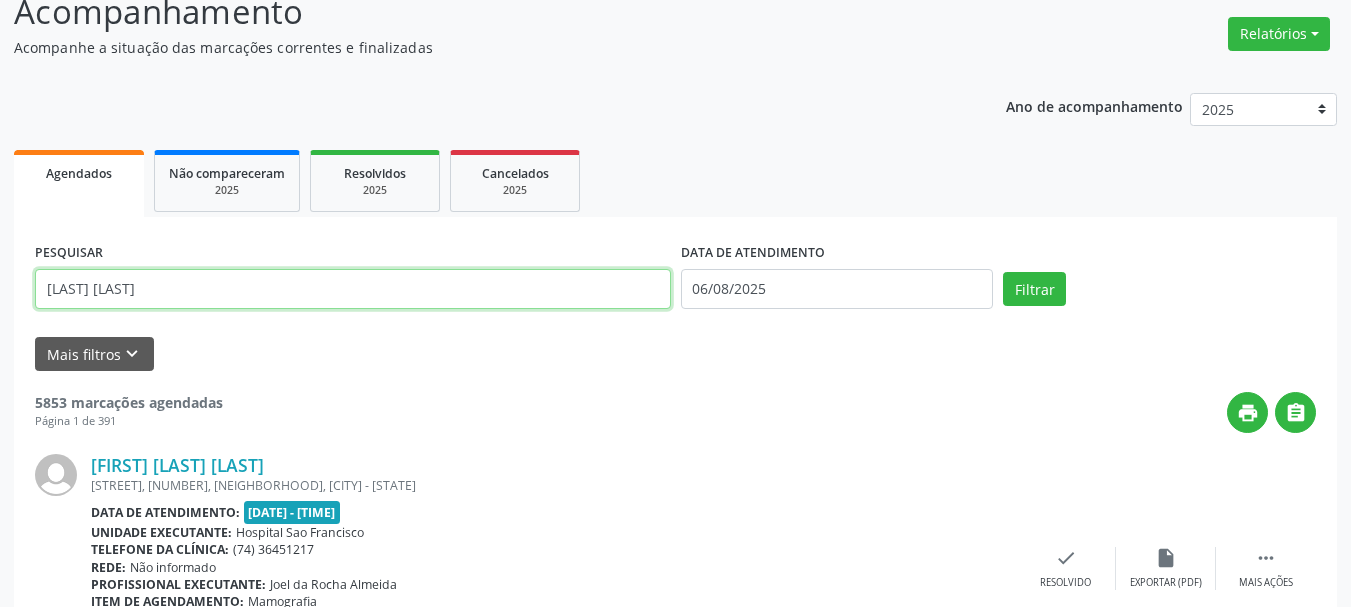 type on "[LAST] [LAST]" 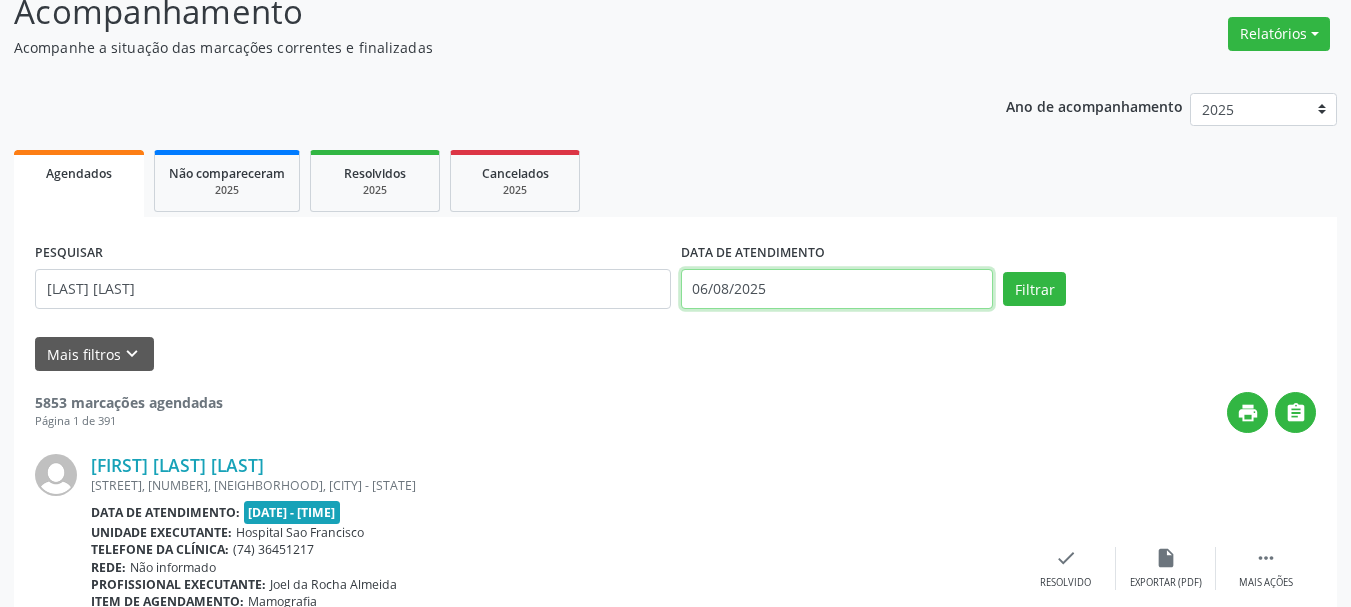 click on "06/08/2025" at bounding box center [837, 289] 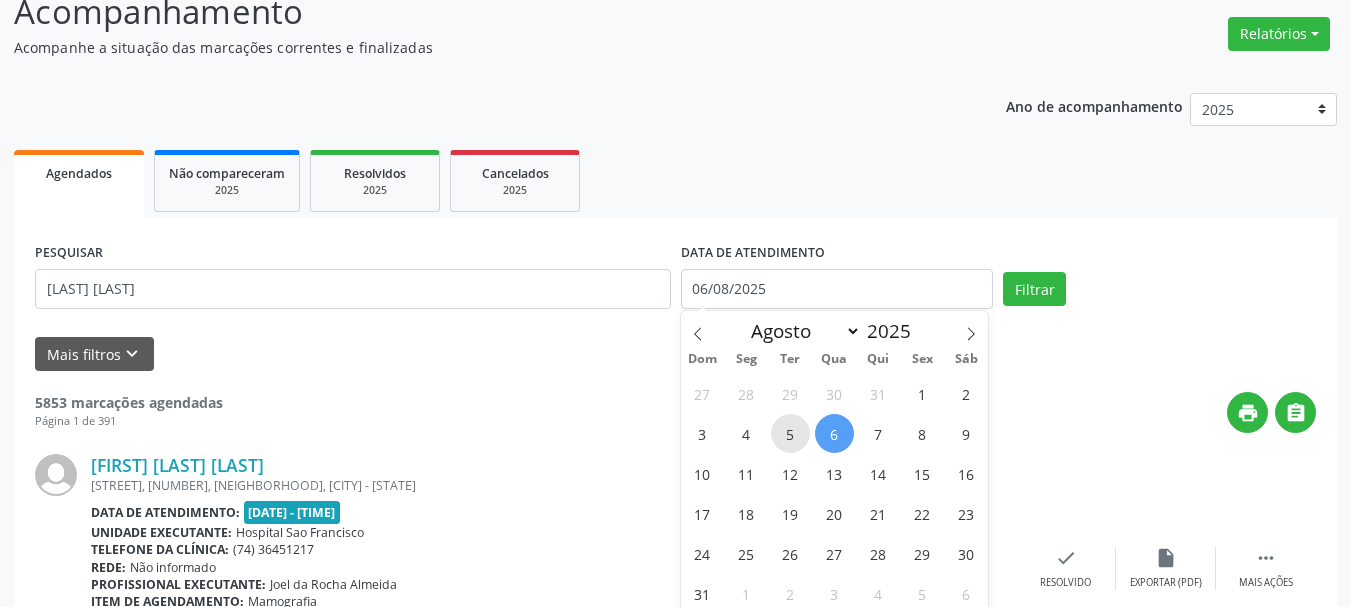 click on "5" at bounding box center [790, 433] 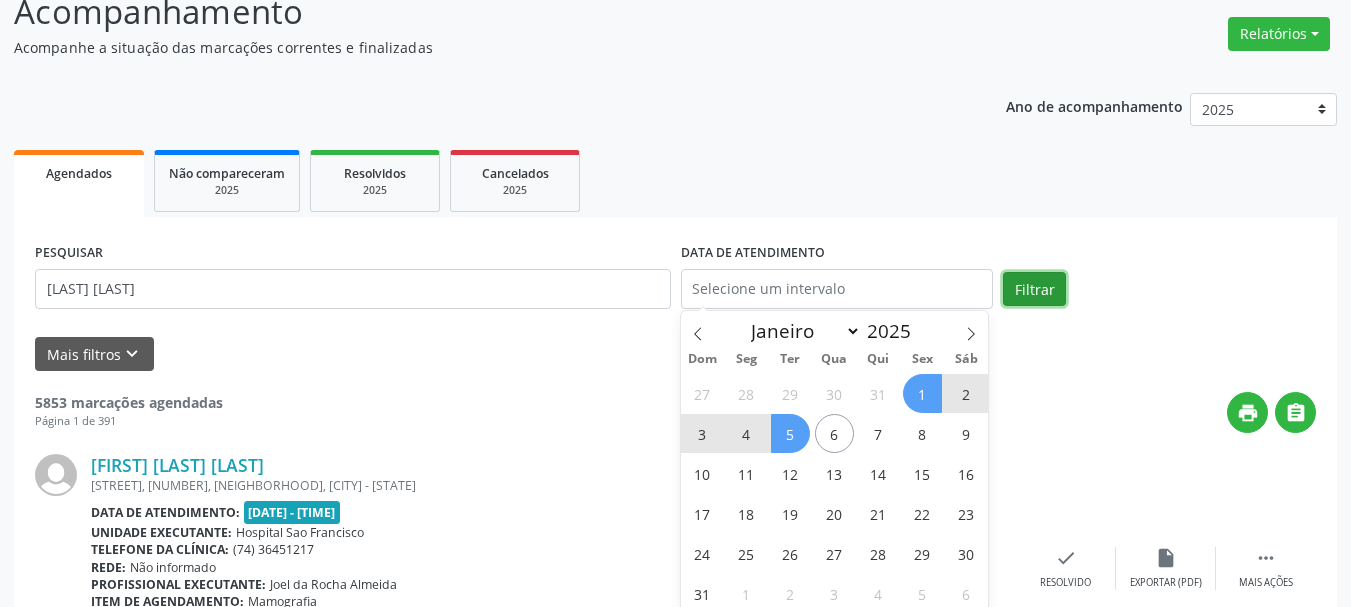 click on "Filtrar" at bounding box center (1034, 289) 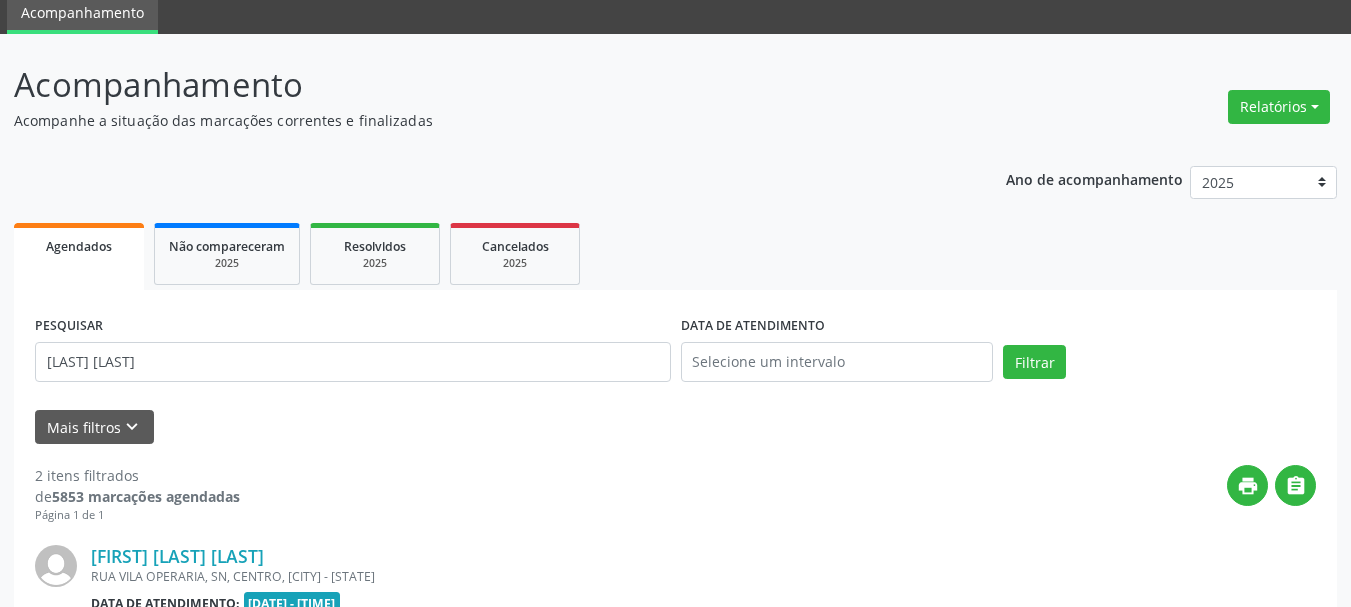 scroll, scrollTop: 149, scrollLeft: 0, axis: vertical 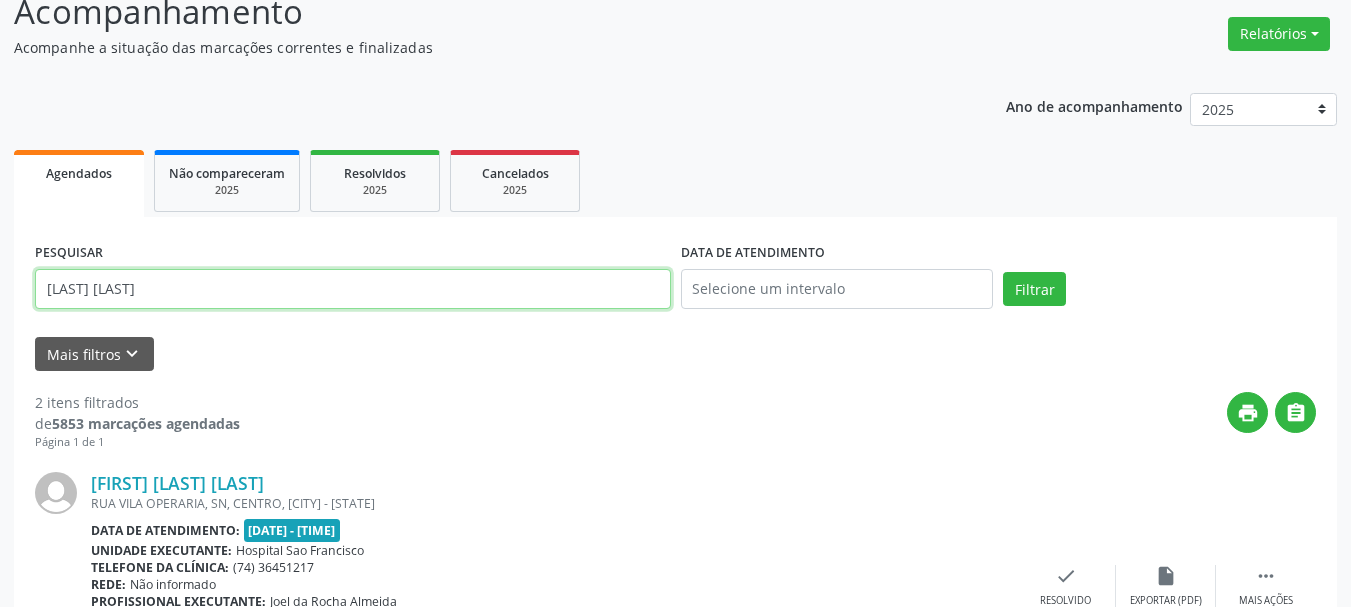 drag, startPoint x: 123, startPoint y: 294, endPoint x: 0, endPoint y: 299, distance: 123.101585 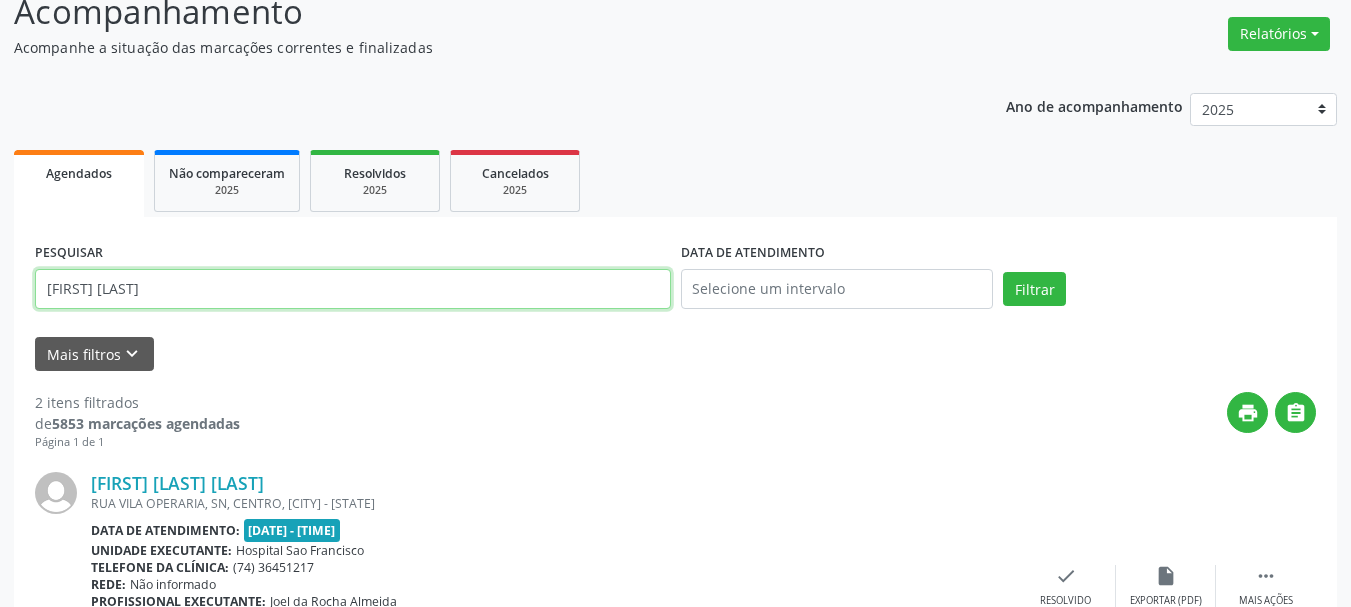 type on "[FIRST] [LAST]" 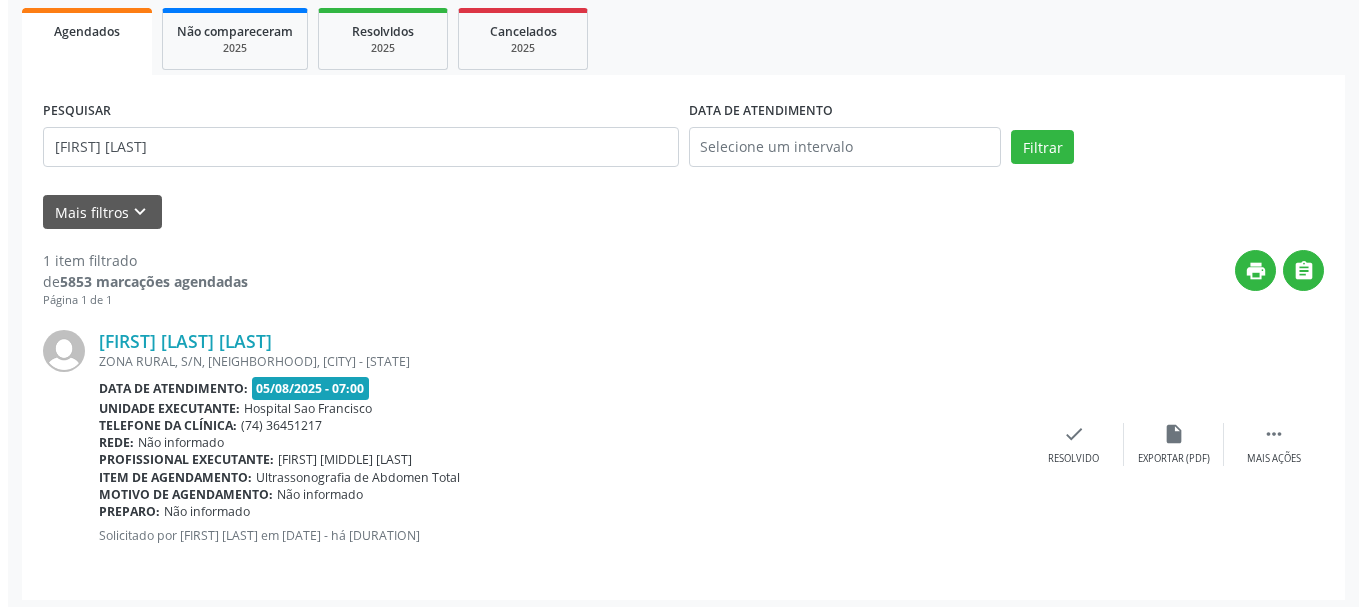 scroll, scrollTop: 298, scrollLeft: 0, axis: vertical 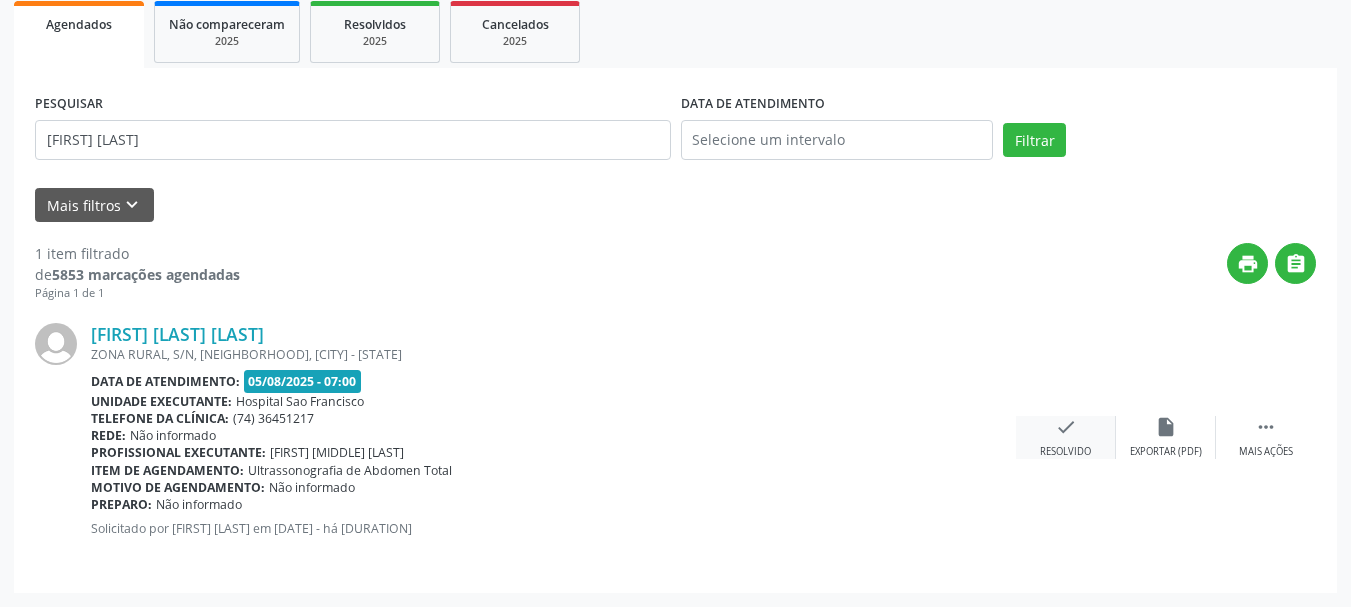 click on "check" at bounding box center (1066, 427) 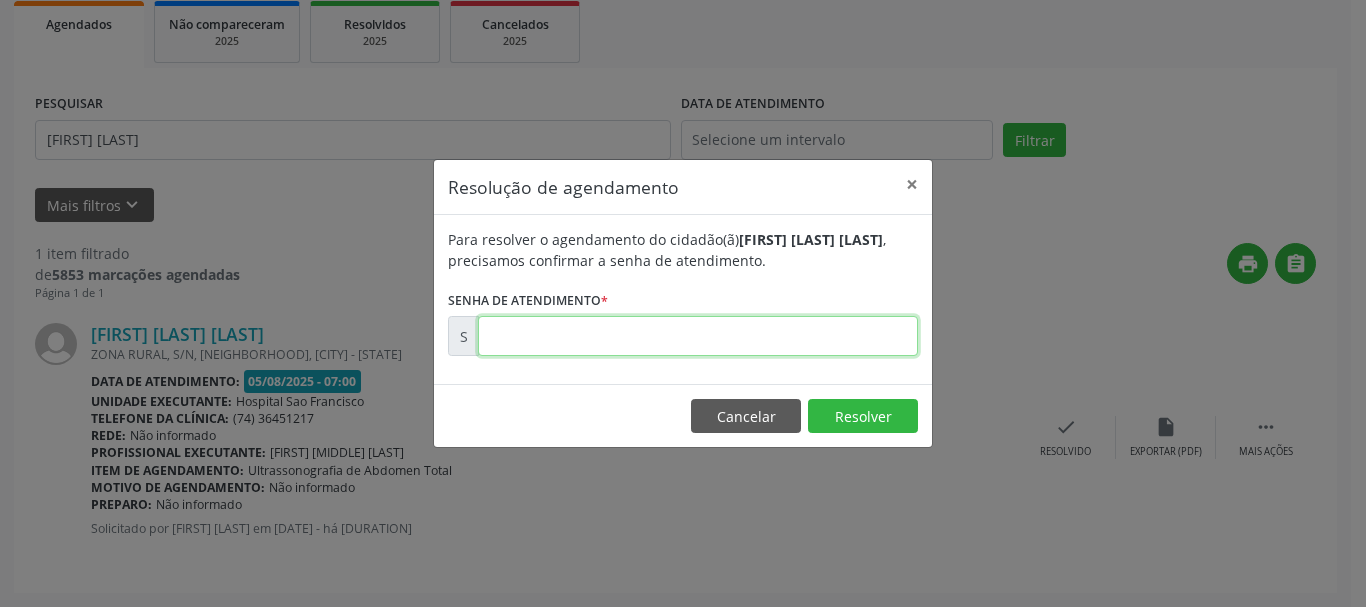 click at bounding box center (698, 336) 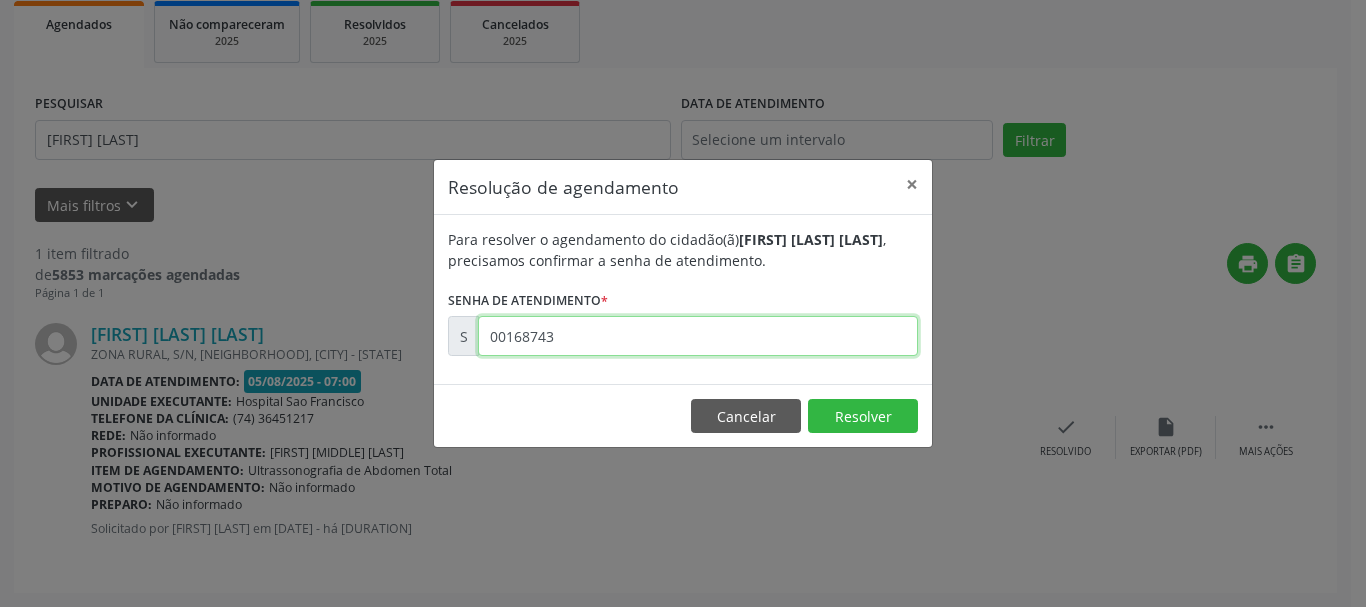 type on "00168743" 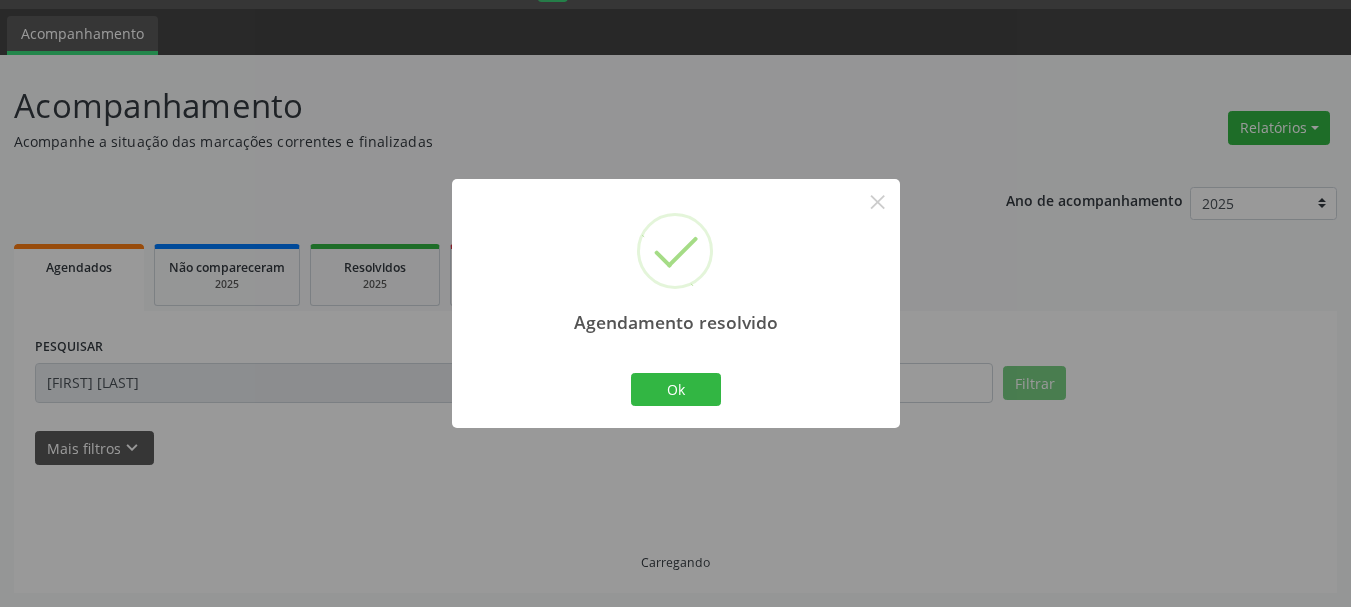 scroll, scrollTop: 11, scrollLeft: 0, axis: vertical 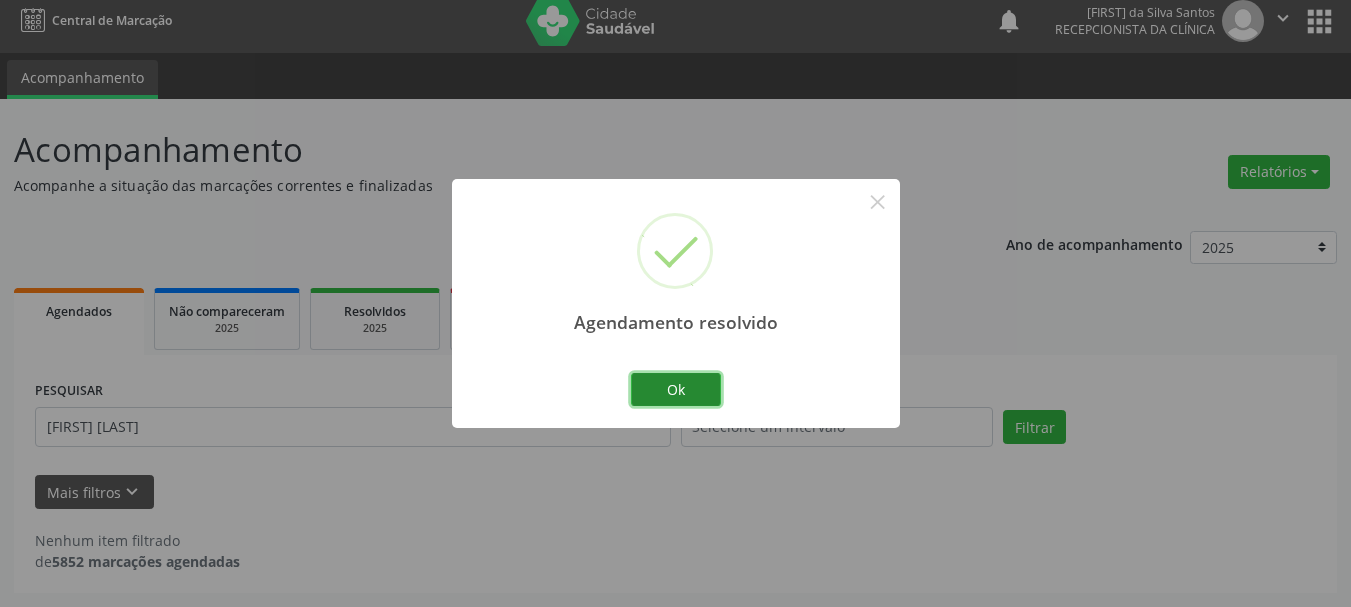 click on "Ok" at bounding box center (676, 390) 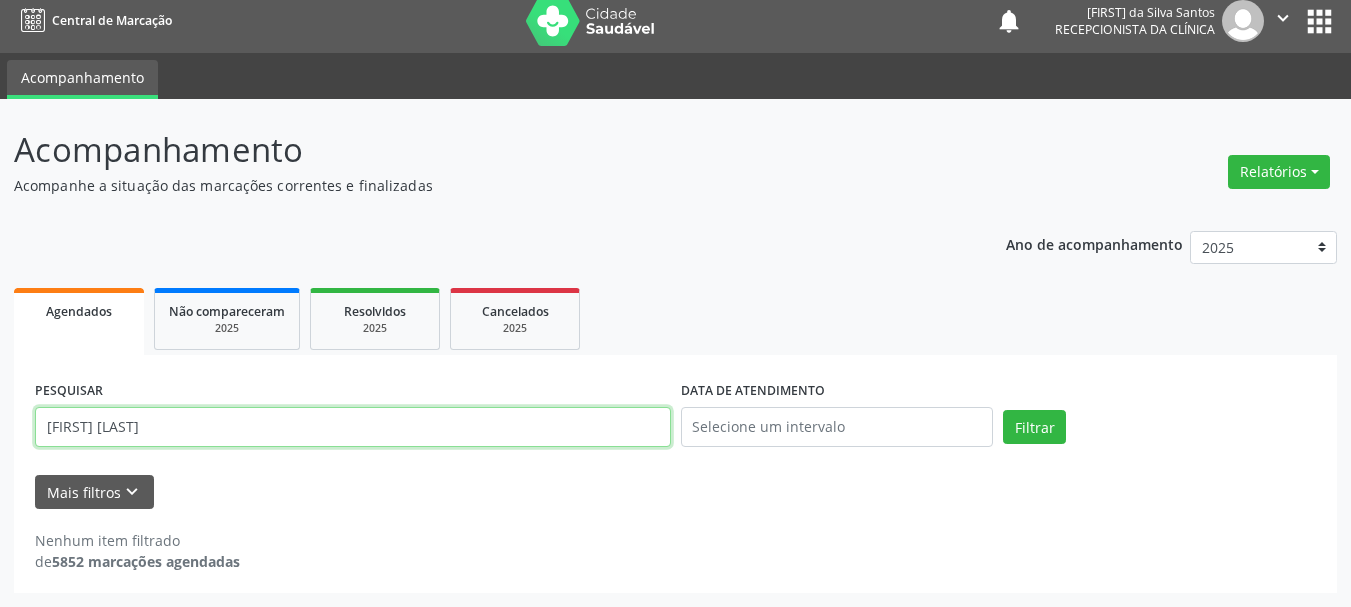 drag, startPoint x: 187, startPoint y: 427, endPoint x: 18, endPoint y: 430, distance: 169.02663 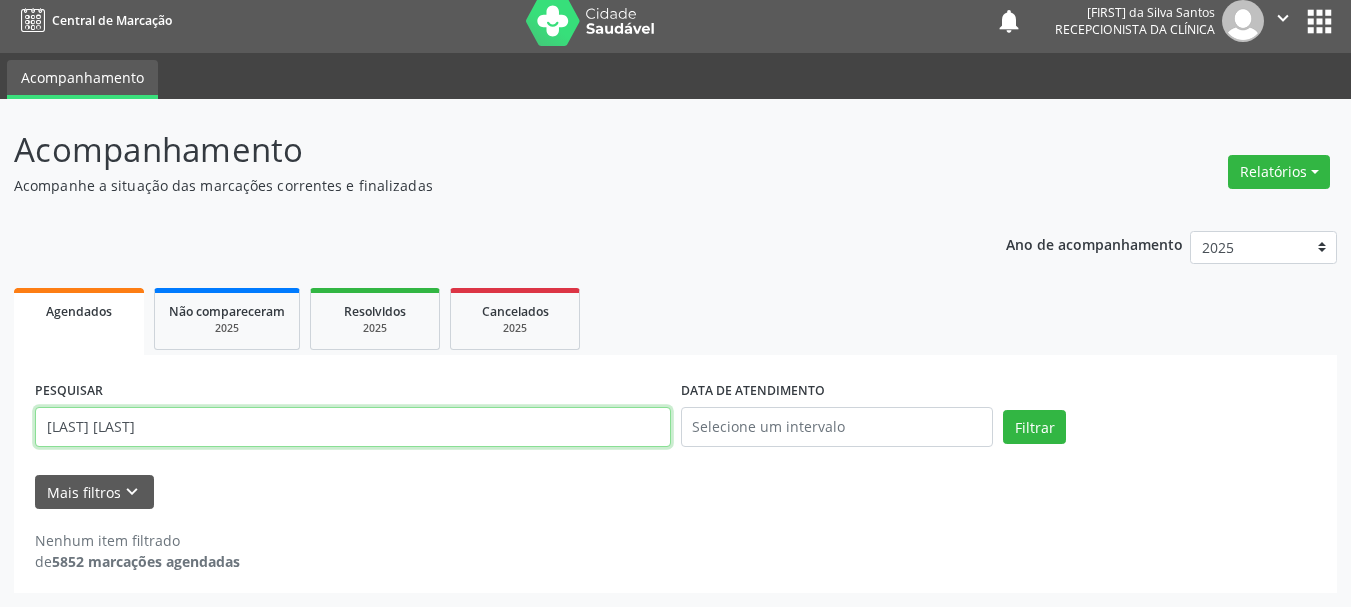 type on "[LAST] [LAST]" 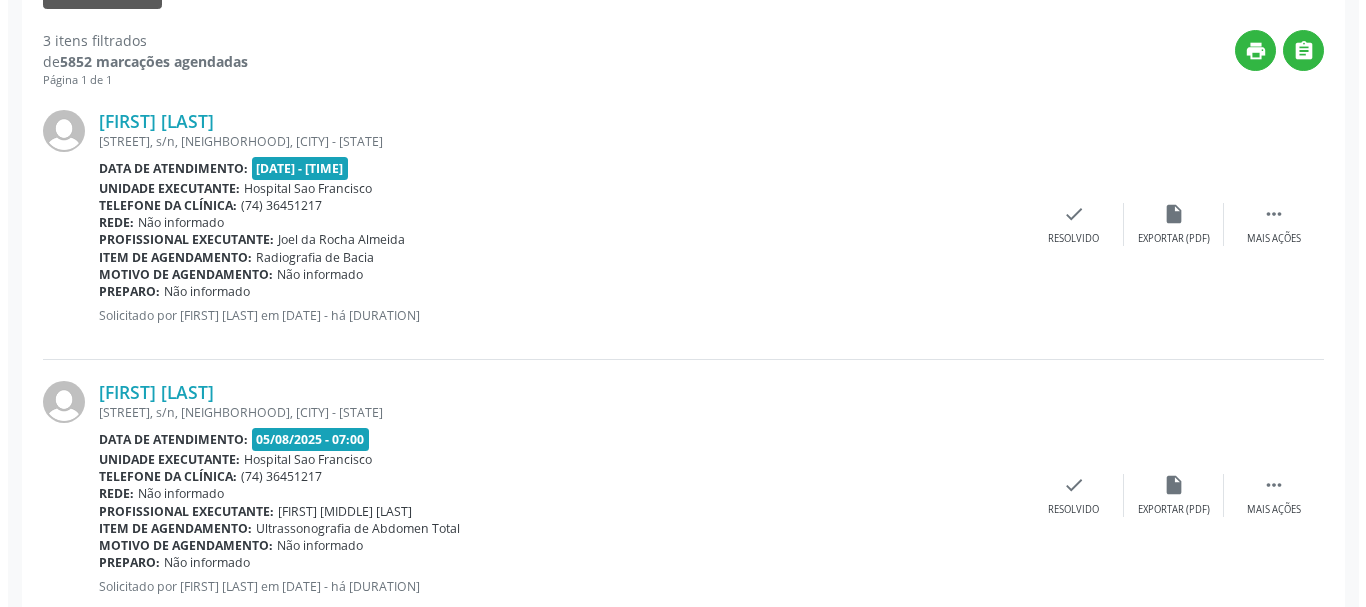 scroll, scrollTop: 711, scrollLeft: 0, axis: vertical 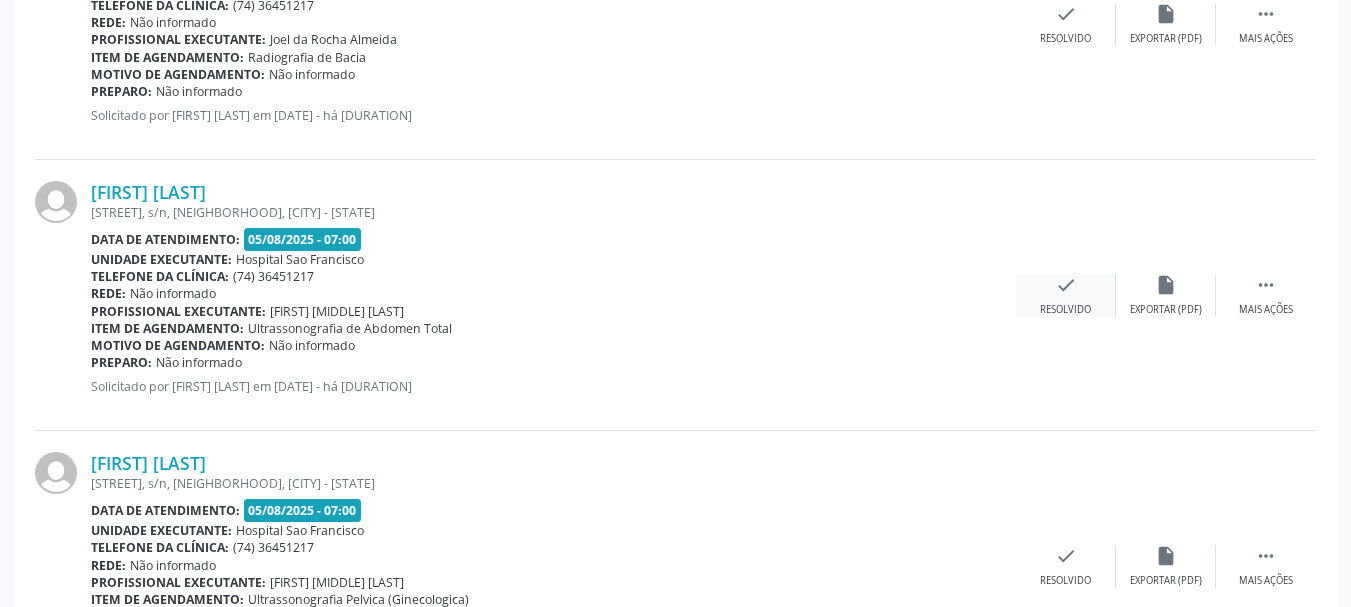 click on "check" at bounding box center [1066, 285] 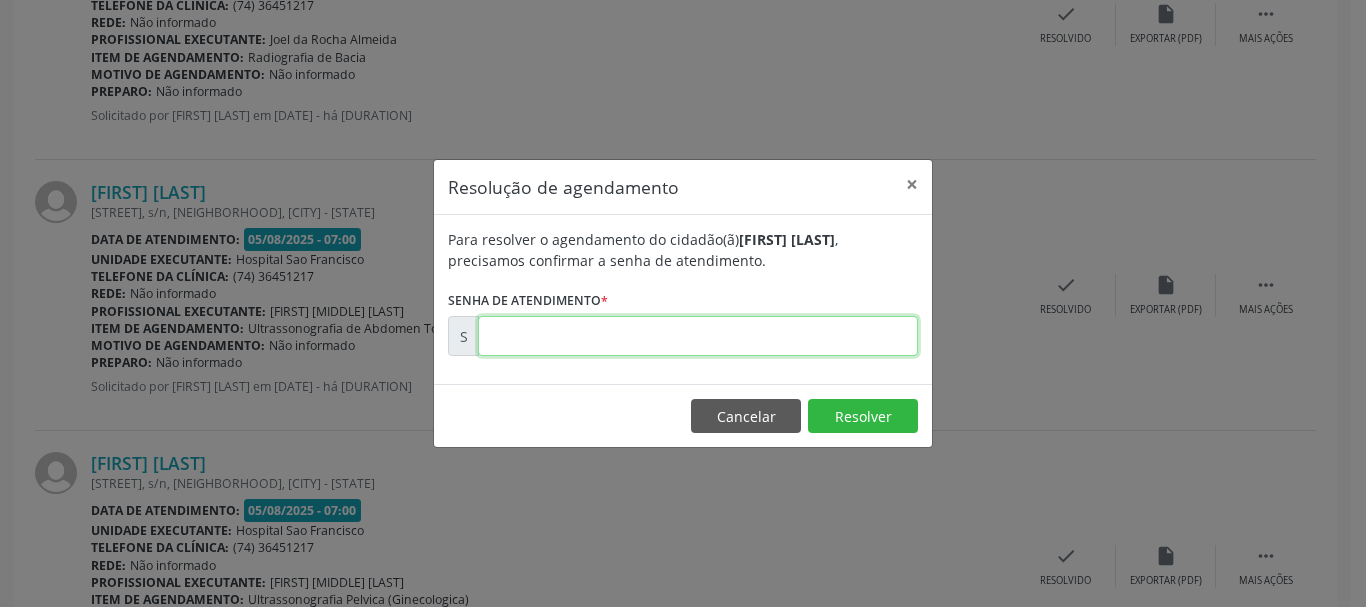 click at bounding box center [698, 336] 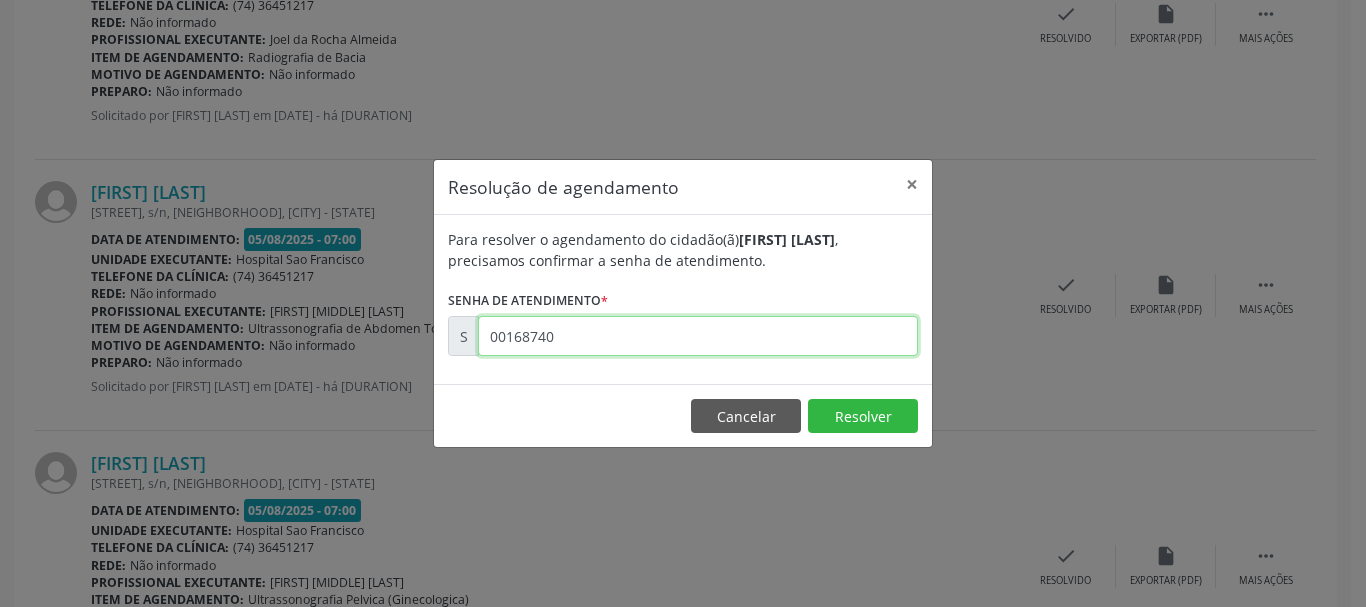 type on "00168740" 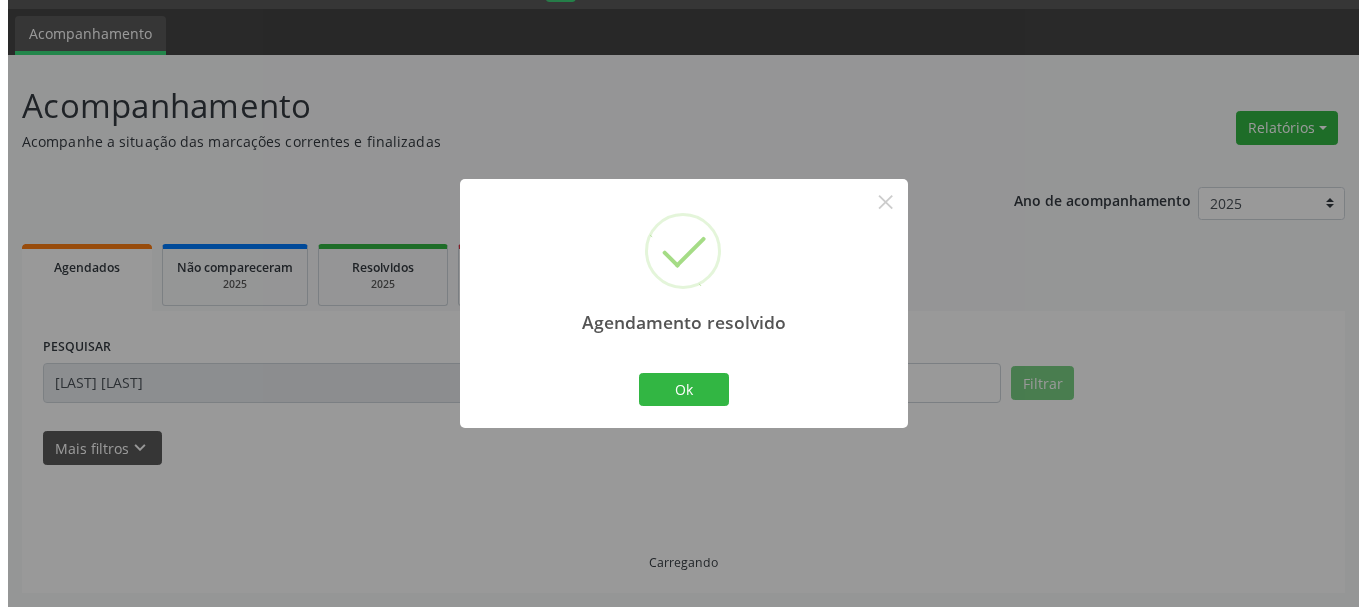 scroll, scrollTop: 569, scrollLeft: 0, axis: vertical 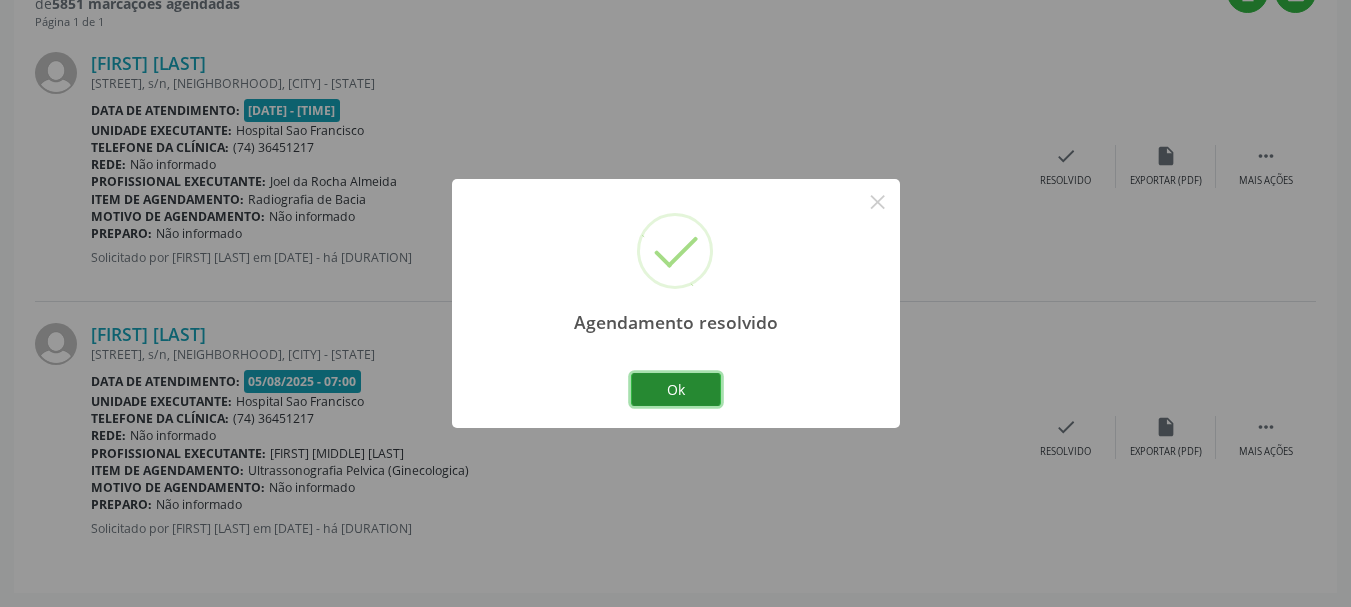 click on "Ok" at bounding box center (676, 390) 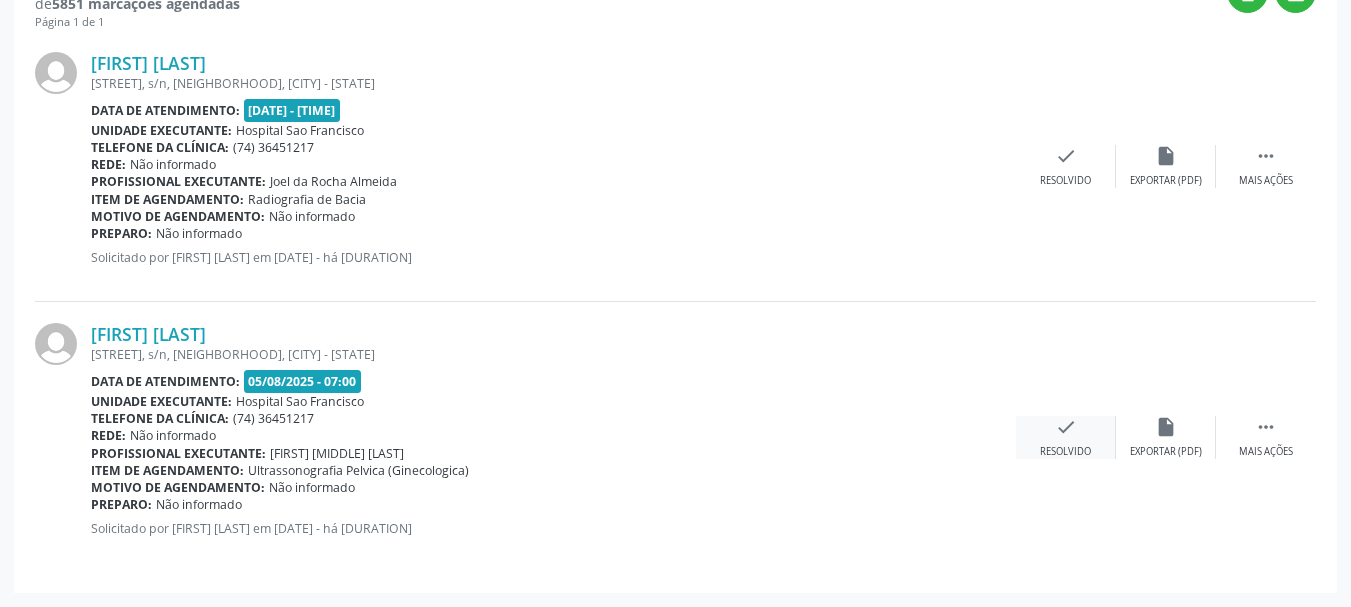 click on "check" at bounding box center (1066, 427) 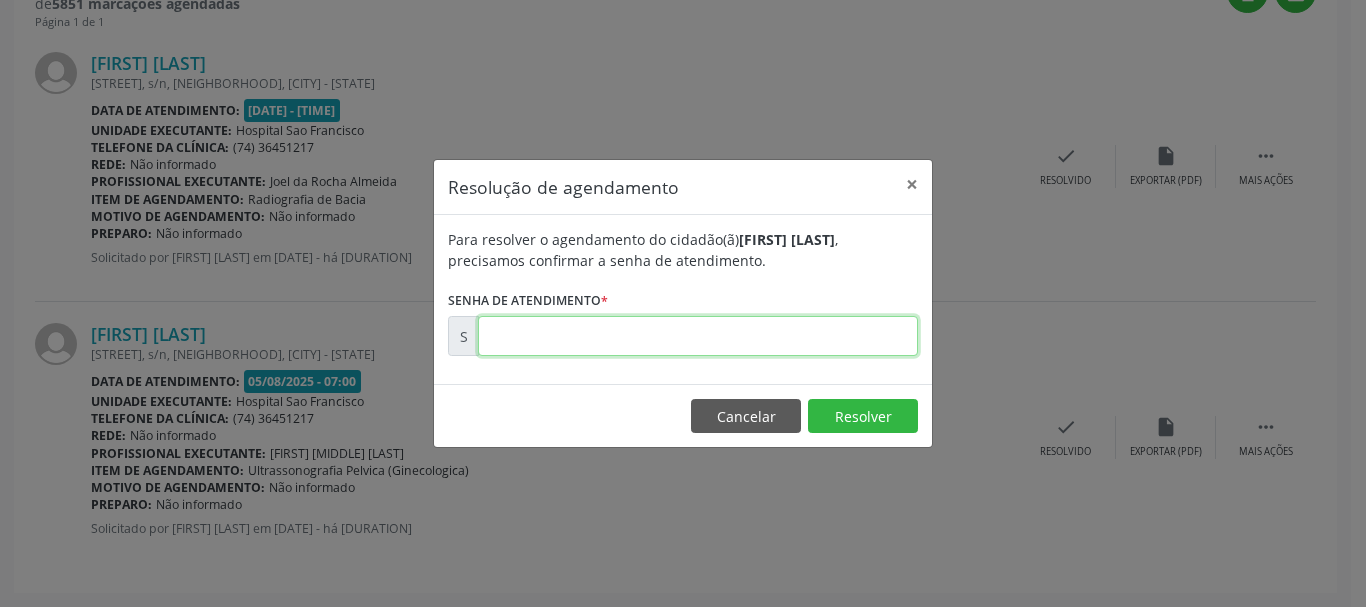 click at bounding box center (698, 336) 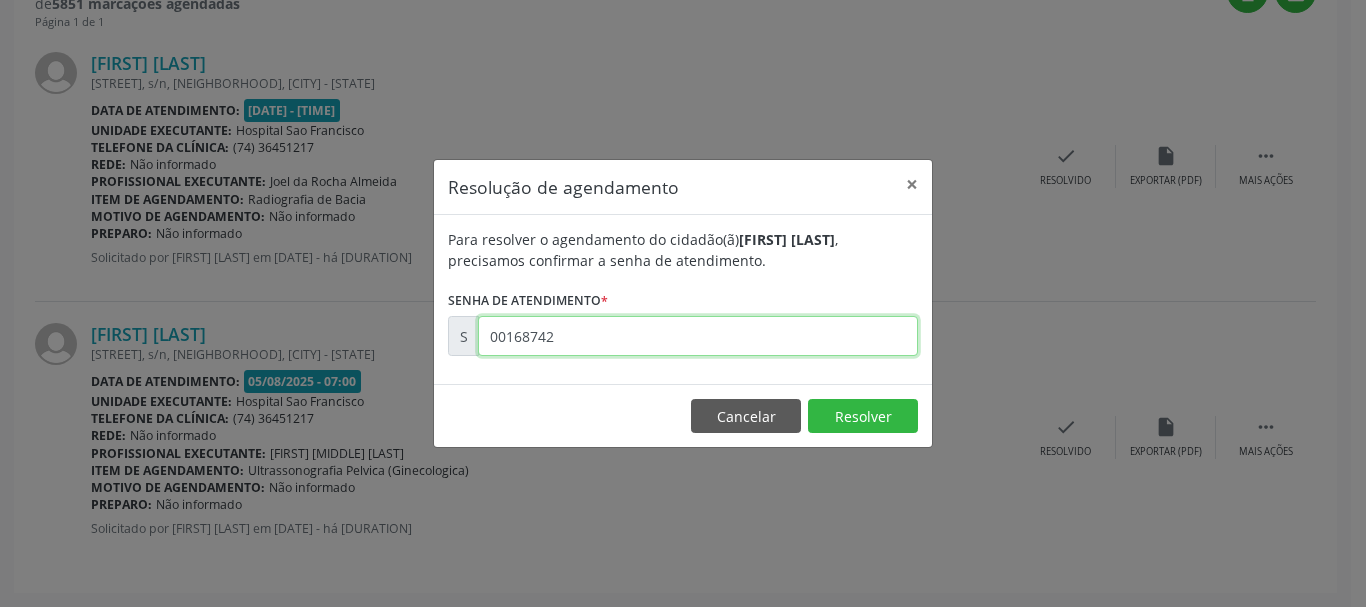 type on "00168742" 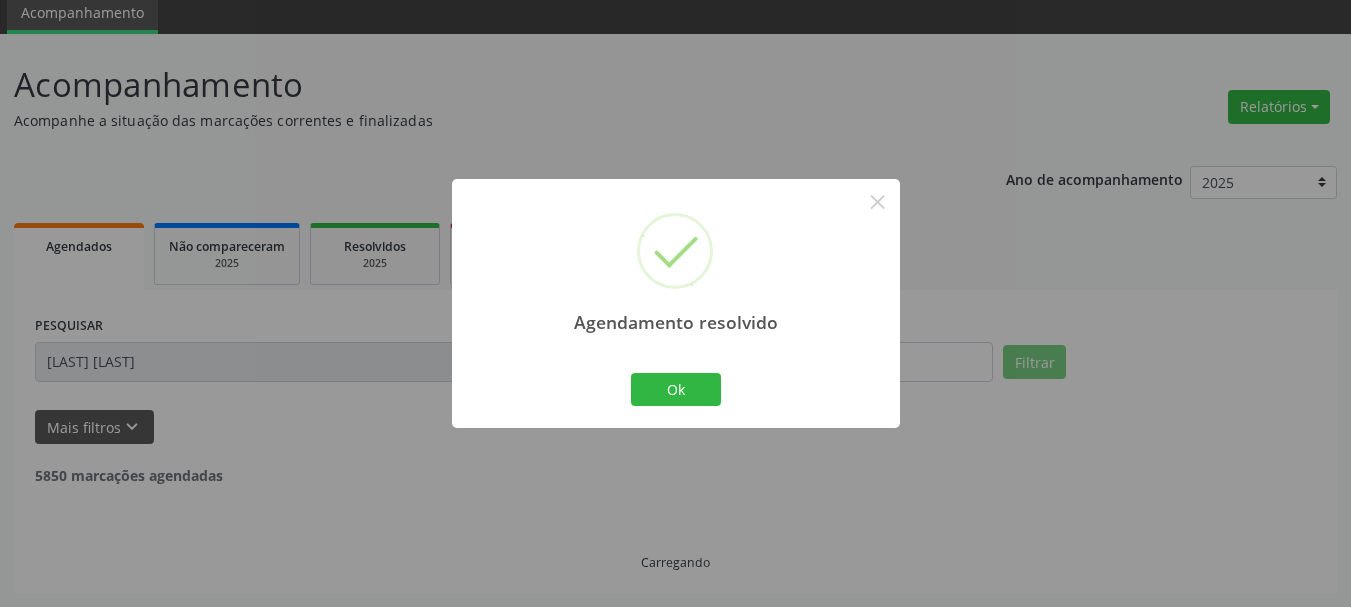 scroll, scrollTop: 298, scrollLeft: 0, axis: vertical 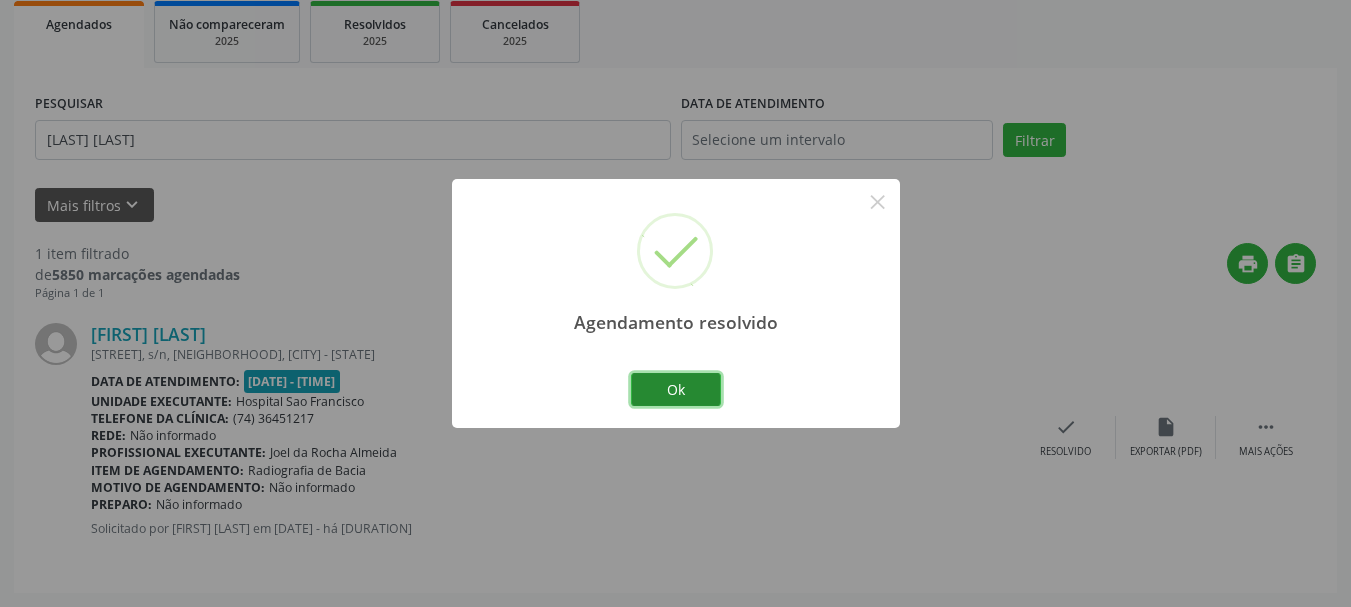 click on "Ok" at bounding box center (676, 390) 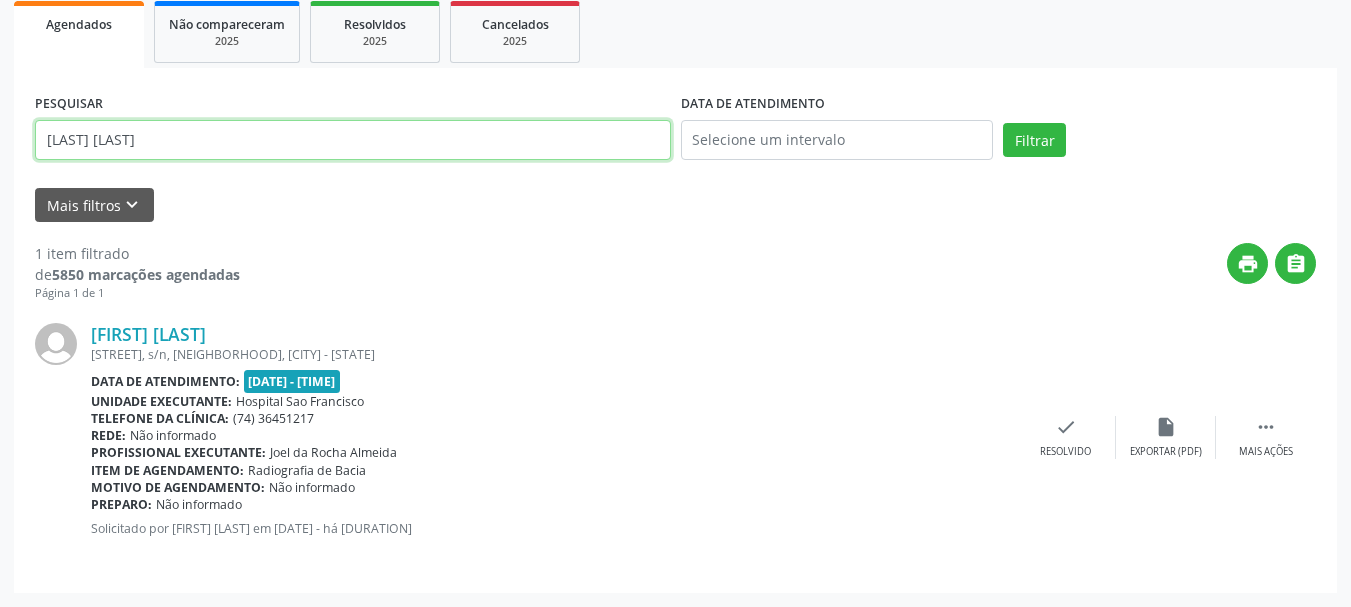 drag, startPoint x: 358, startPoint y: 155, endPoint x: 0, endPoint y: 163, distance: 358.0894 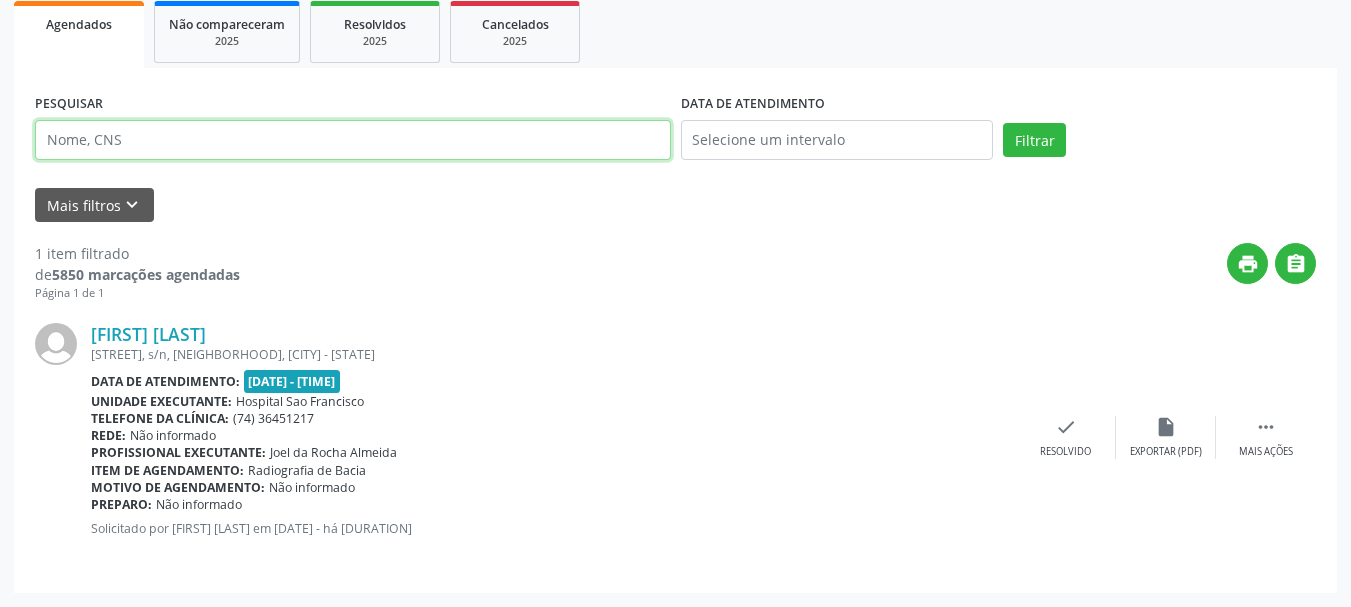 click at bounding box center [353, 140] 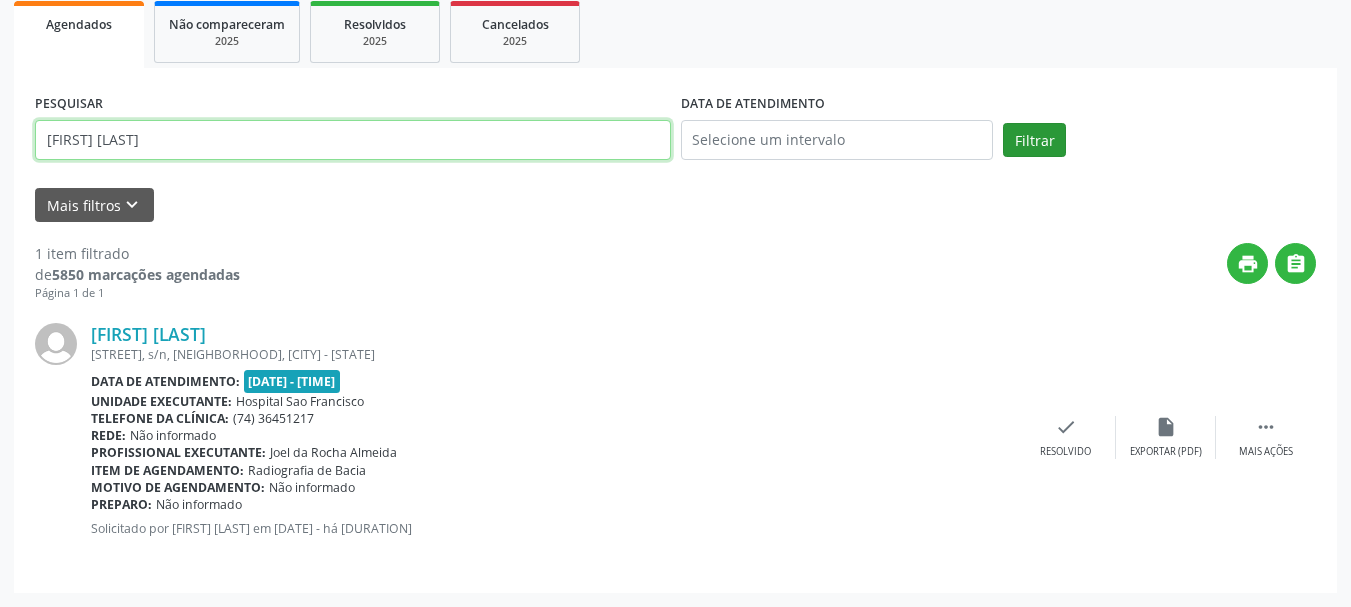 type on "[FIRST] [LAST]" 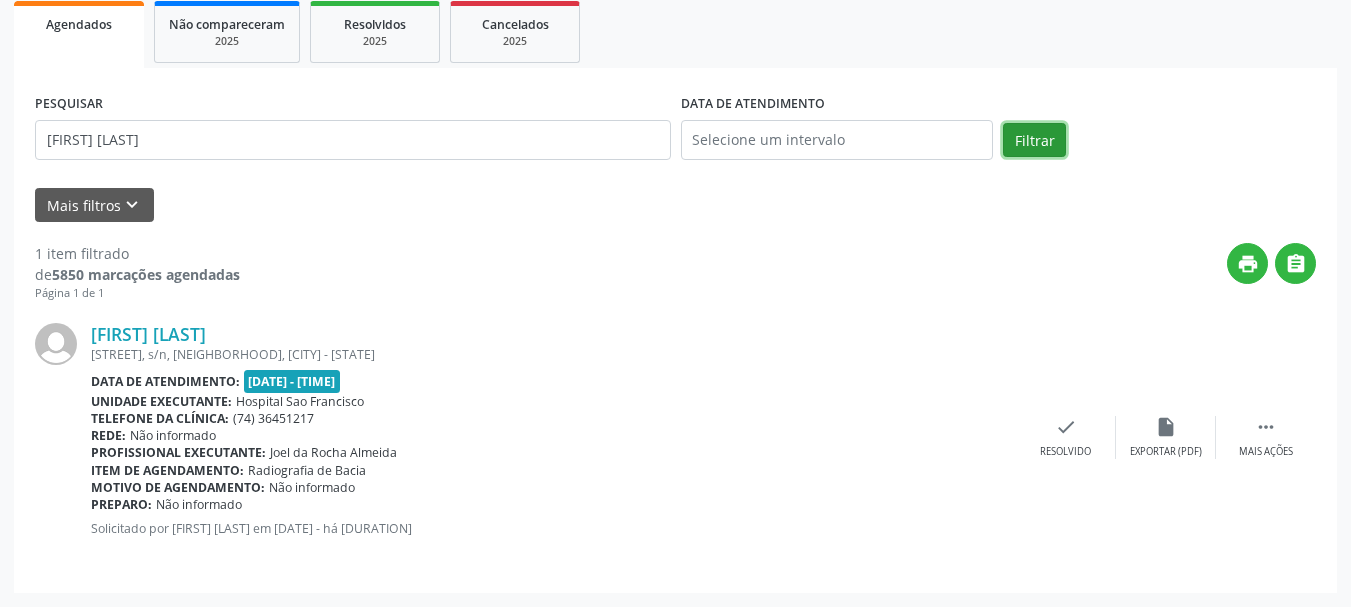 click on "Filtrar" at bounding box center [1034, 140] 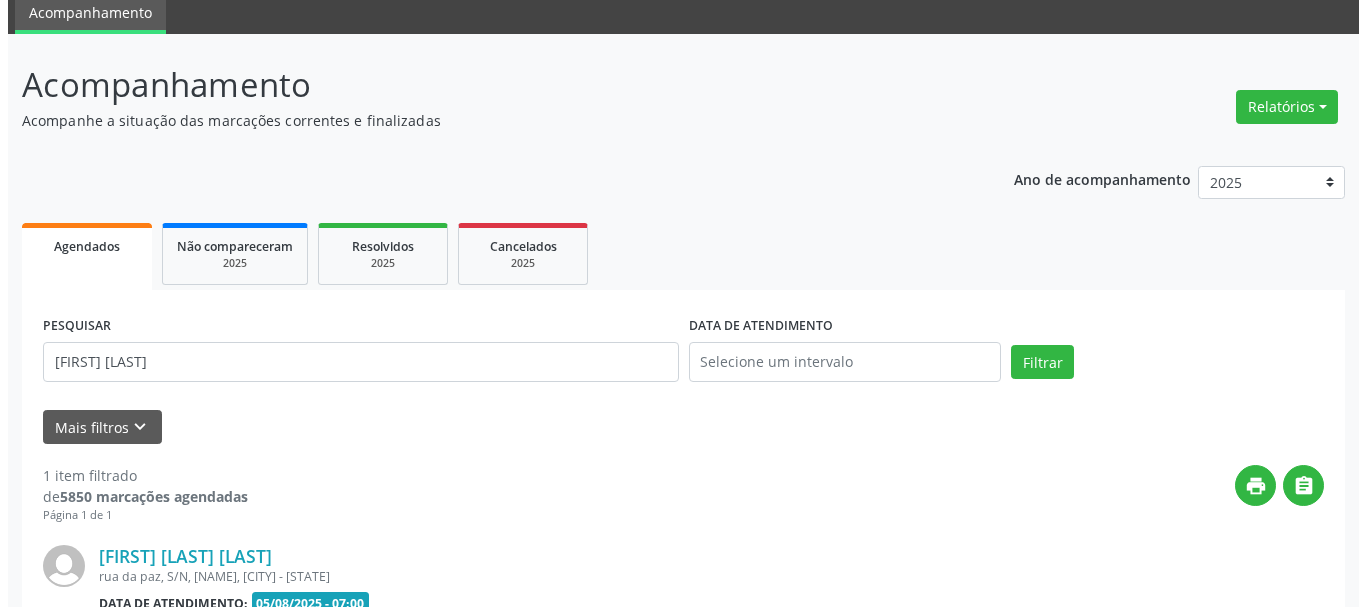 scroll, scrollTop: 298, scrollLeft: 0, axis: vertical 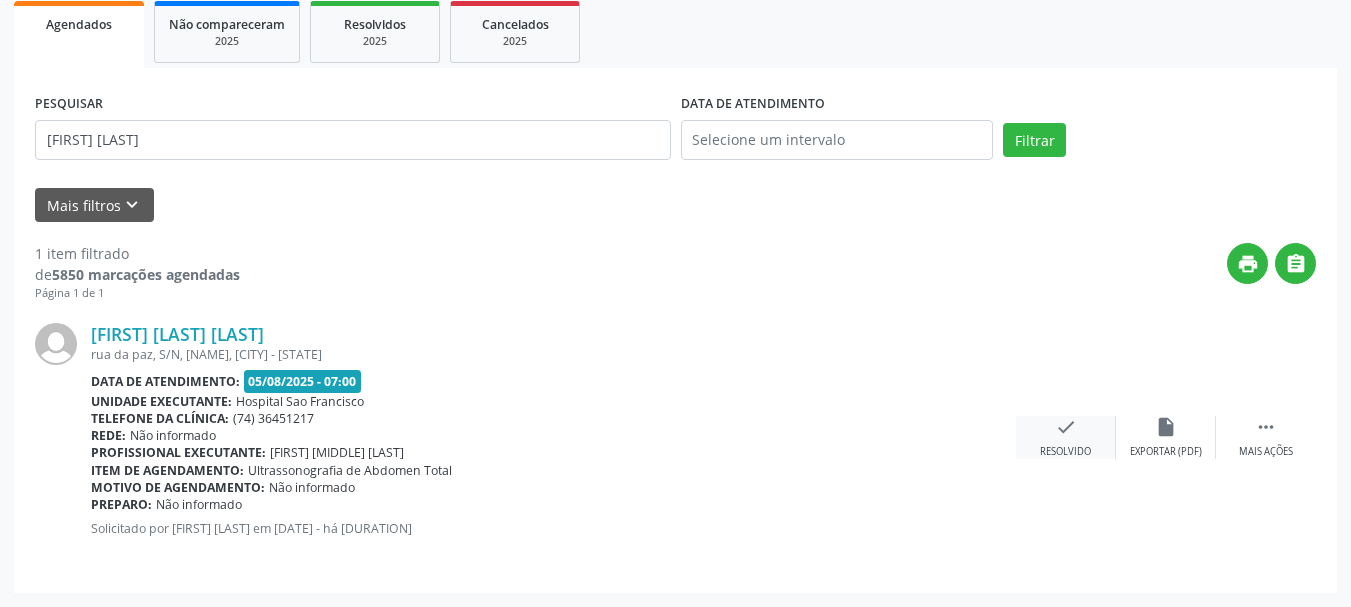 click on "check" at bounding box center [1066, 427] 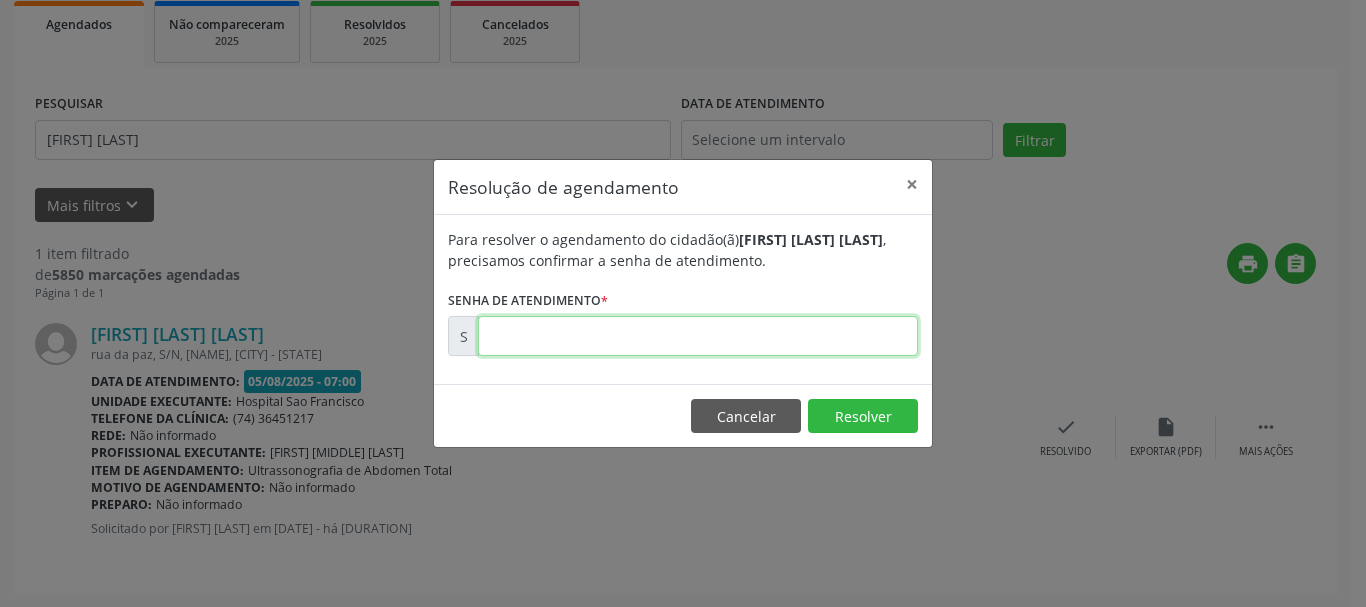 click at bounding box center [698, 336] 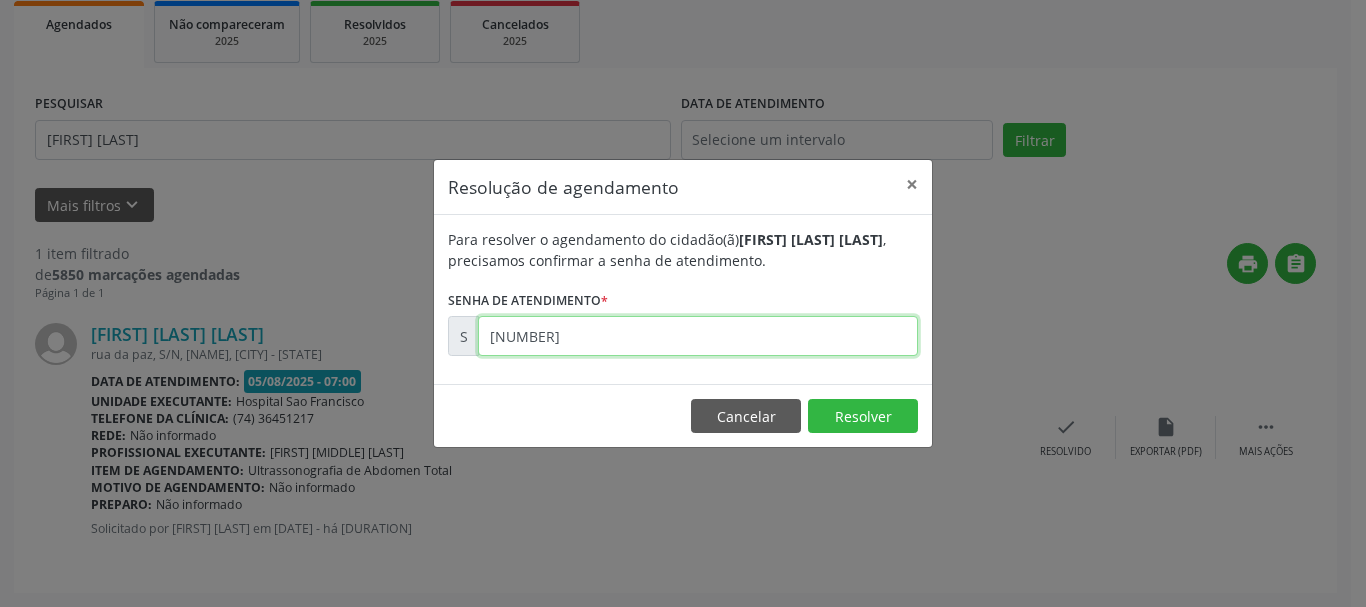 type on "[NUMBER]" 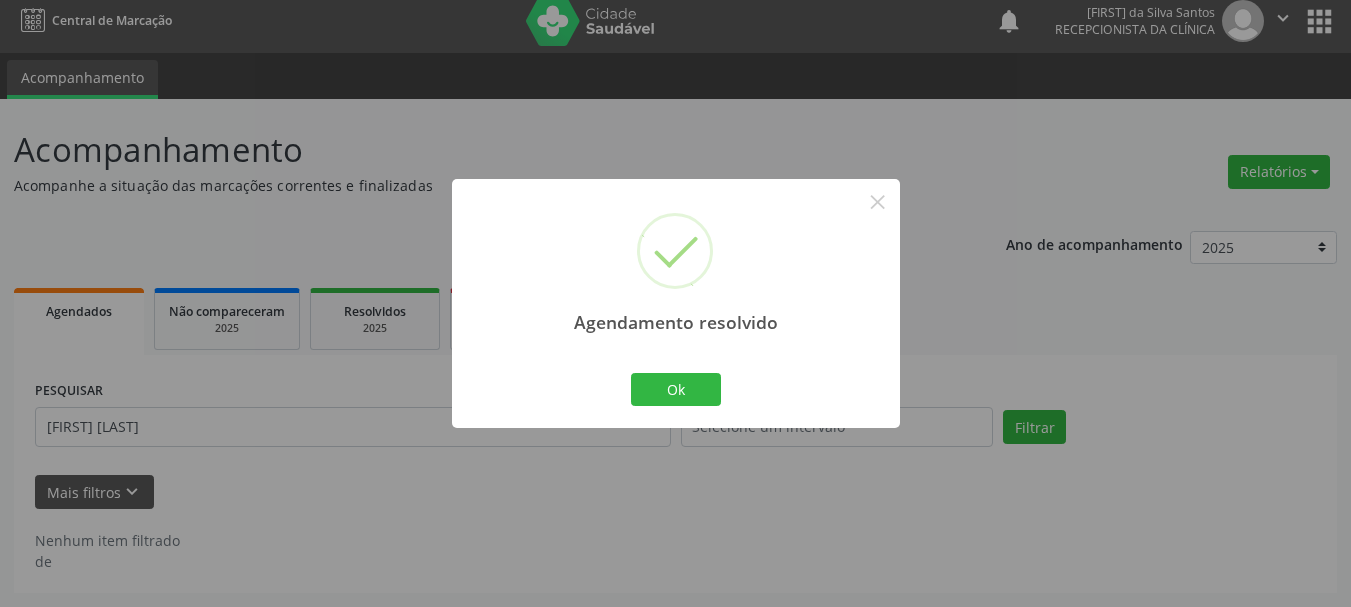 scroll, scrollTop: 11, scrollLeft: 0, axis: vertical 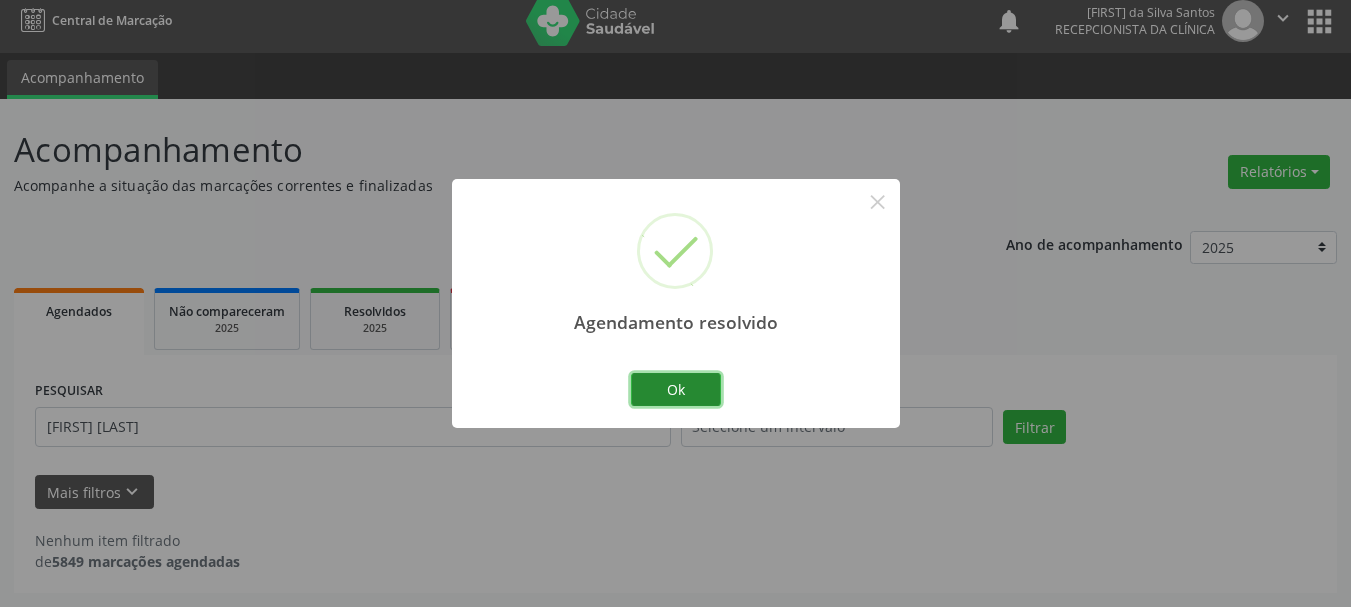 click on "Ok" at bounding box center (676, 390) 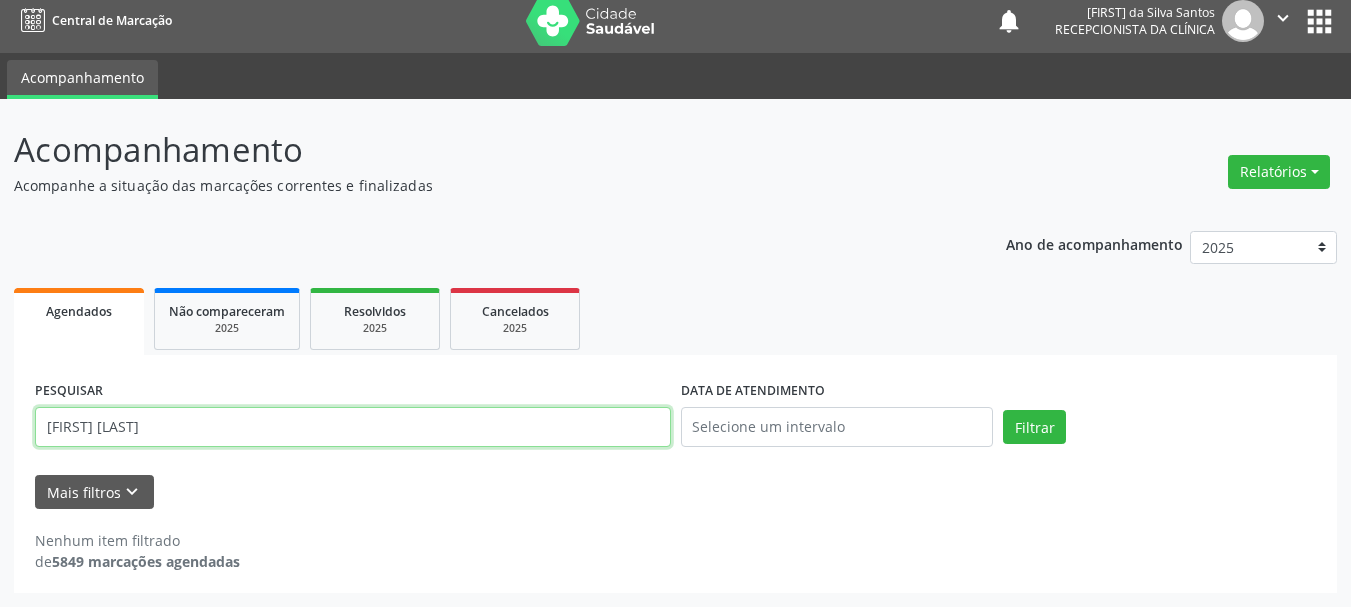 drag, startPoint x: 196, startPoint y: 435, endPoint x: 0, endPoint y: 441, distance: 196.09181 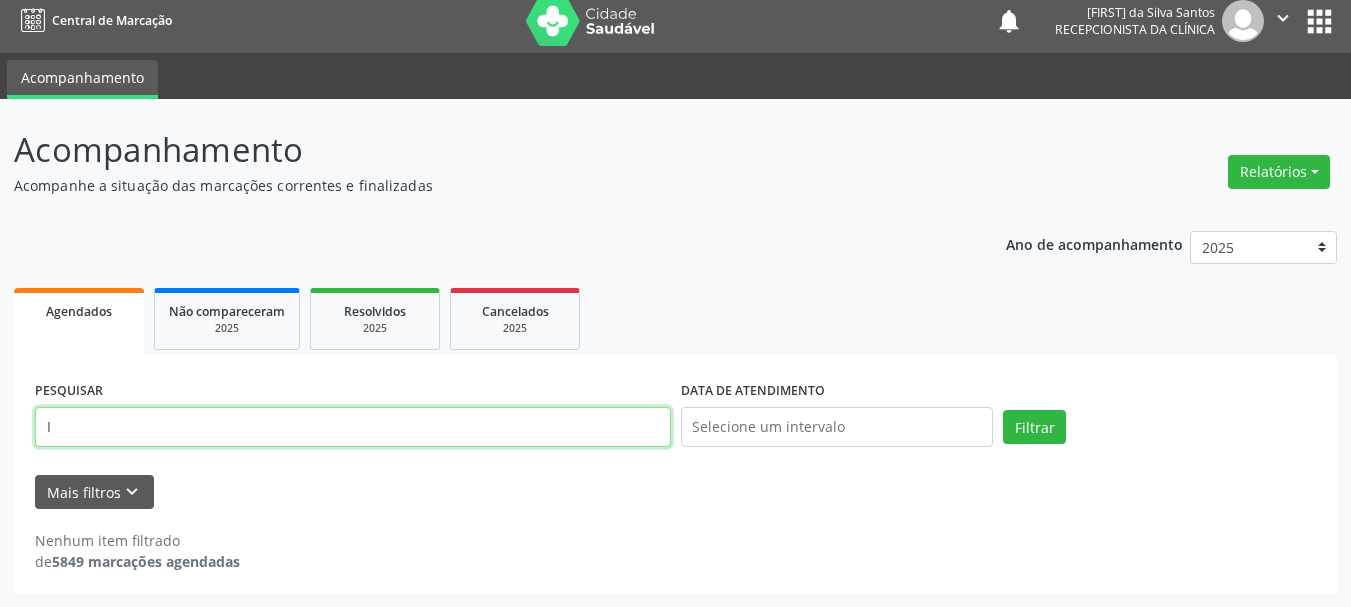 type on "I" 